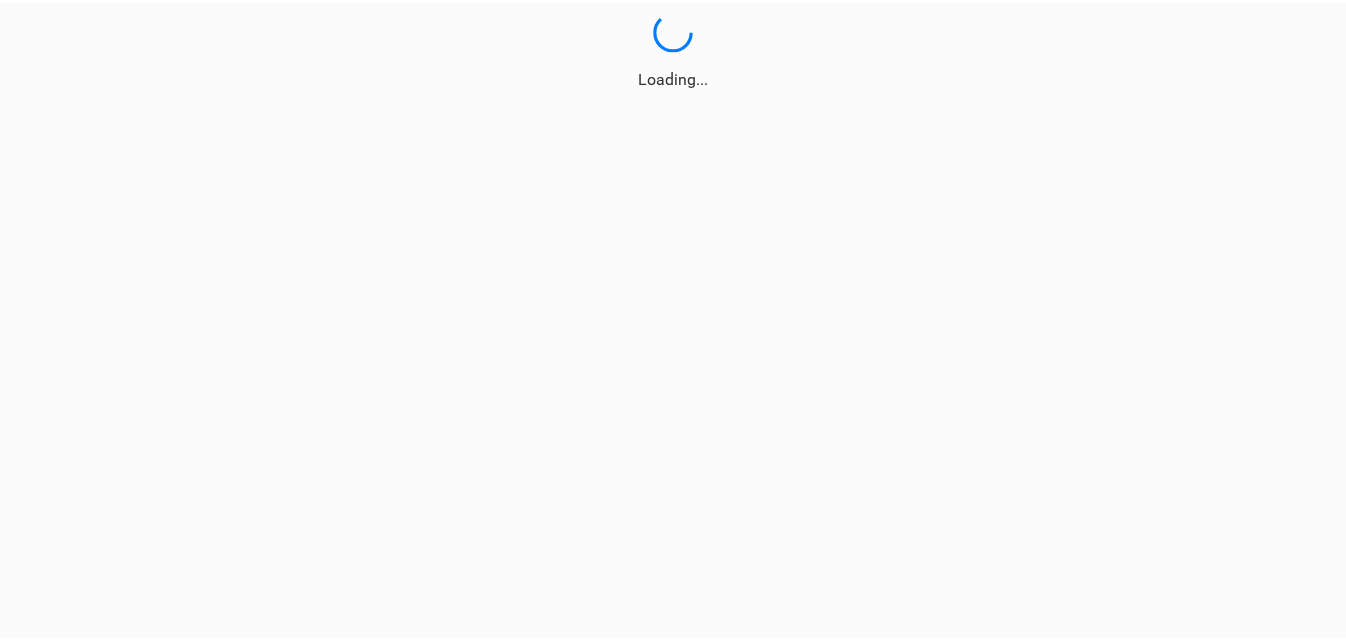 scroll, scrollTop: 0, scrollLeft: 0, axis: both 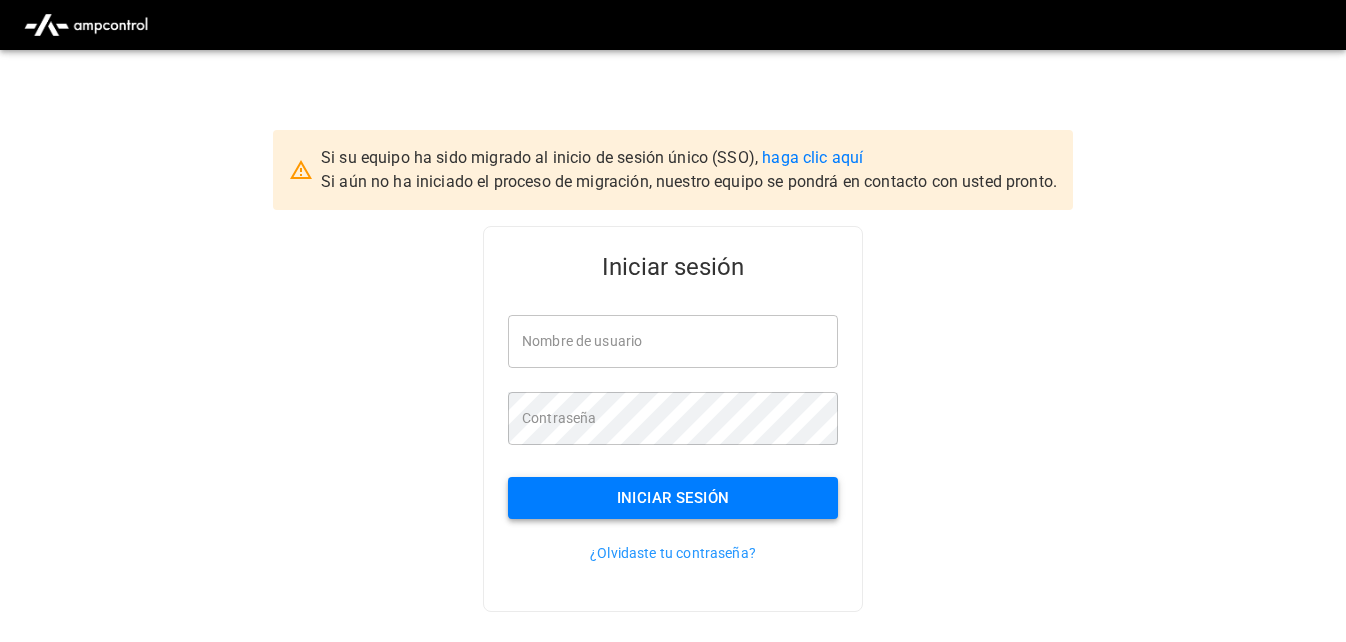 type on "**********" 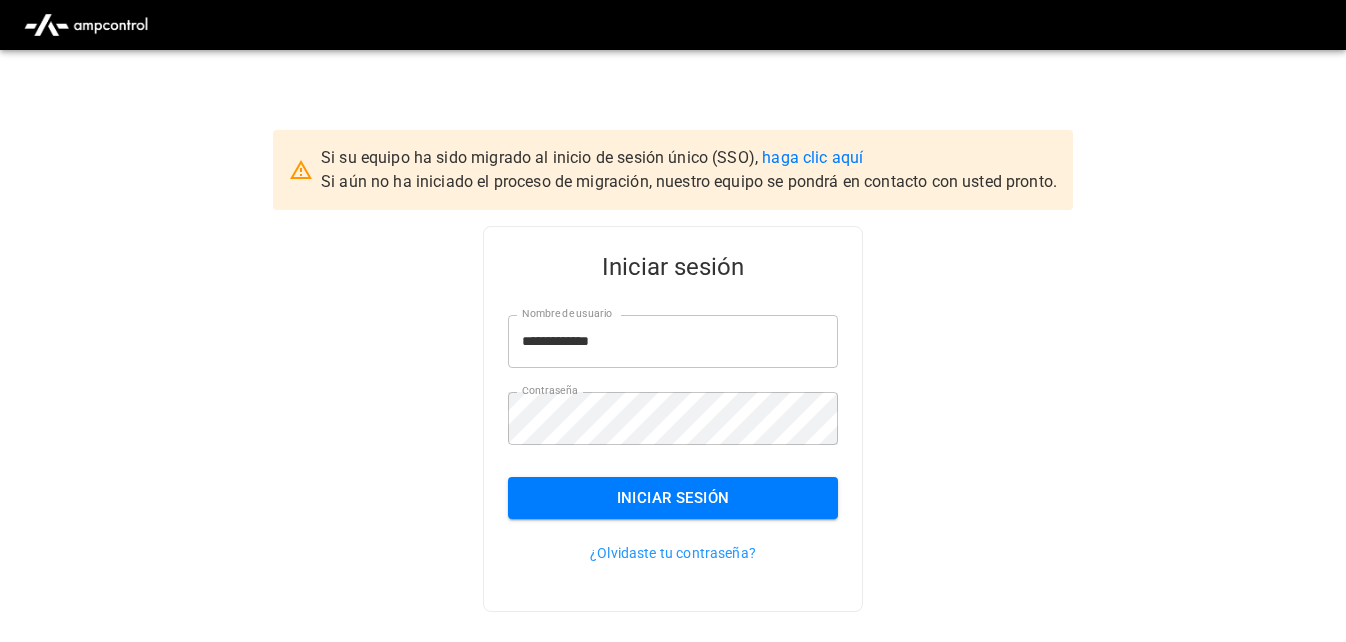 drag, startPoint x: 689, startPoint y: 497, endPoint x: 649, endPoint y: 502, distance: 40.311287 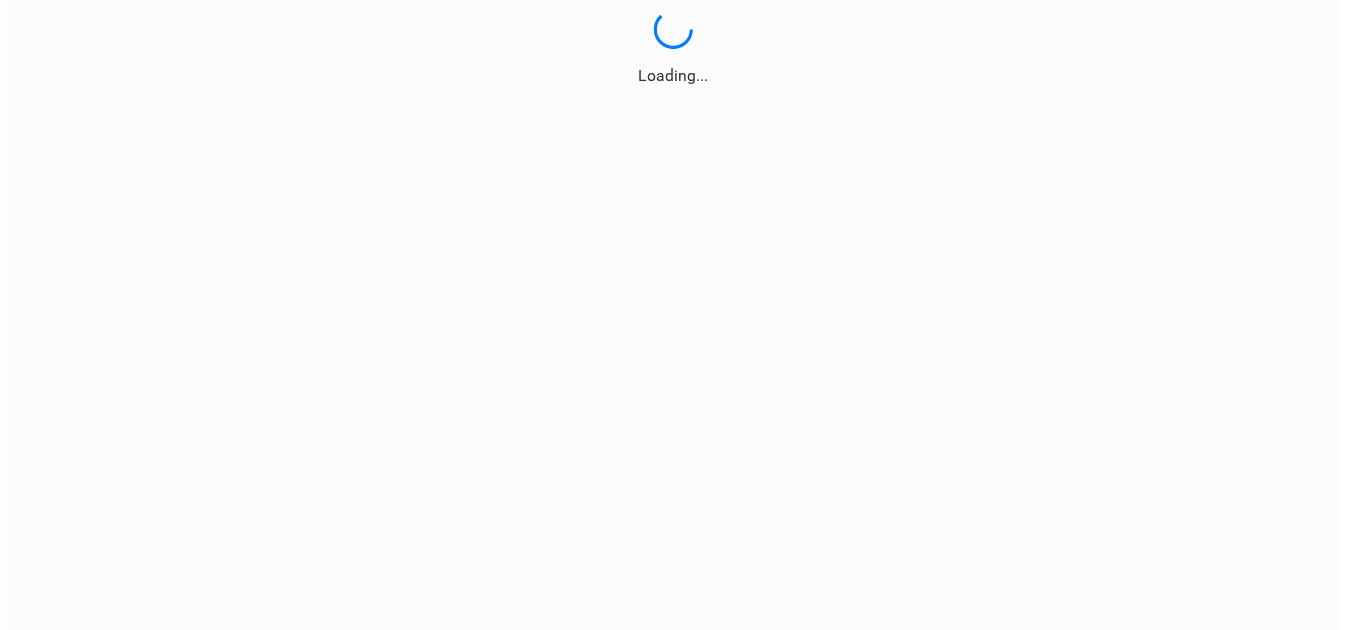 scroll, scrollTop: 0, scrollLeft: 0, axis: both 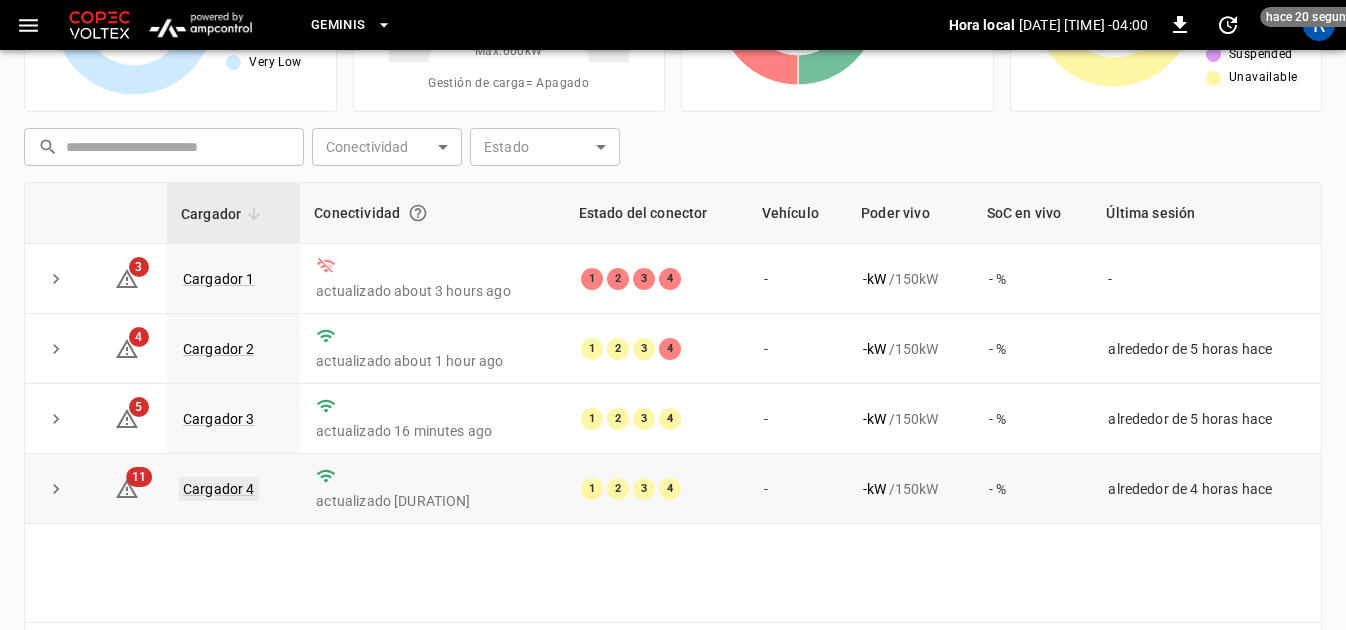 click on "Cargador 4" at bounding box center [219, 489] 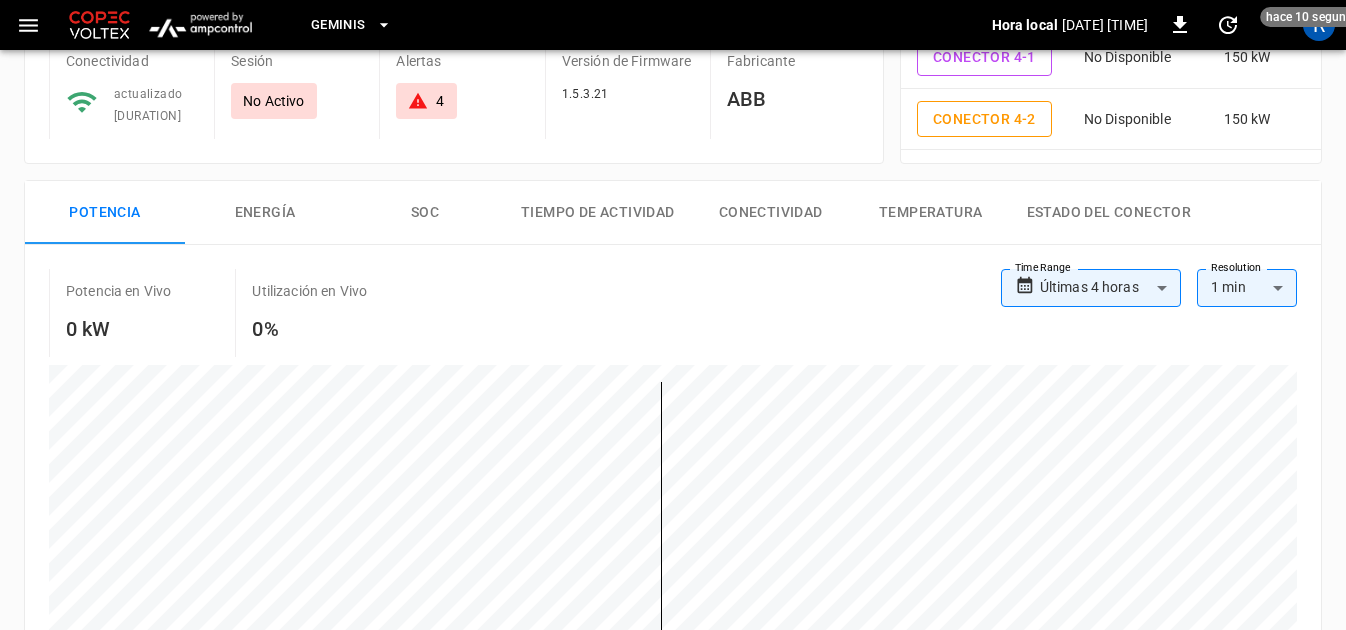 scroll, scrollTop: 0, scrollLeft: 0, axis: both 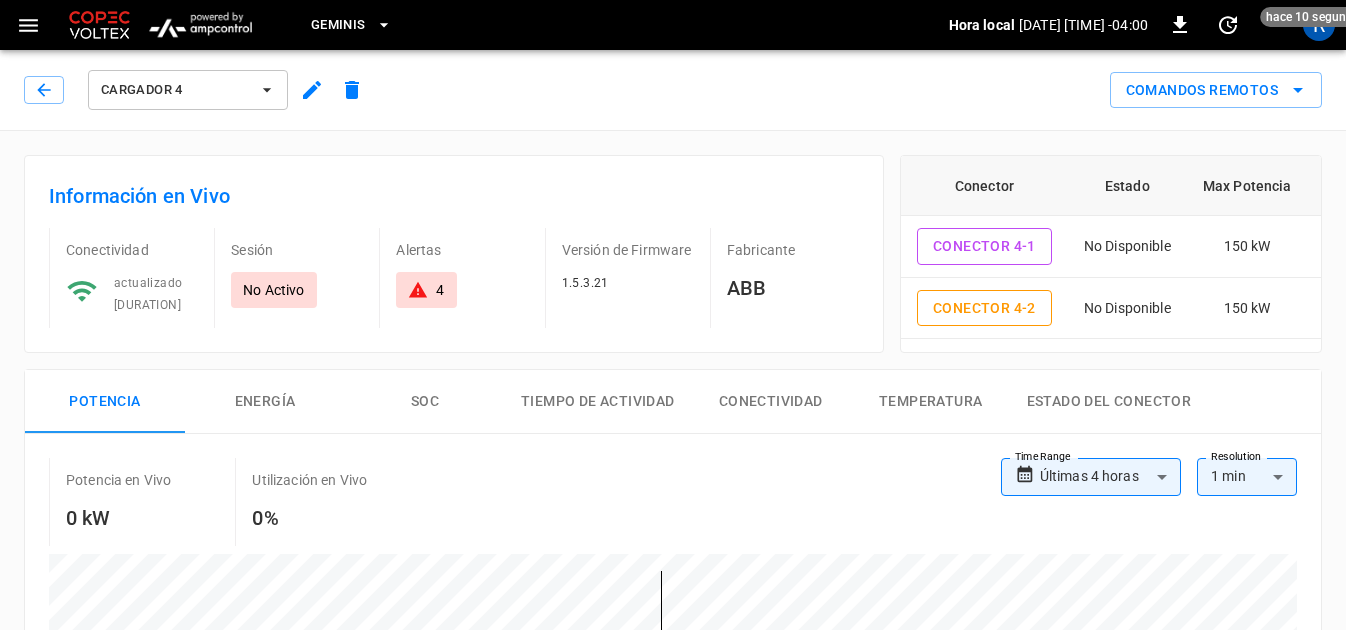 click on "4" at bounding box center (440, 290) 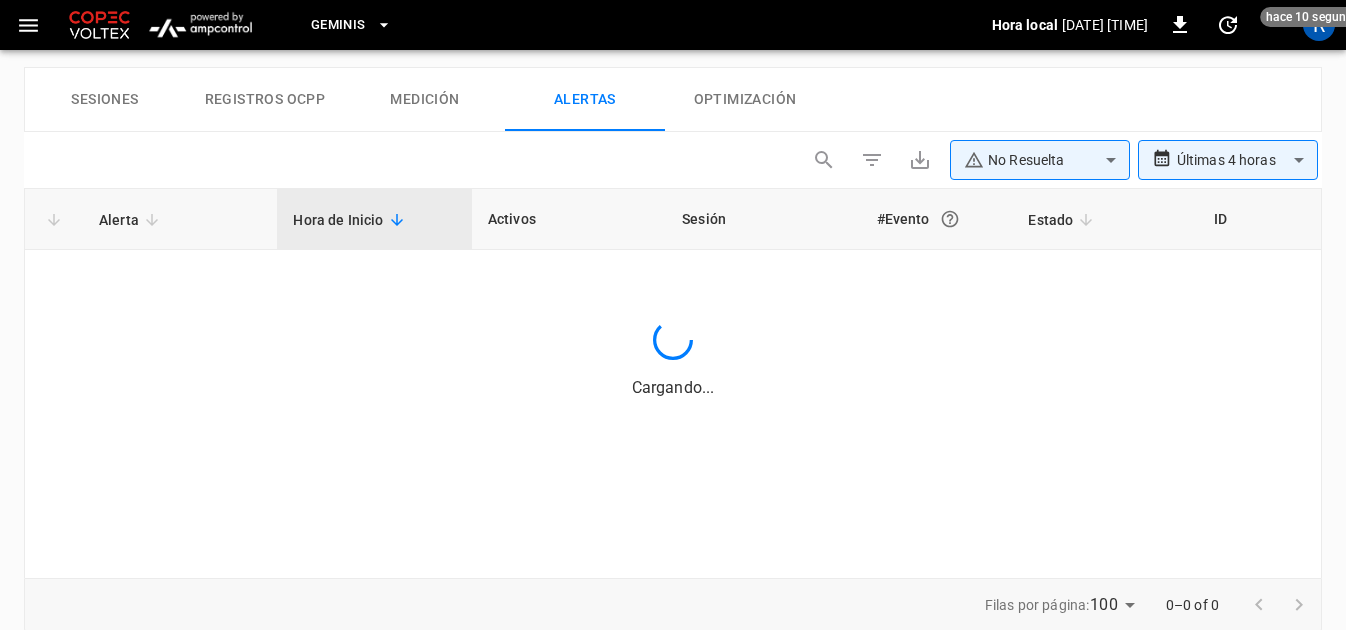 scroll, scrollTop: 982, scrollLeft: 0, axis: vertical 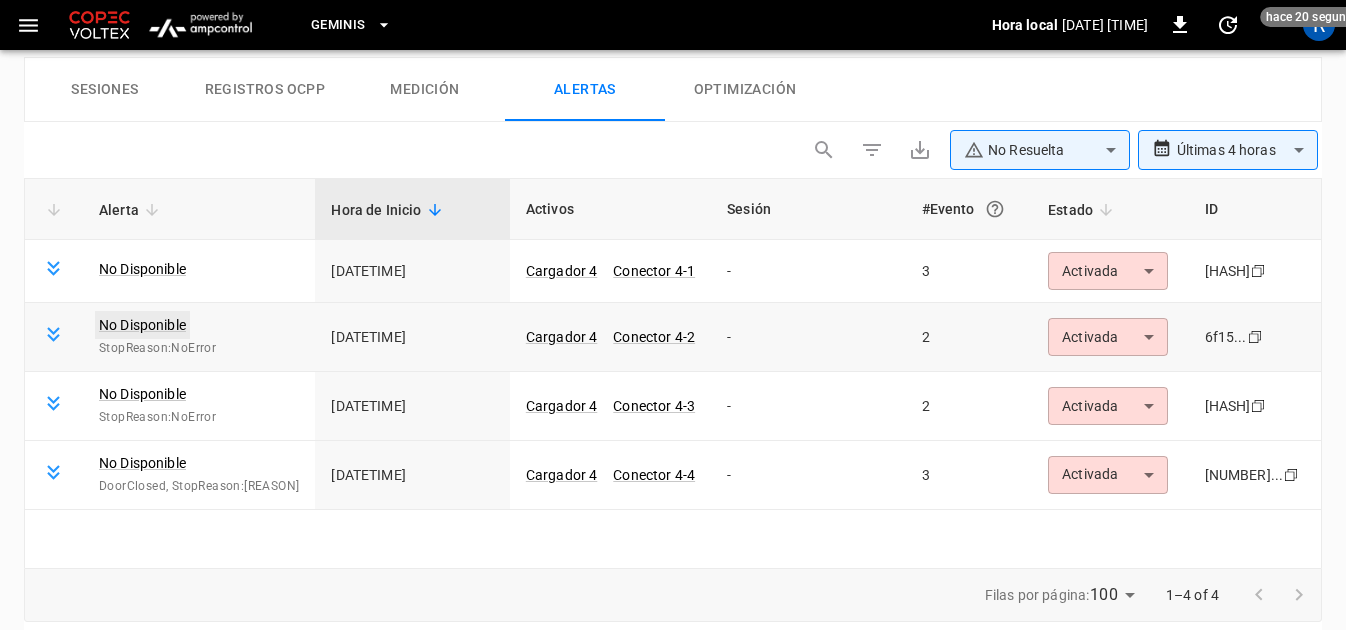 click on "No Disponible" at bounding box center (142, 325) 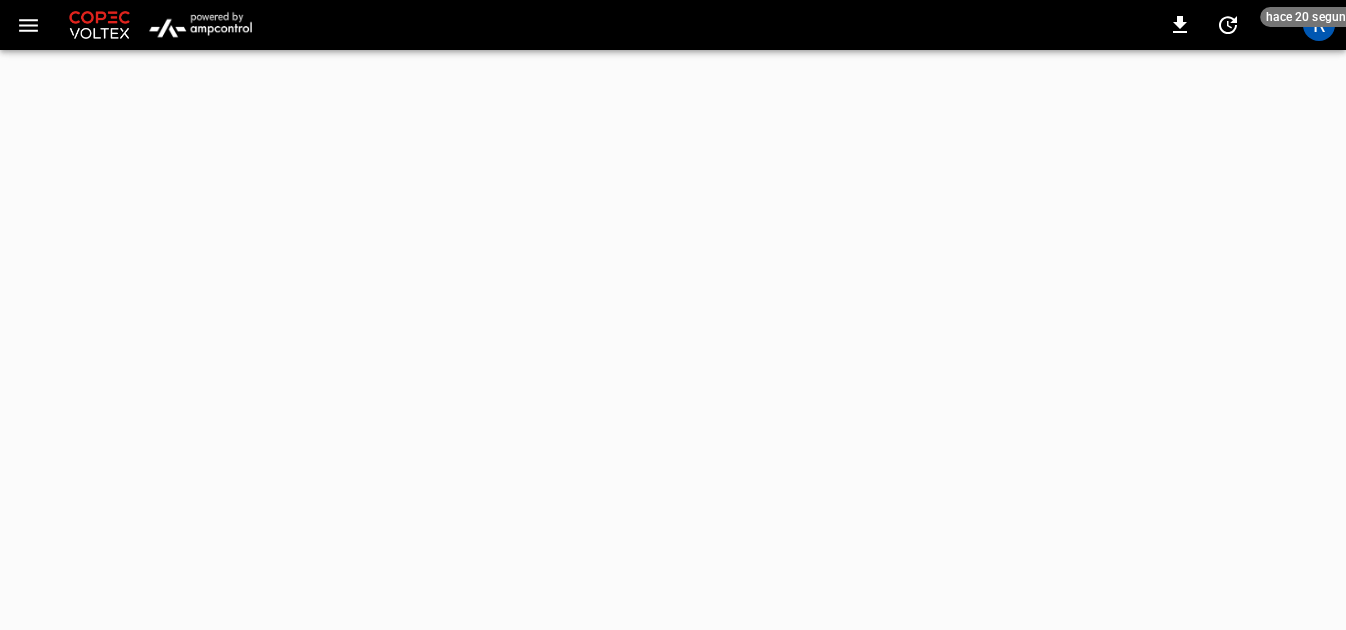 scroll, scrollTop: 0, scrollLeft: 0, axis: both 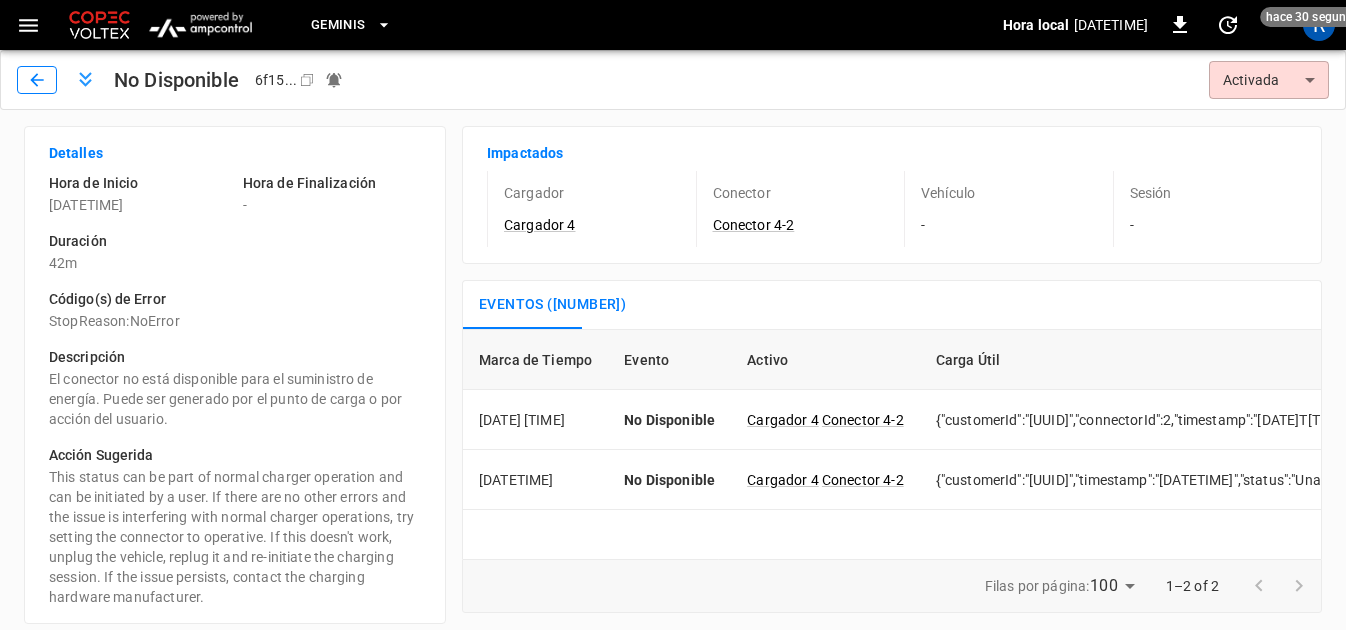click 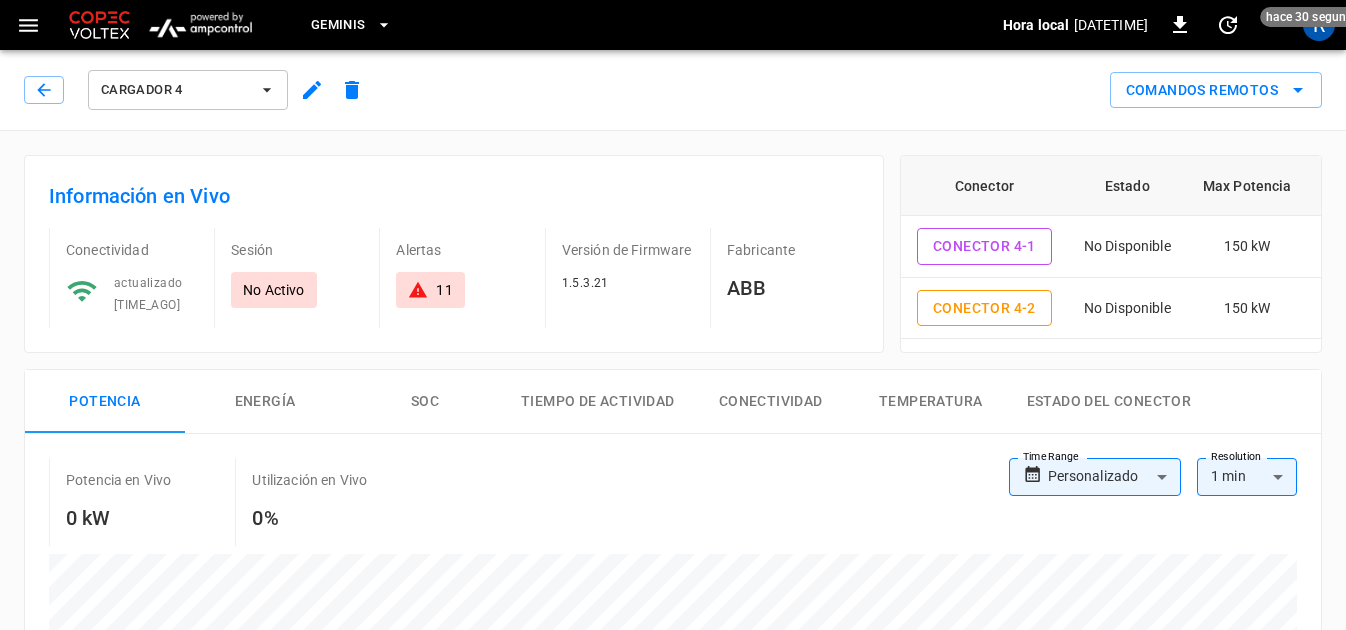 click on "11" at bounding box center [444, 290] 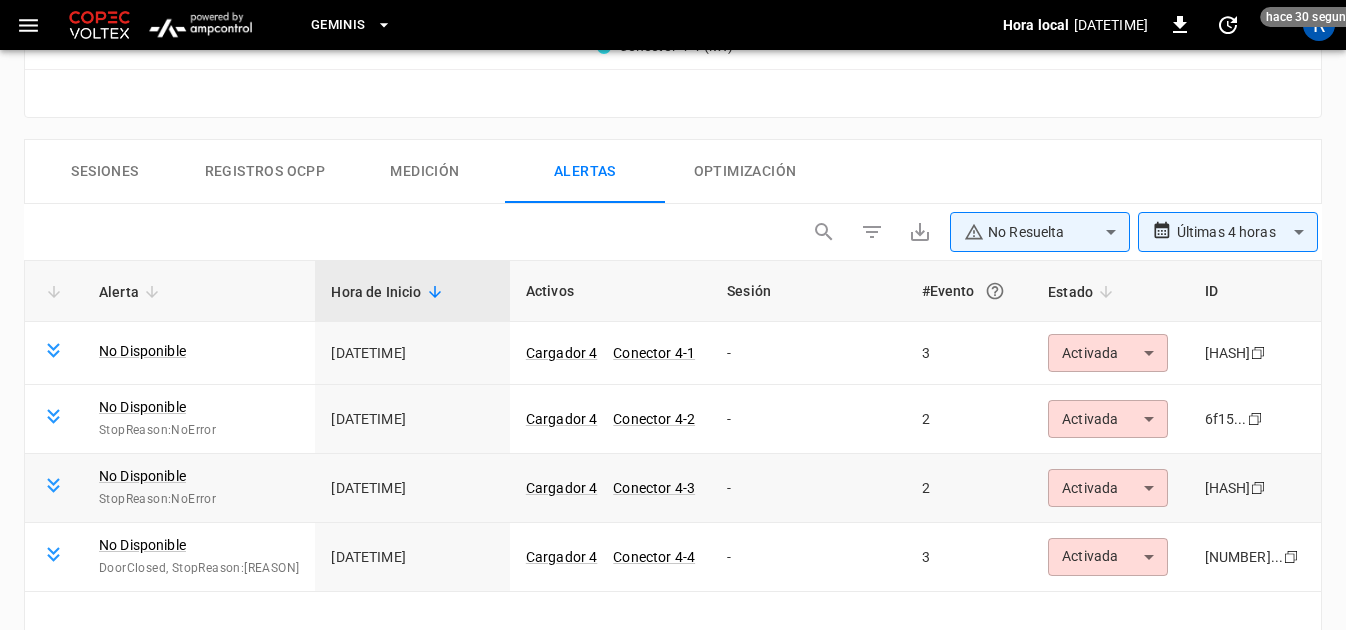 scroll, scrollTop: 982, scrollLeft: 0, axis: vertical 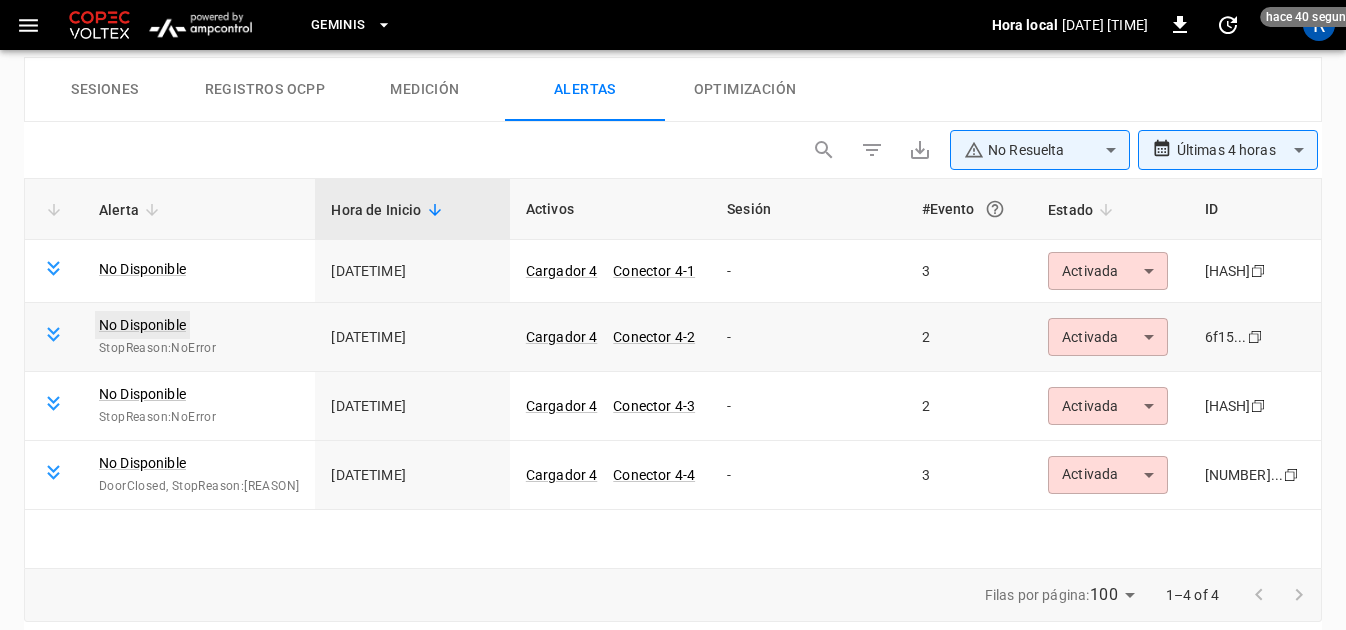 click on "No Disponible" at bounding box center [142, 325] 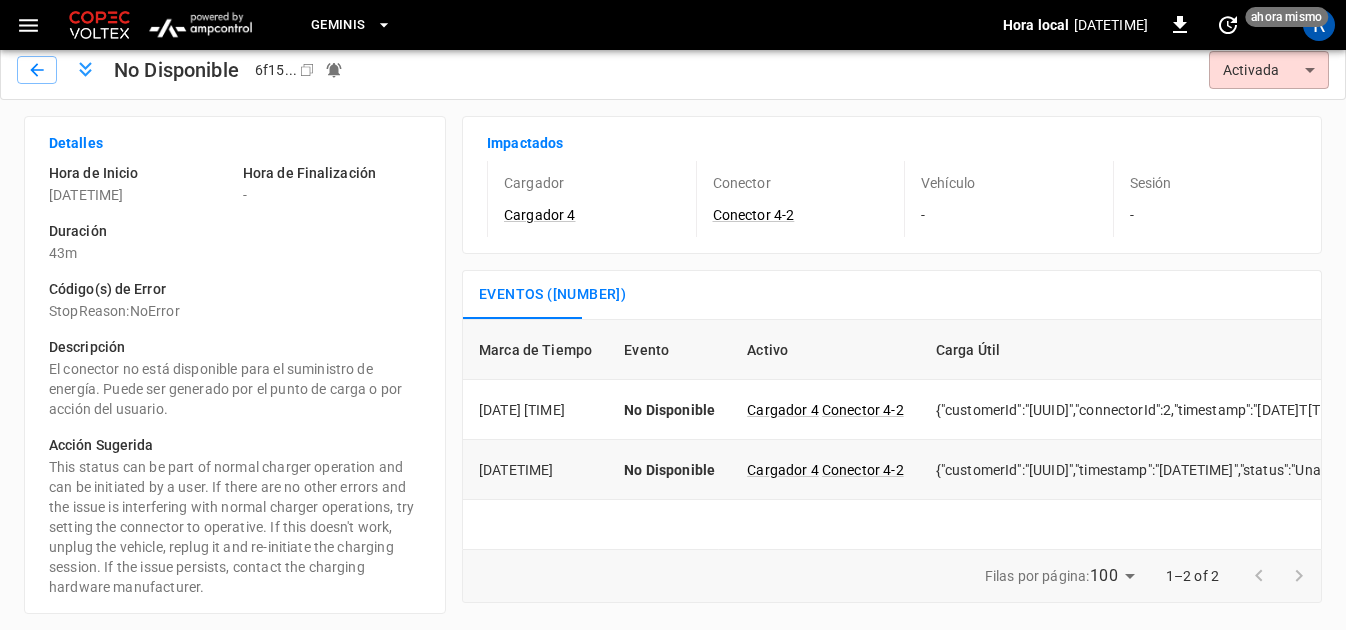 scroll, scrollTop: 0, scrollLeft: 0, axis: both 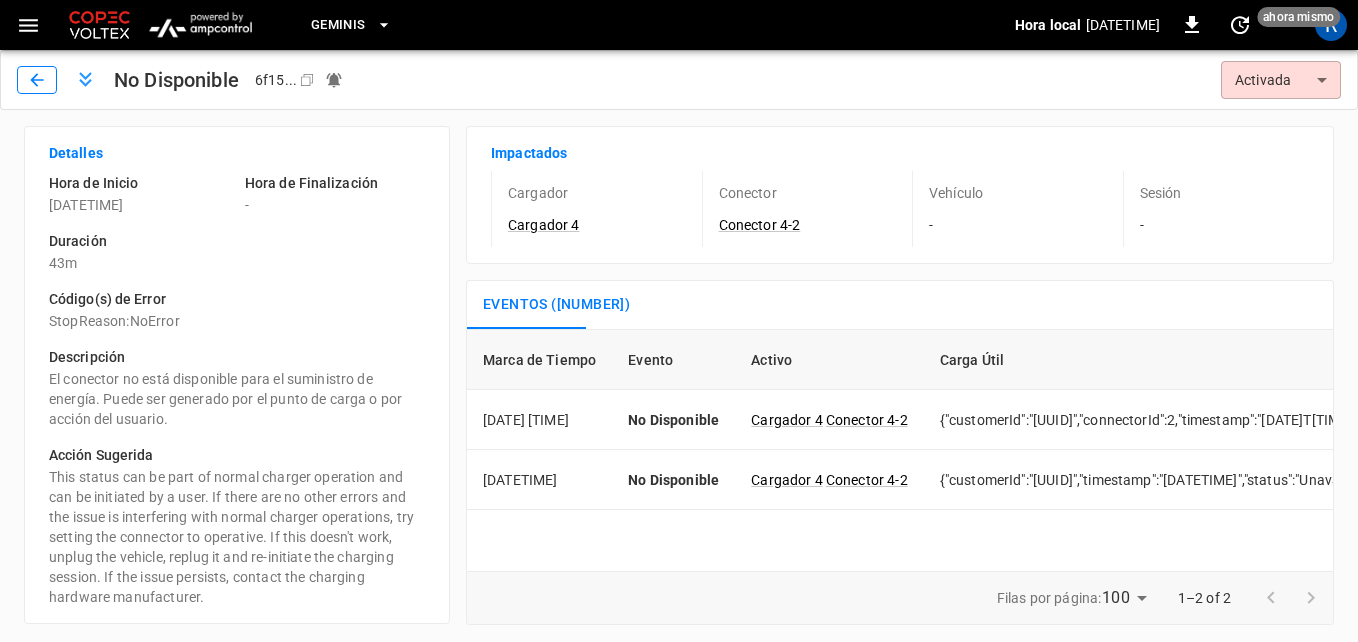 click 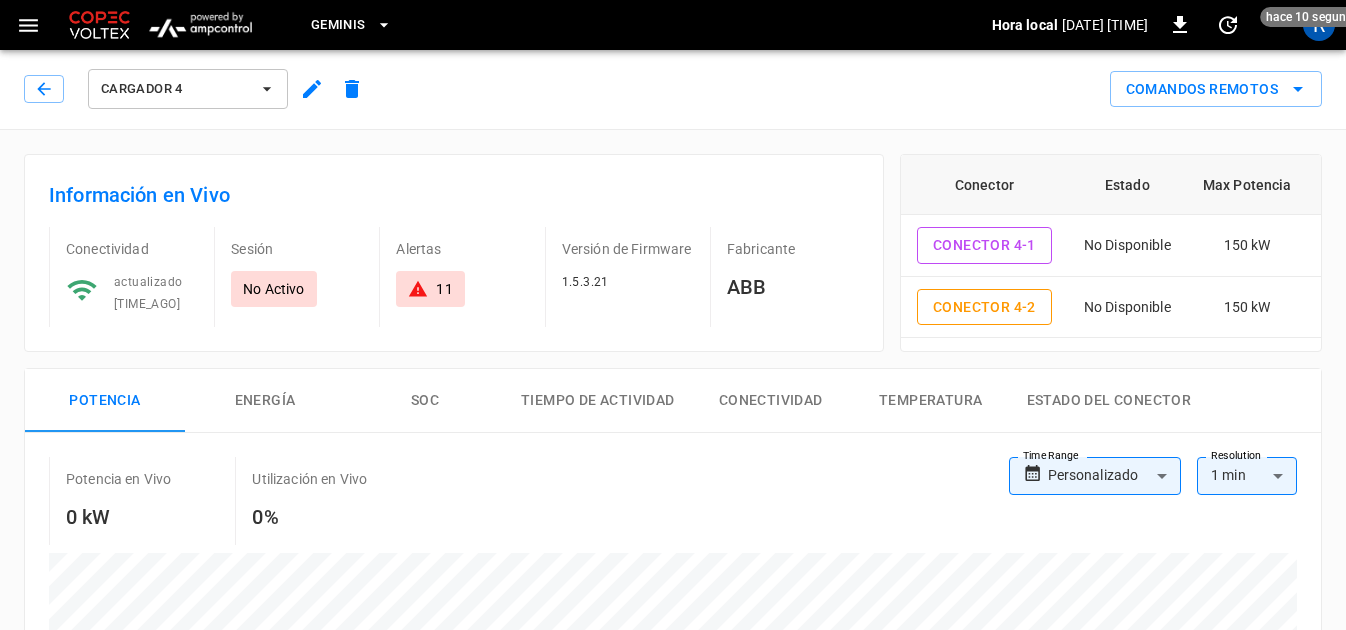 scroll, scrollTop: 0, scrollLeft: 0, axis: both 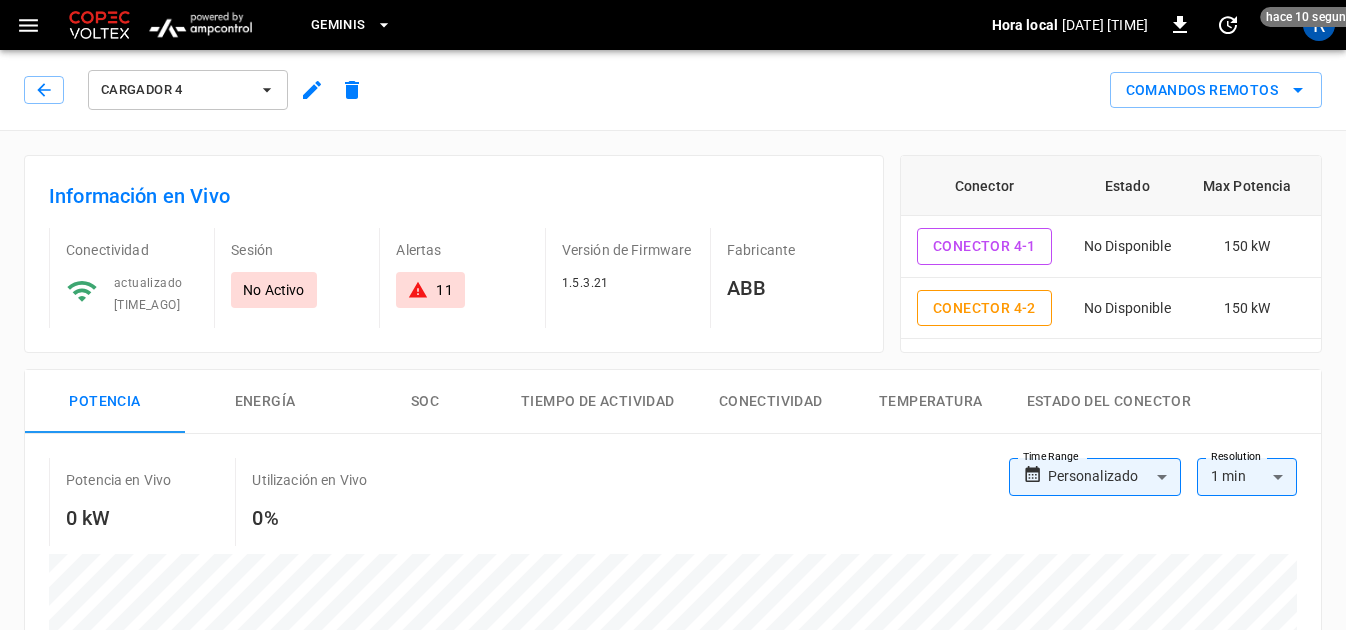 click on "11" at bounding box center (430, 290) 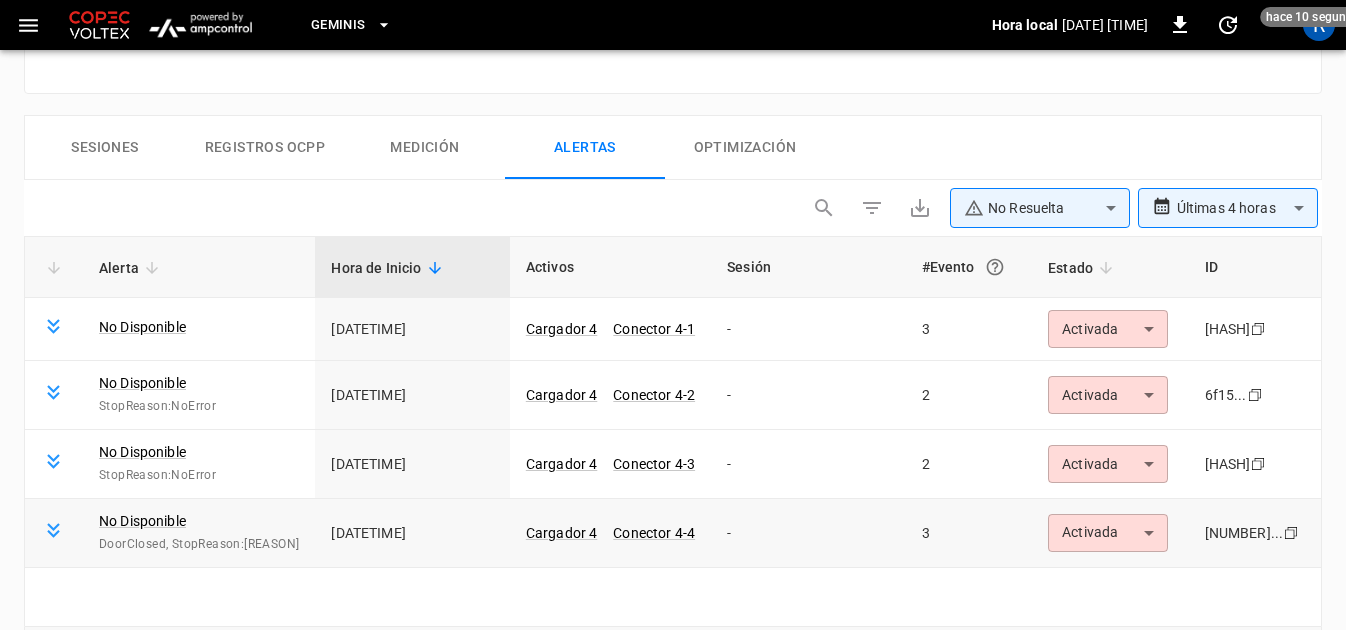 scroll, scrollTop: 982, scrollLeft: 0, axis: vertical 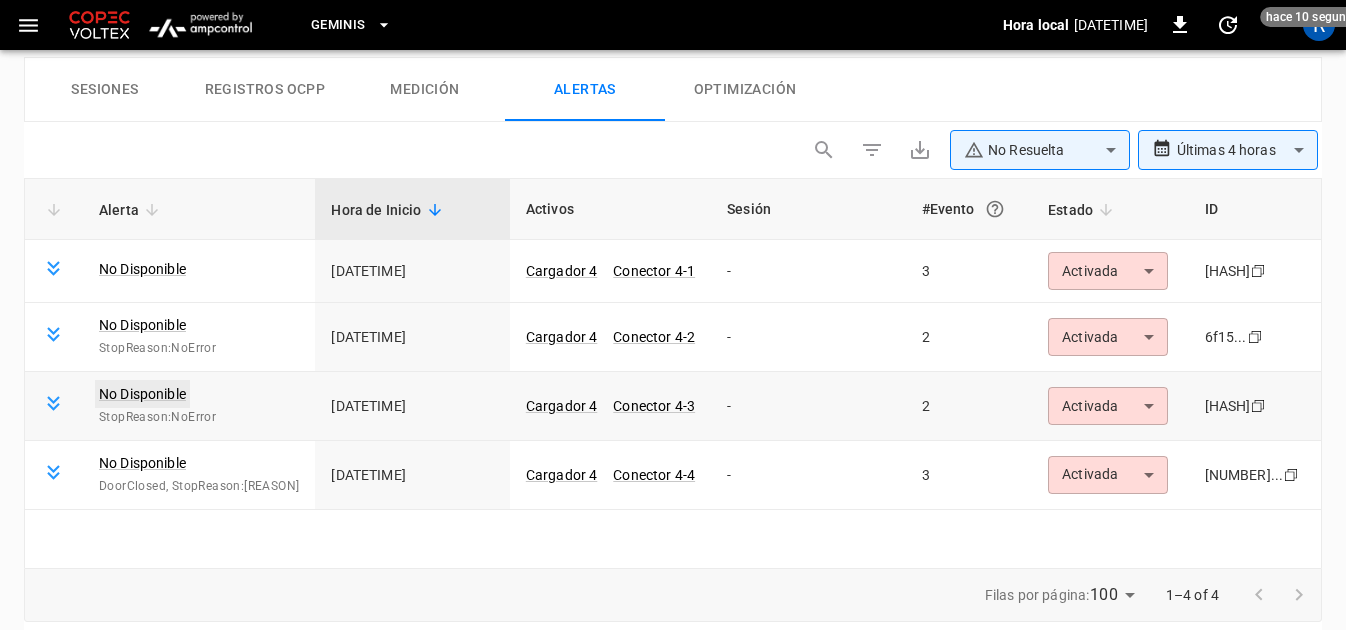 click on "No Disponible" at bounding box center (142, 394) 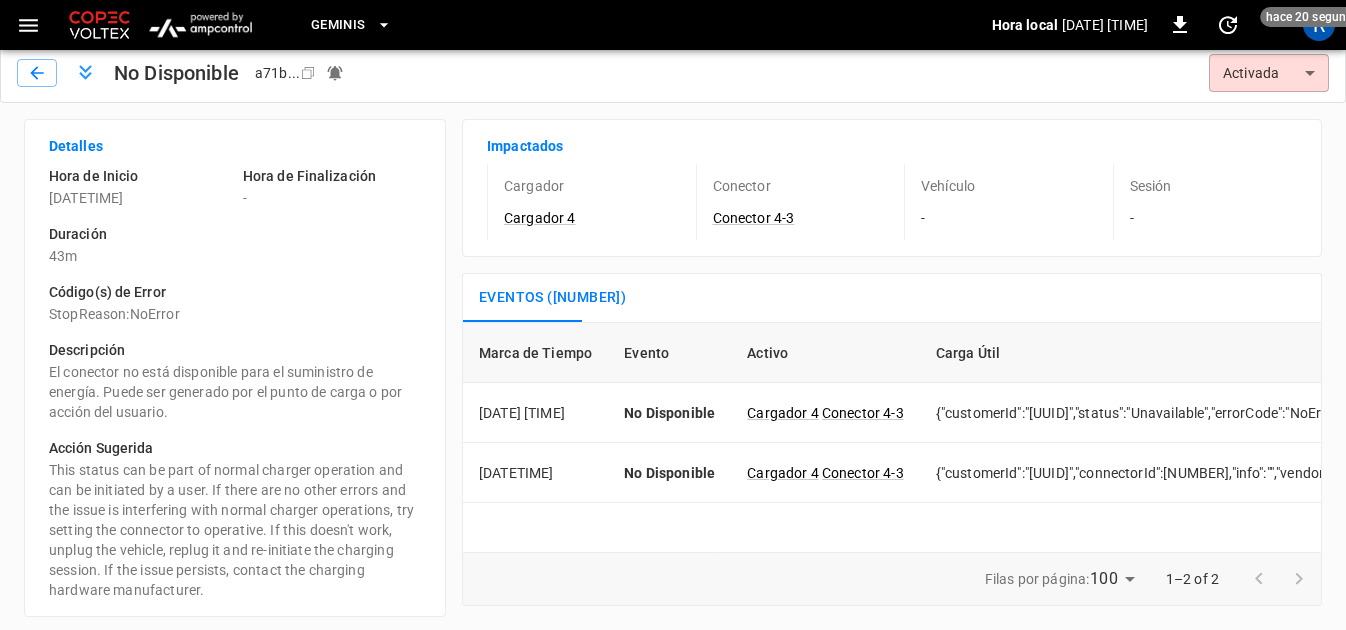 scroll, scrollTop: 11, scrollLeft: 0, axis: vertical 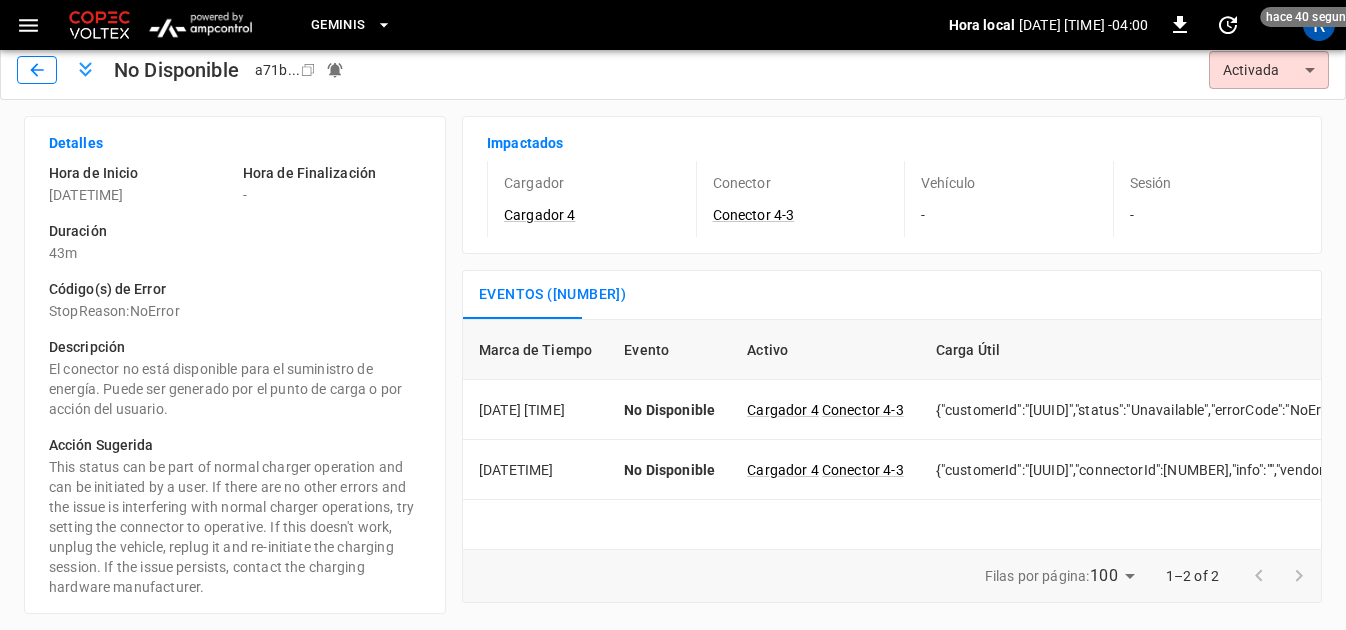 click 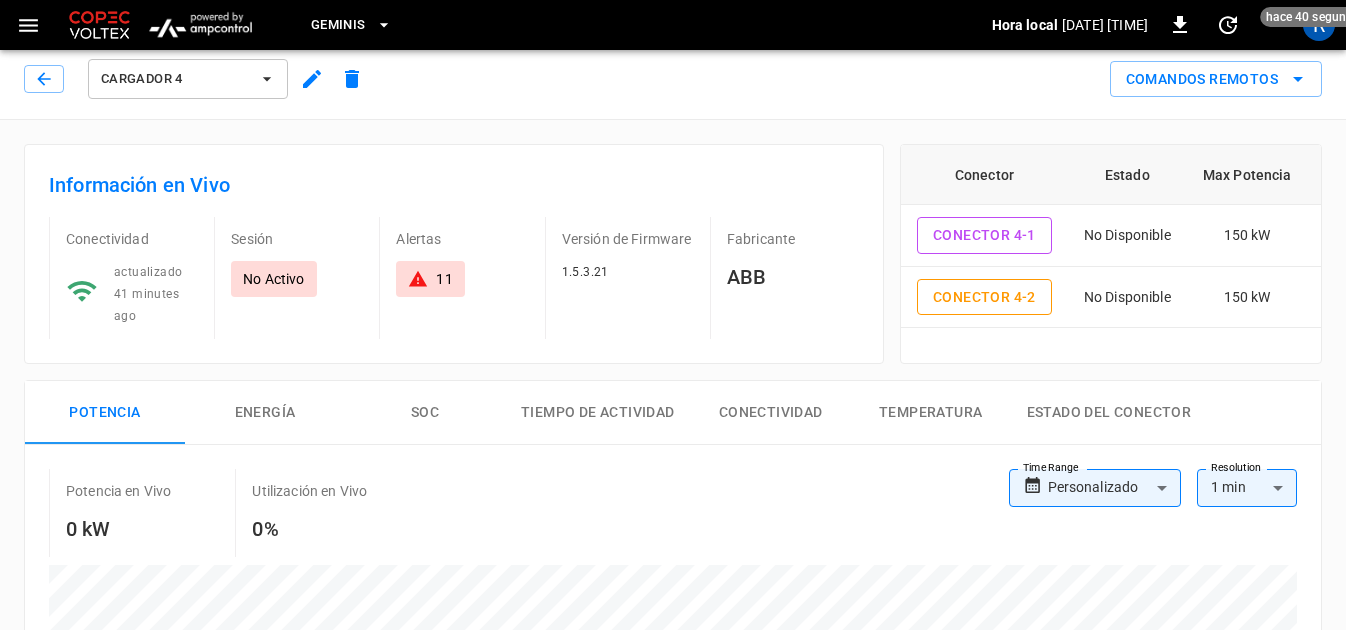 scroll, scrollTop: 0, scrollLeft: 0, axis: both 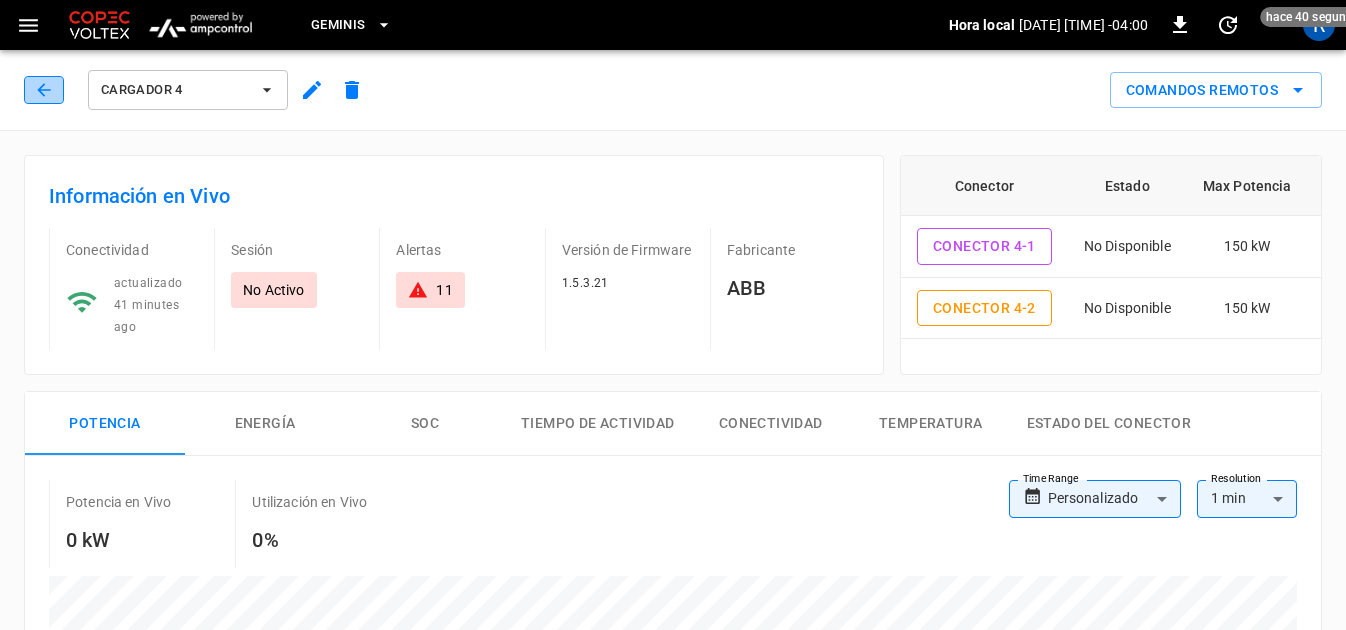 click 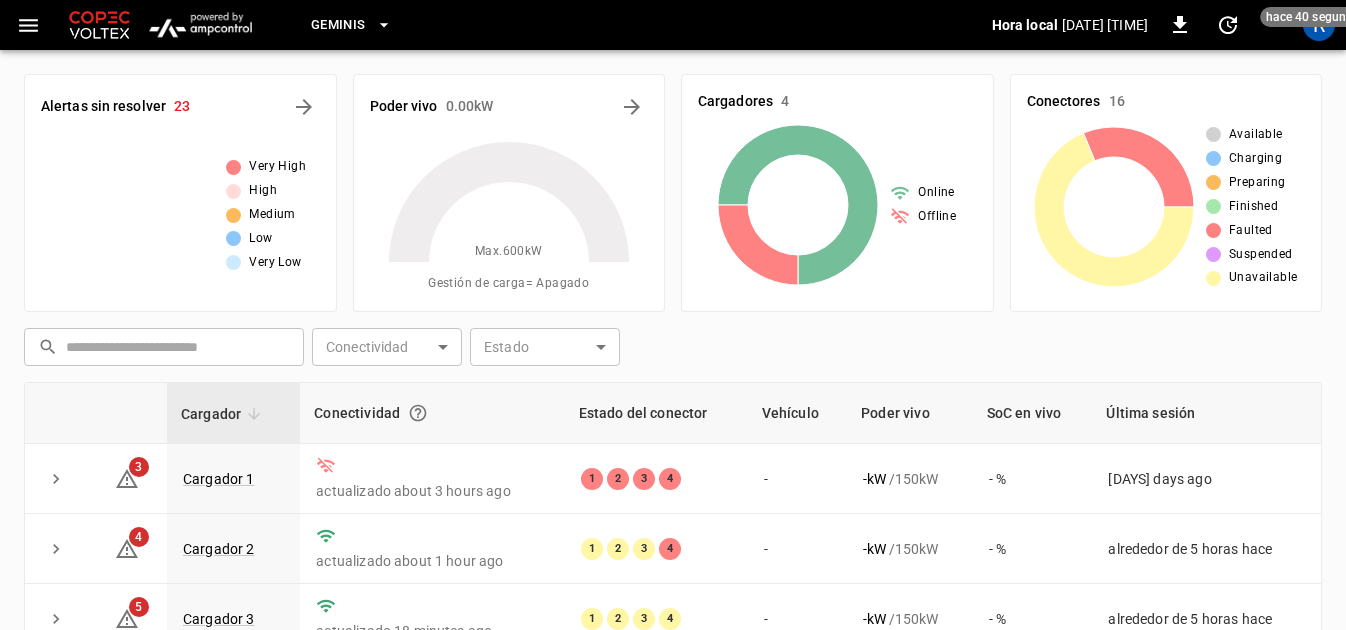 scroll, scrollTop: 200, scrollLeft: 0, axis: vertical 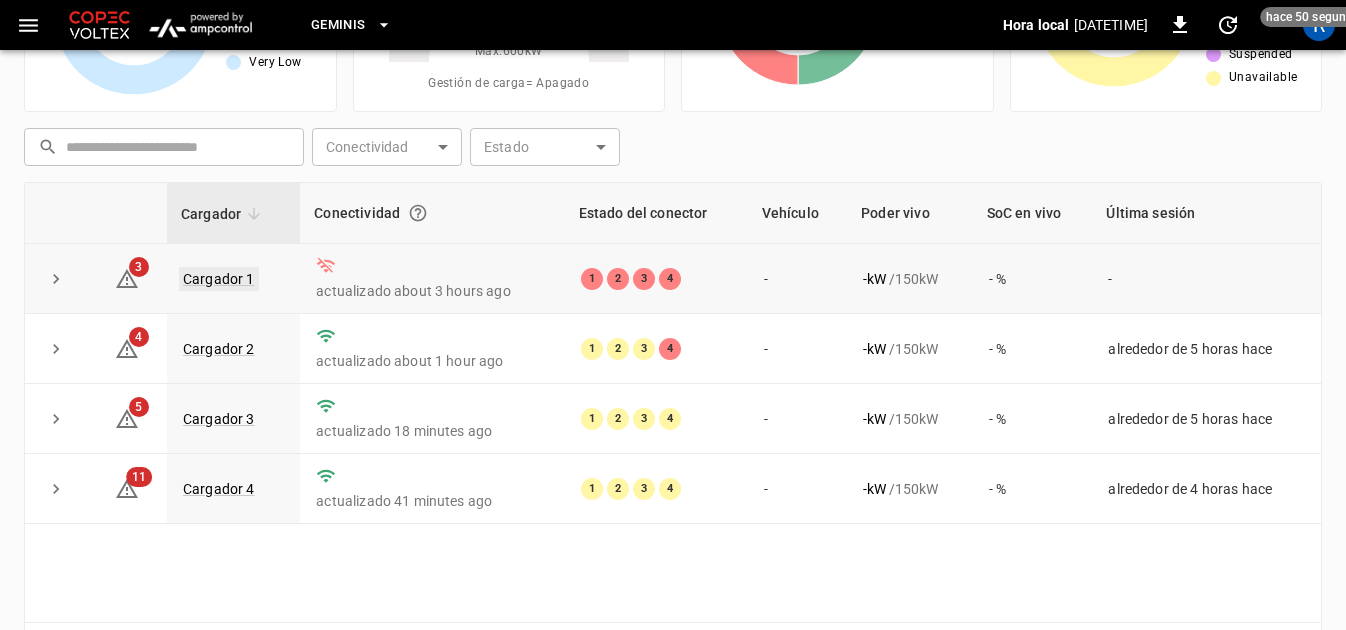 click on "Cargador 1" at bounding box center (219, 279) 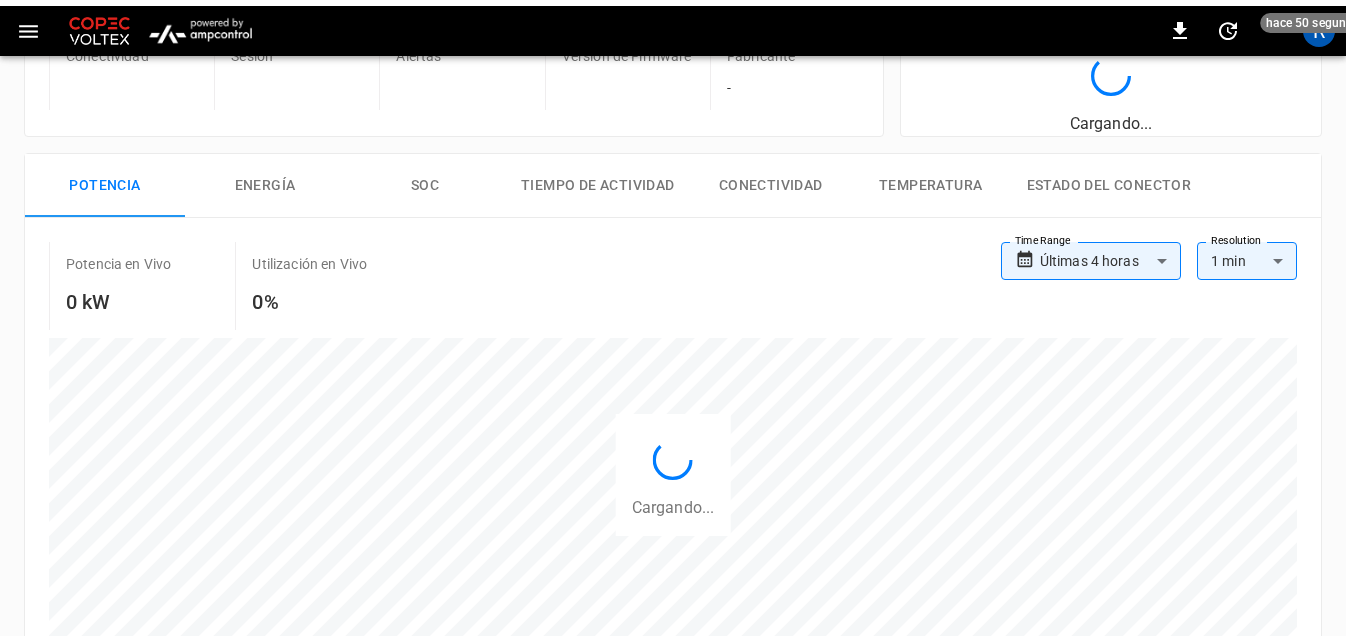 scroll, scrollTop: 0, scrollLeft: 0, axis: both 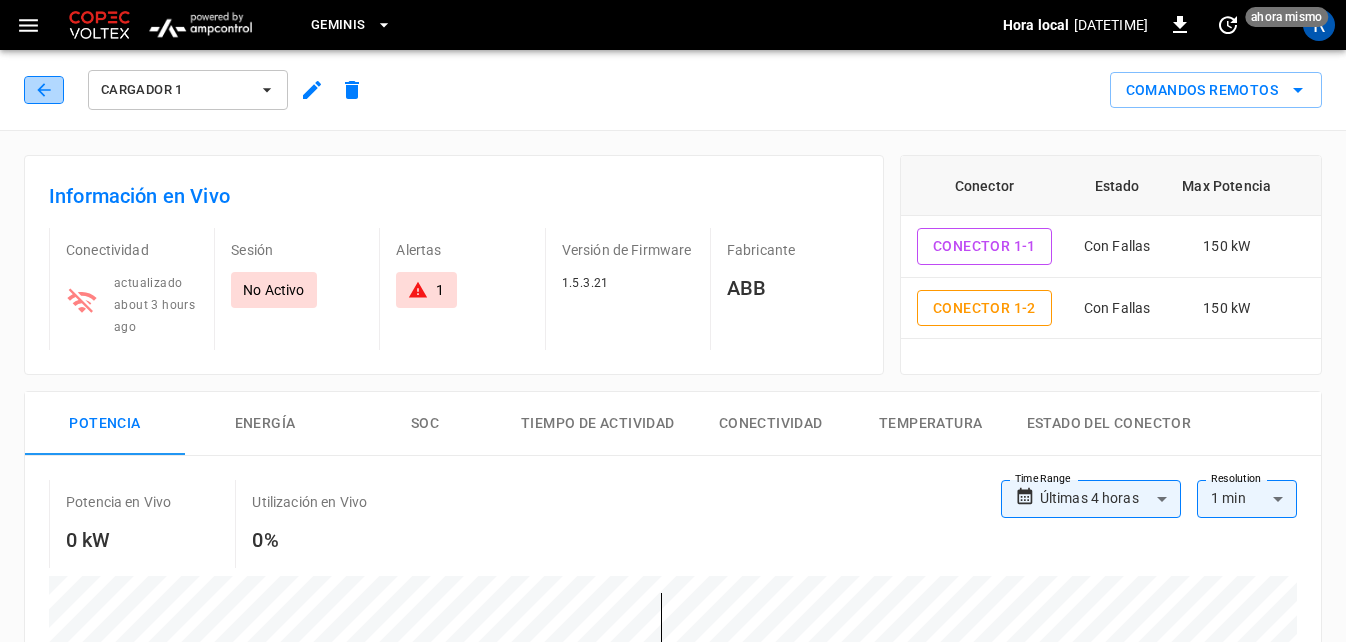 click 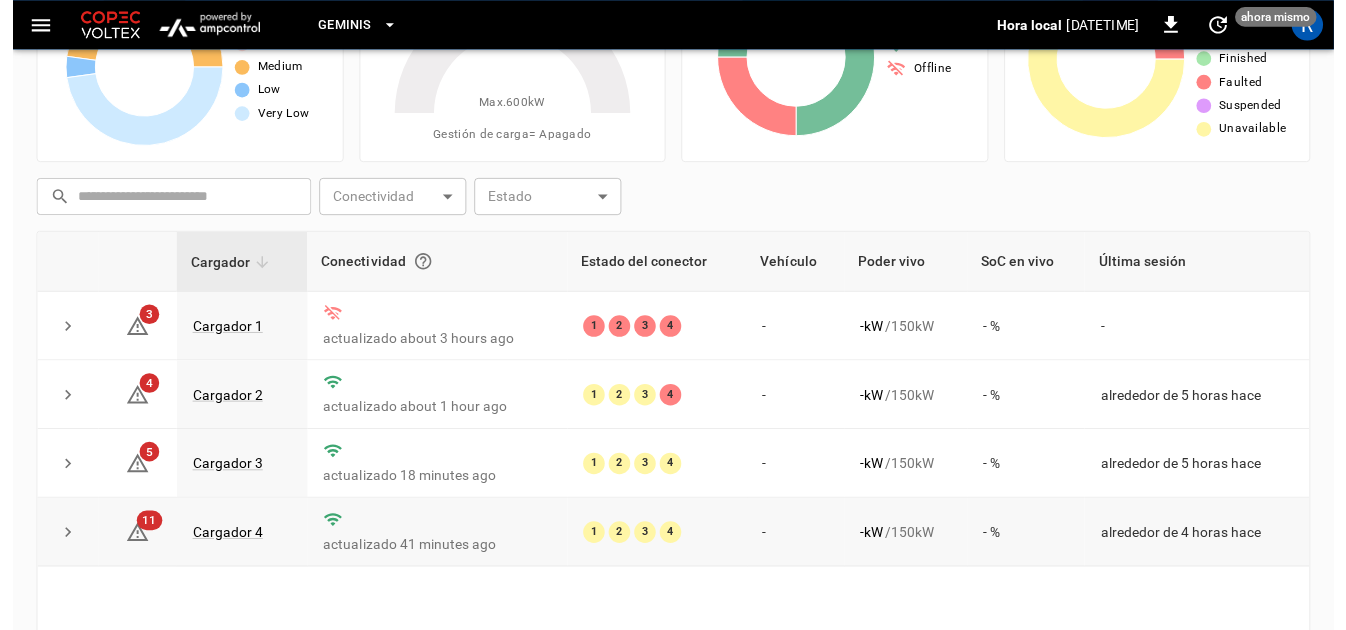 scroll, scrollTop: 200, scrollLeft: 0, axis: vertical 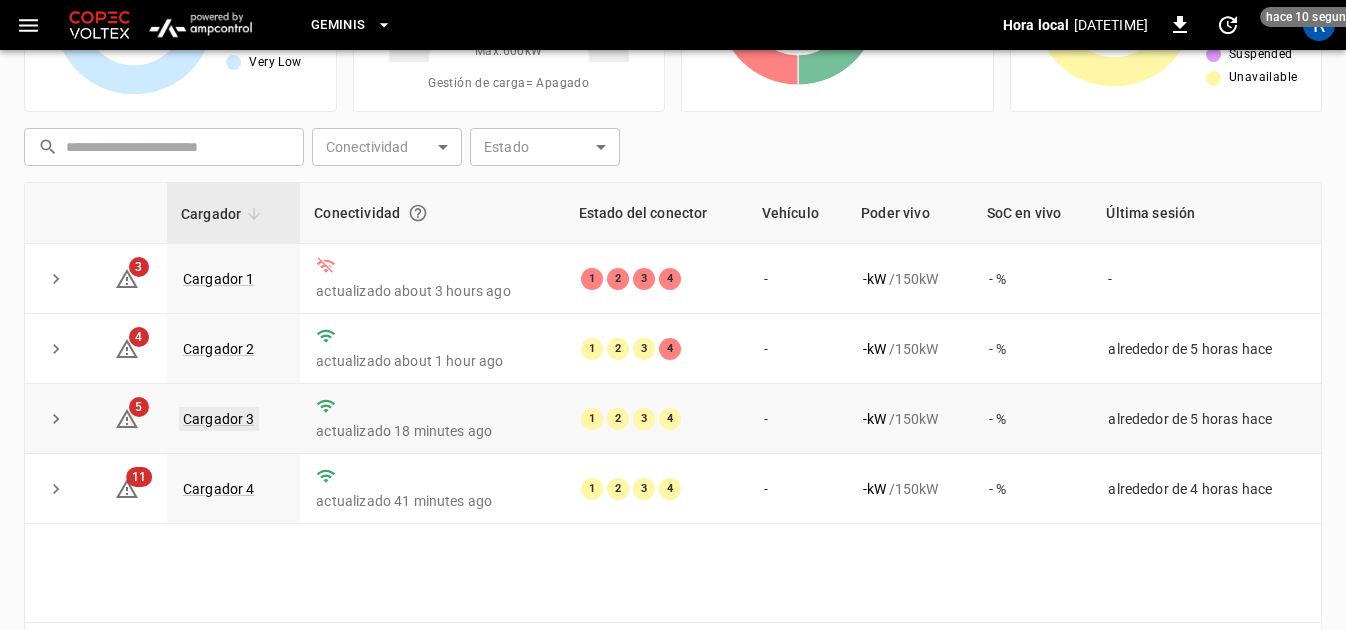 click on "Cargador 3" at bounding box center (219, 419) 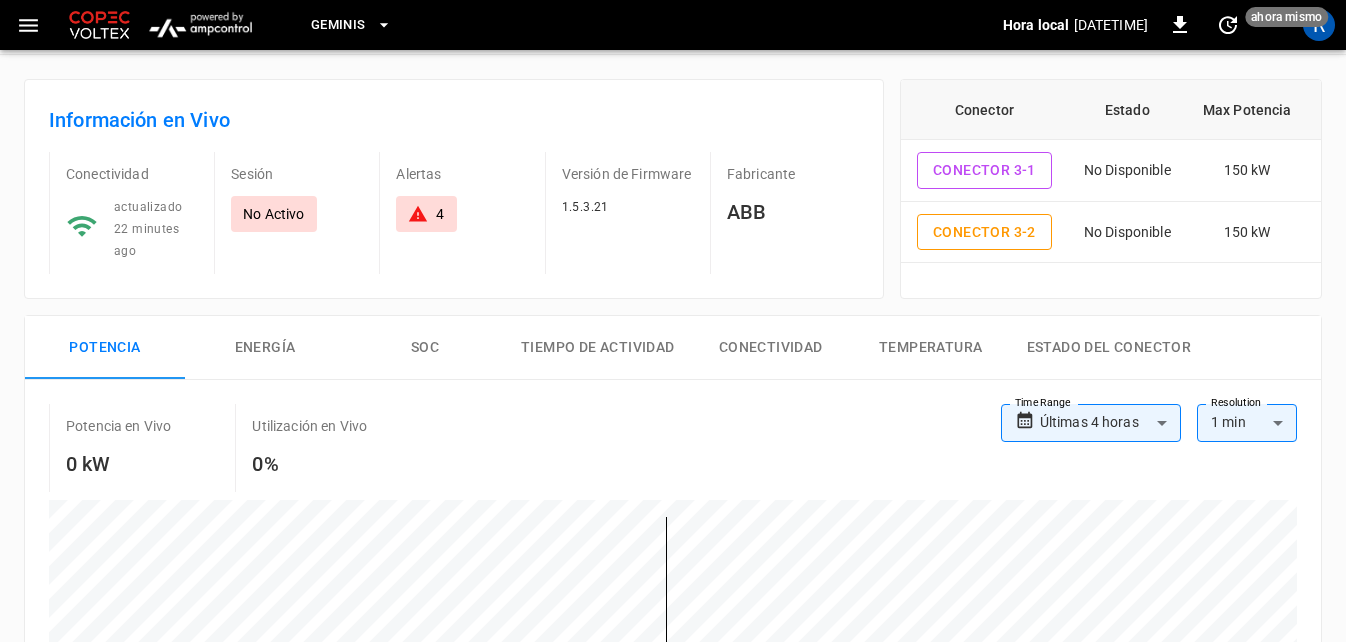 scroll, scrollTop: 0, scrollLeft: 0, axis: both 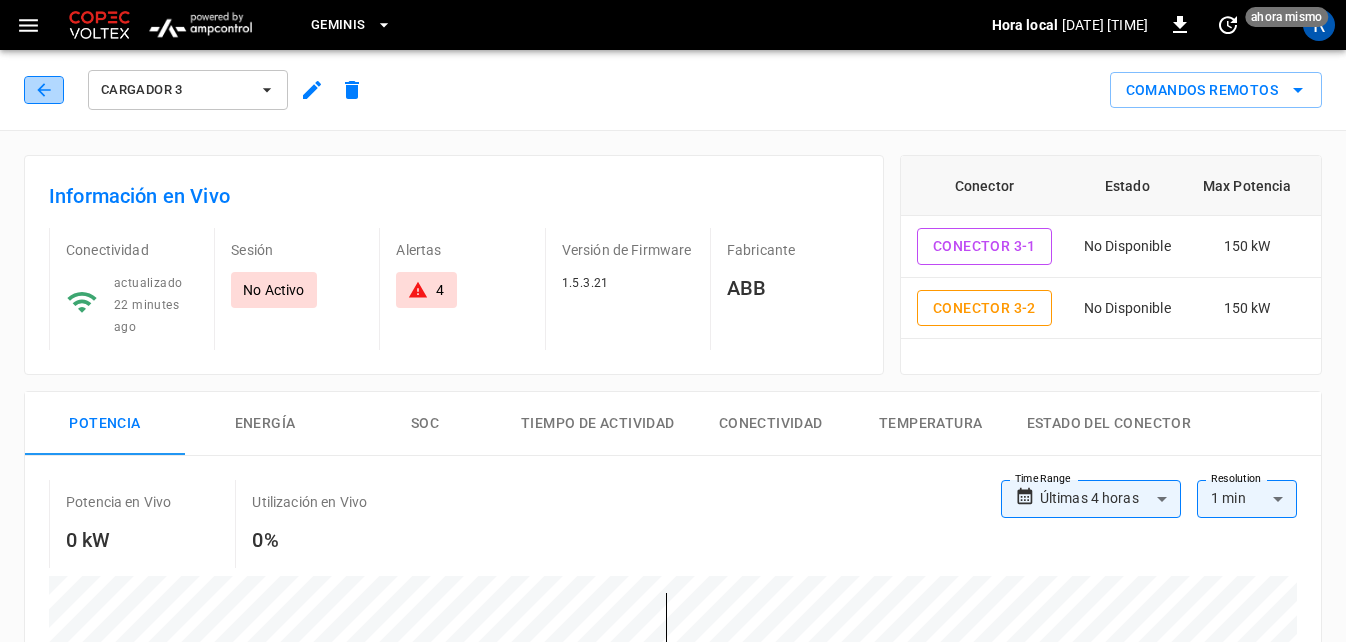 click 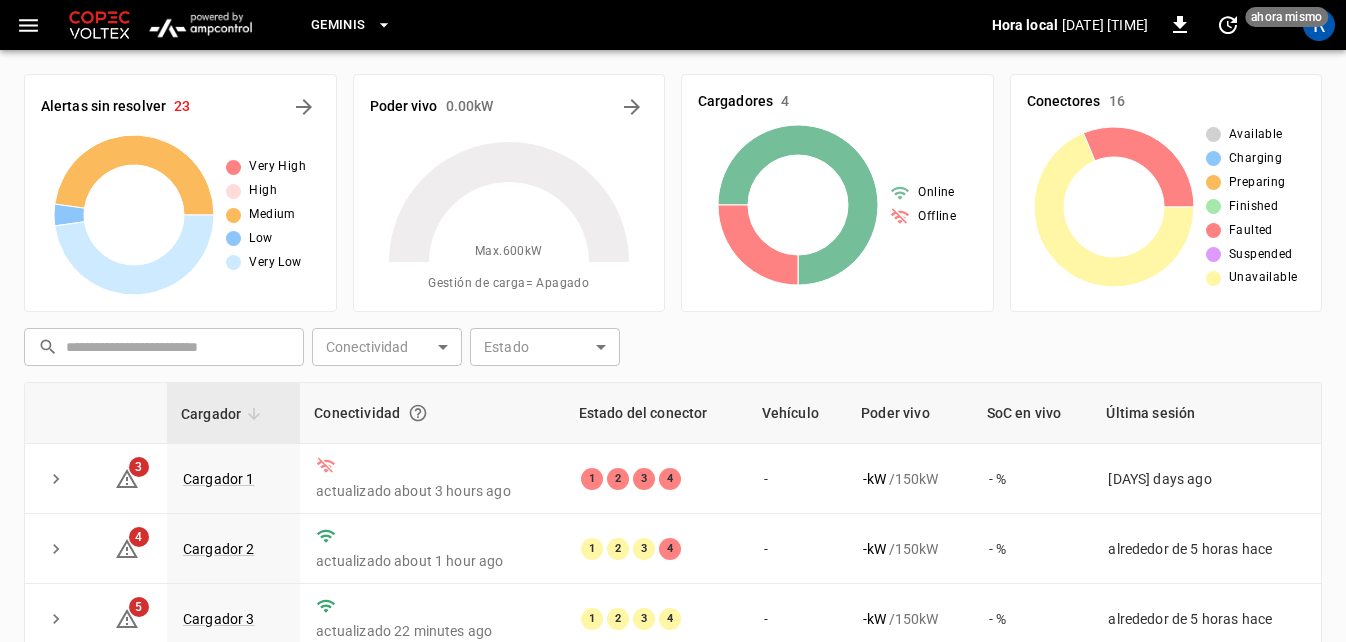 scroll, scrollTop: 200, scrollLeft: 0, axis: vertical 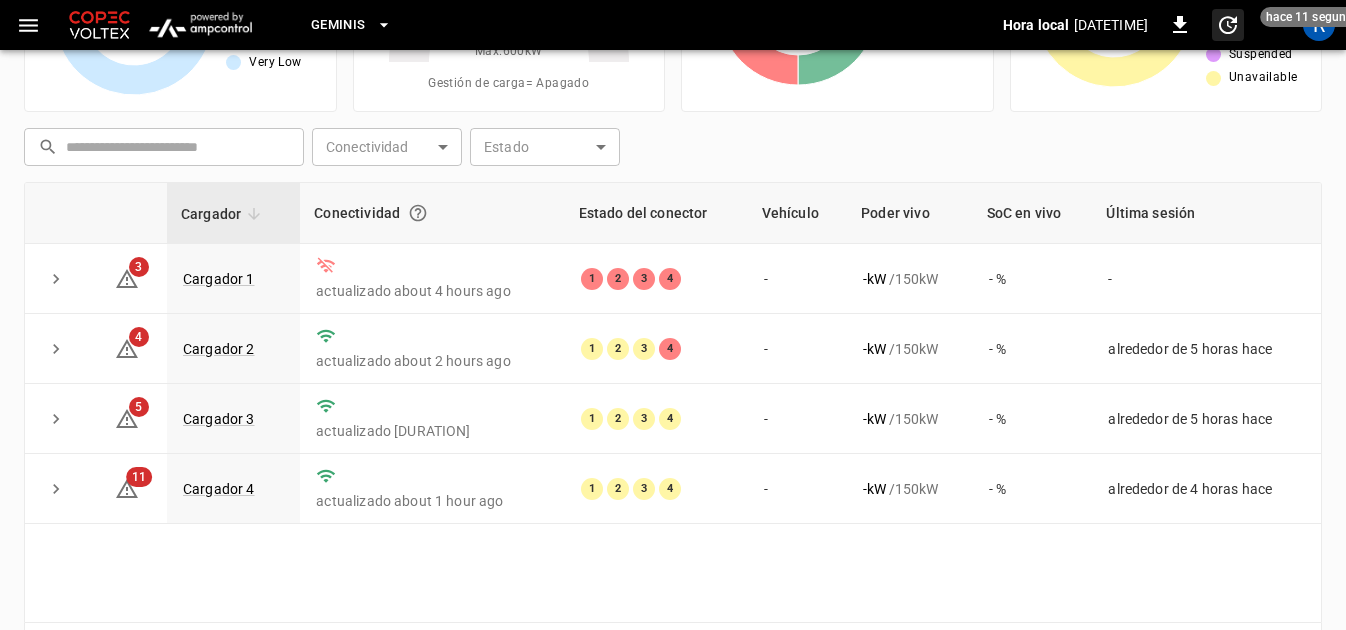 click 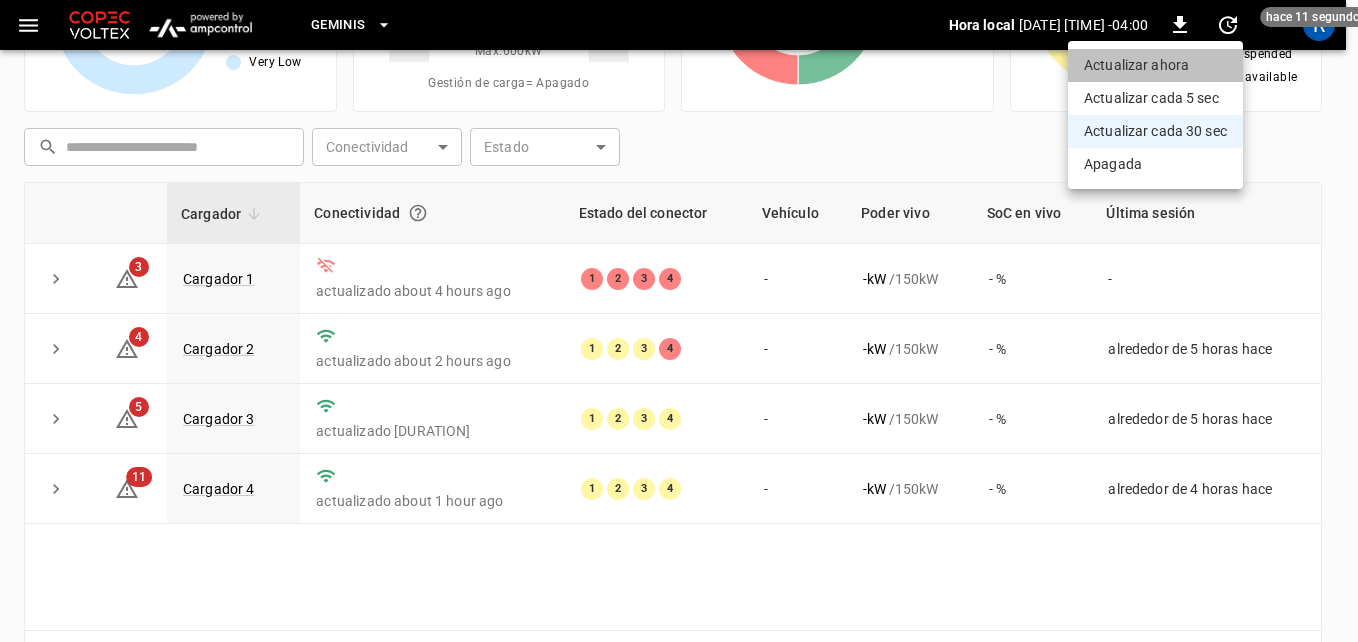 click on "Actualizar ahora" at bounding box center (1155, 65) 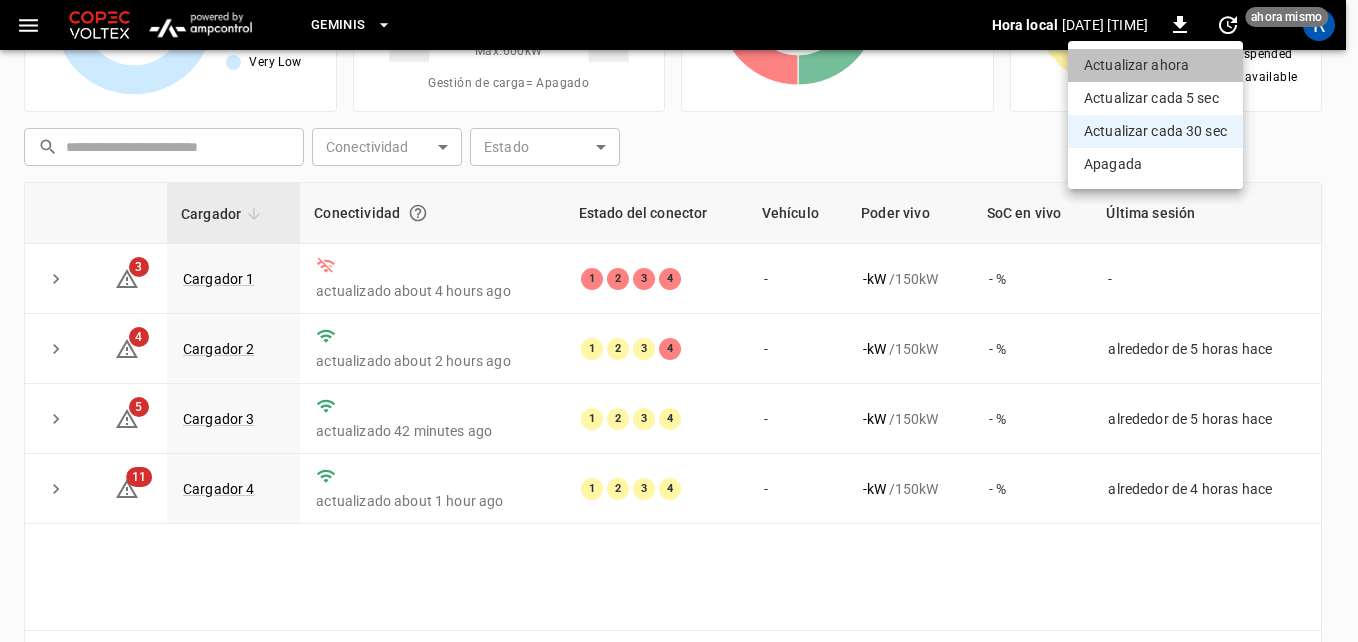 click on "Actualizar ahora" at bounding box center [1155, 65] 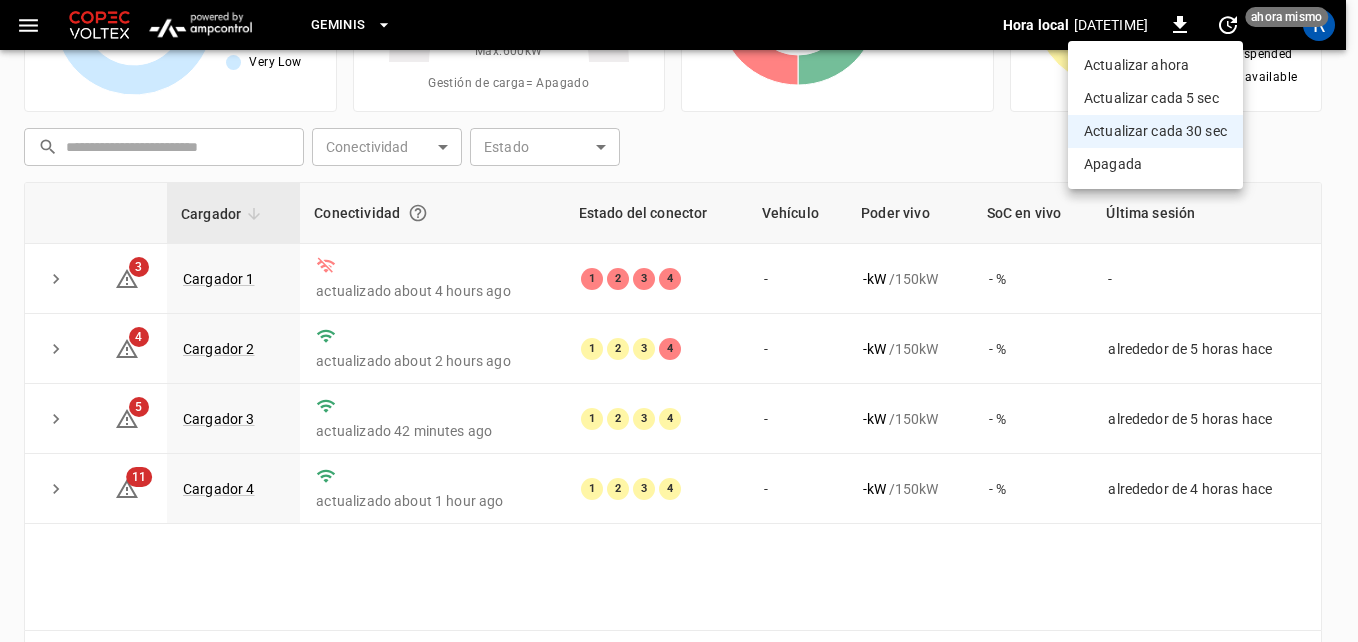 click at bounding box center (679, 321) 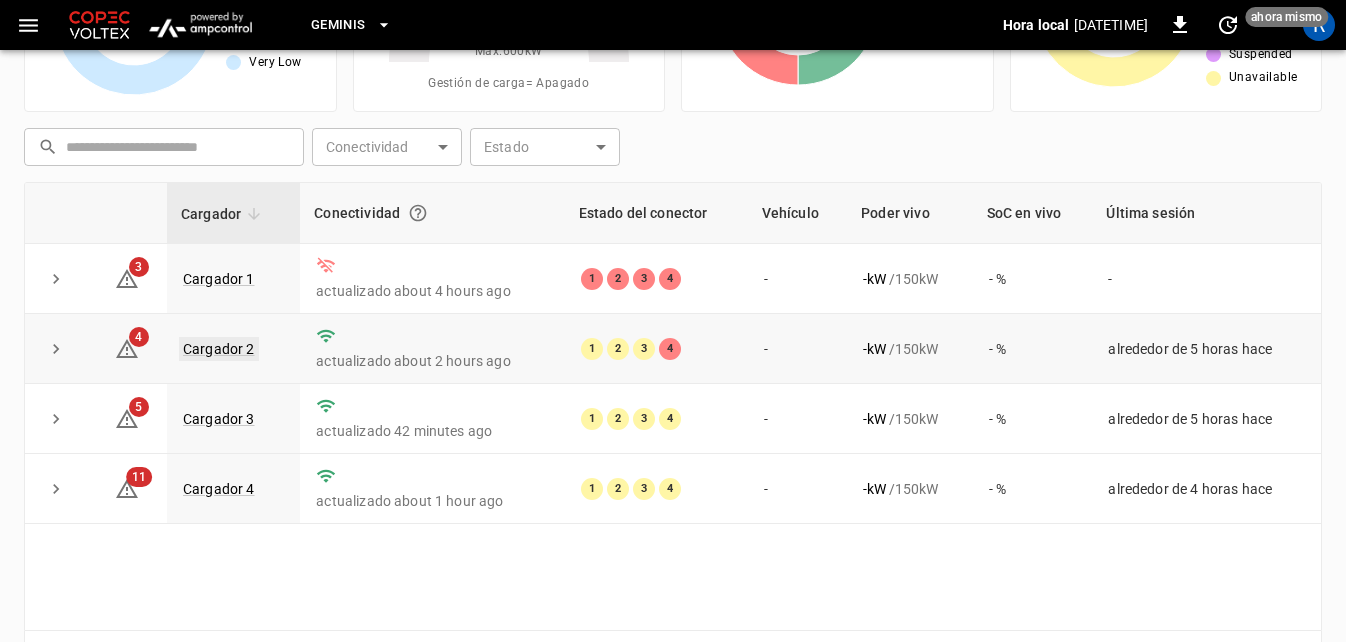 click on "Cargador 2" at bounding box center [219, 349] 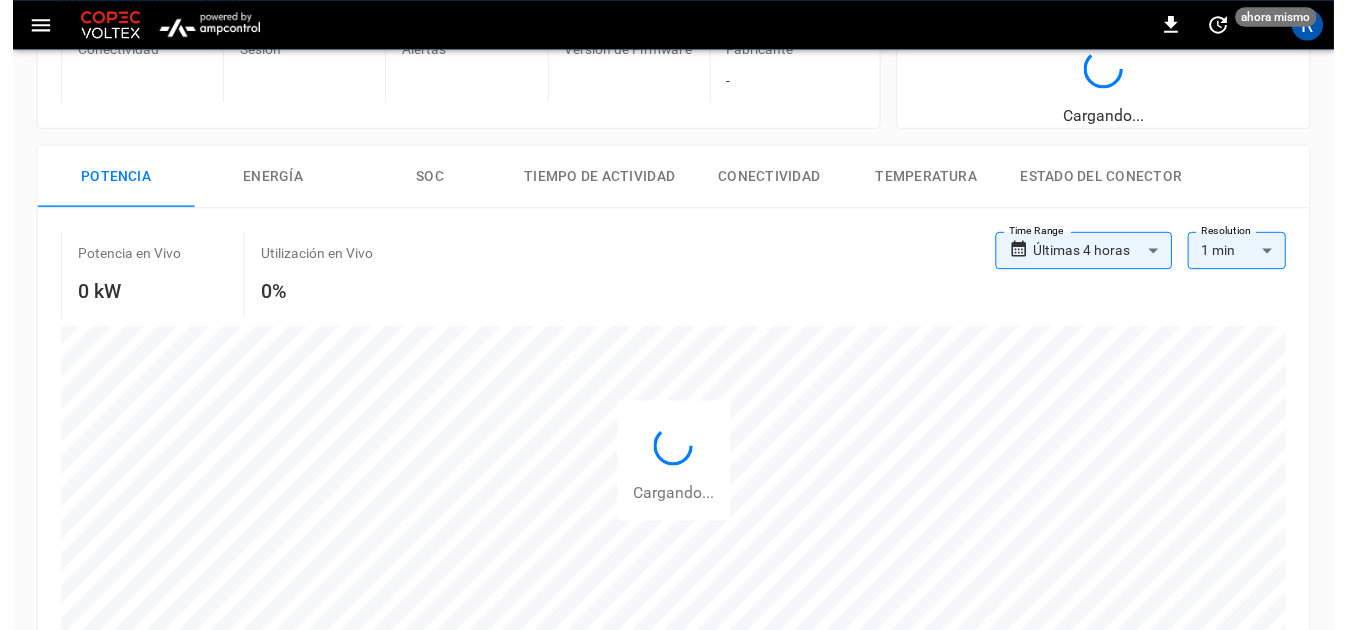 scroll, scrollTop: 0, scrollLeft: 0, axis: both 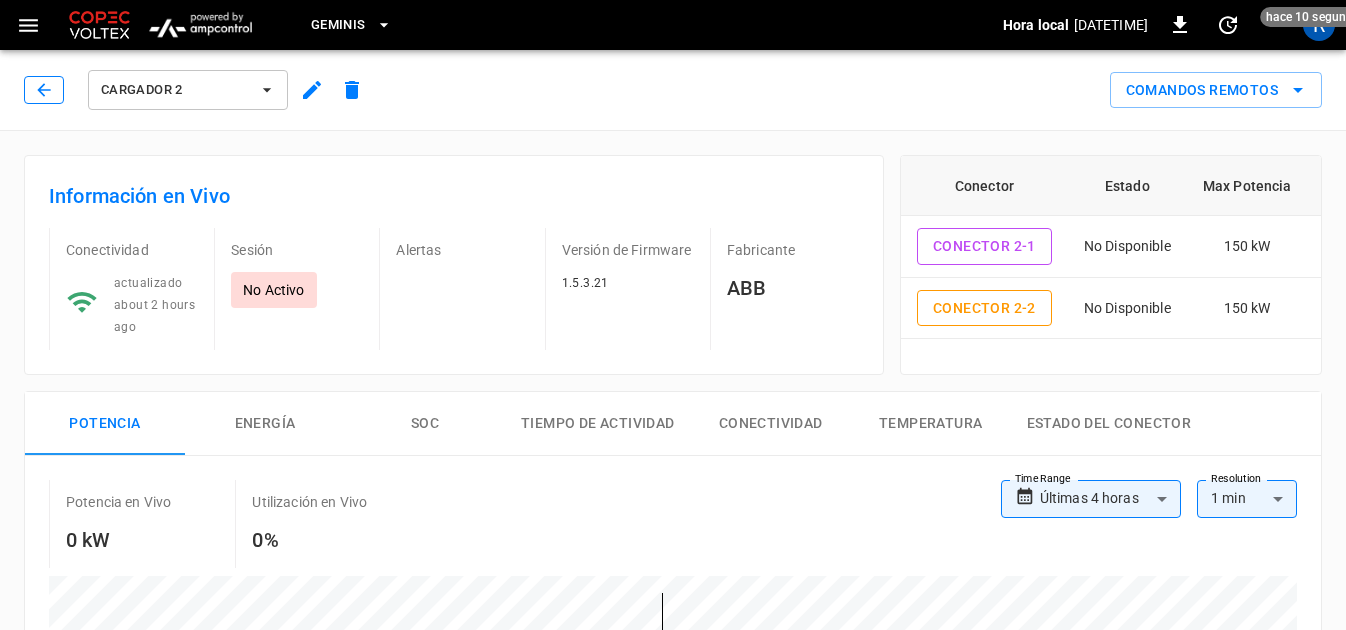 click 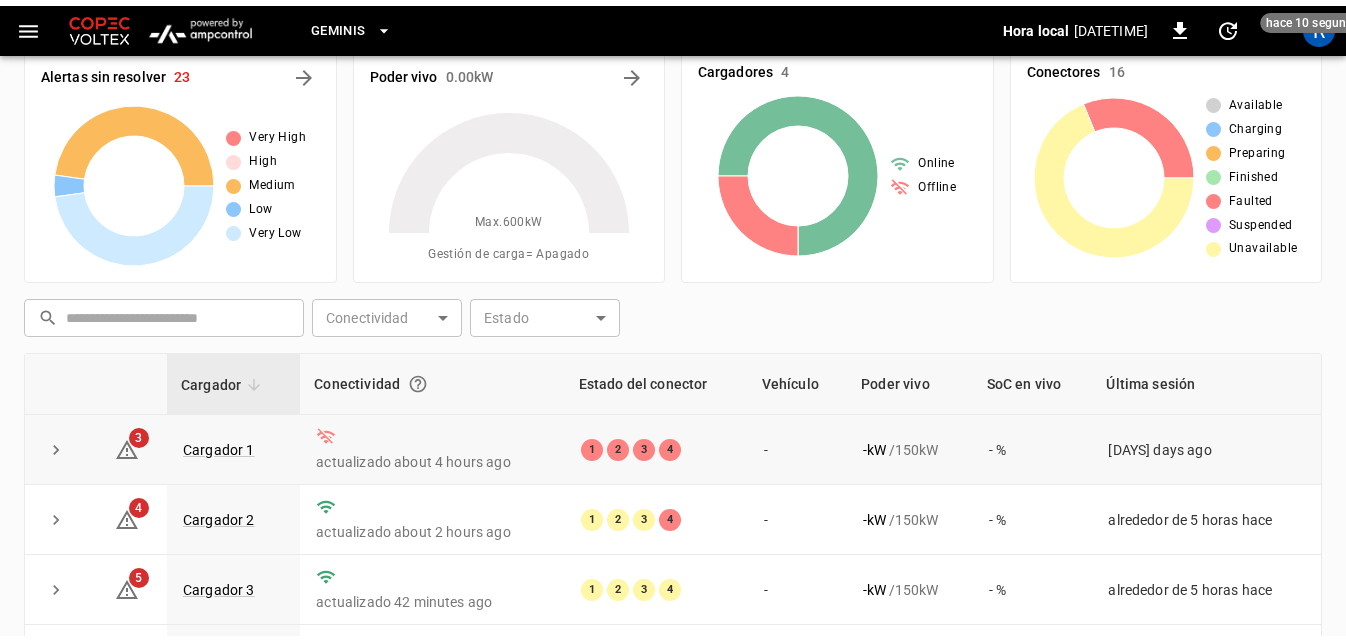 scroll, scrollTop: 0, scrollLeft: 0, axis: both 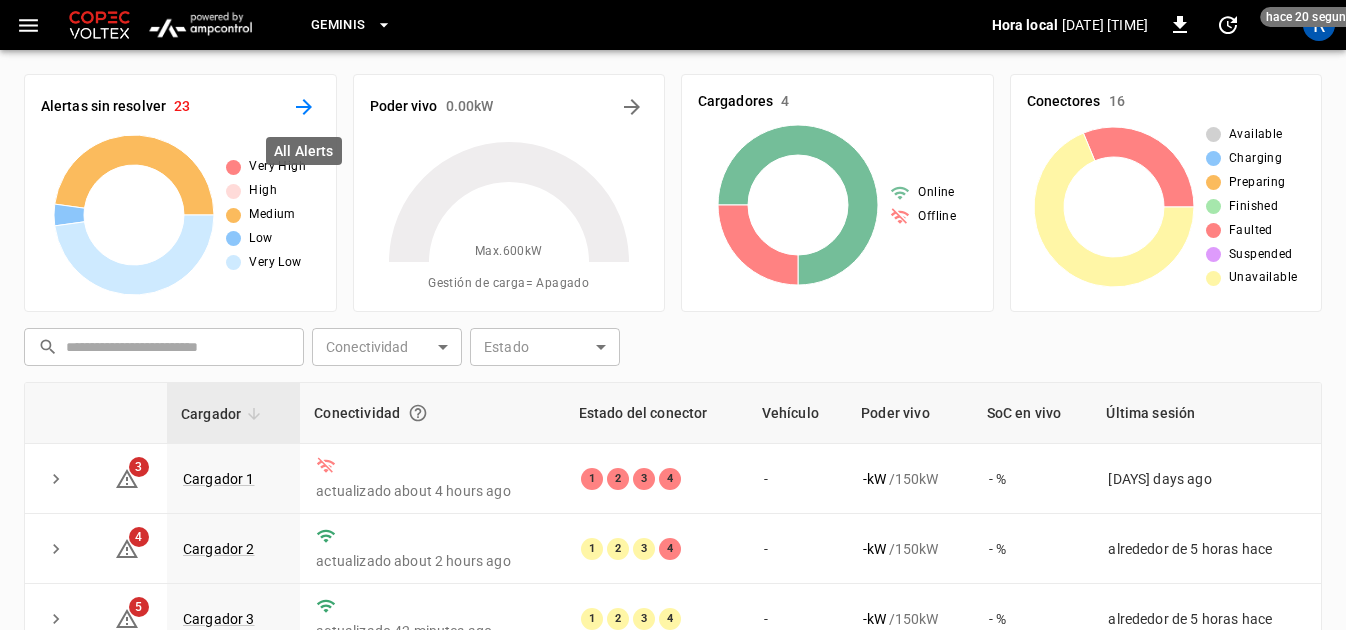 click 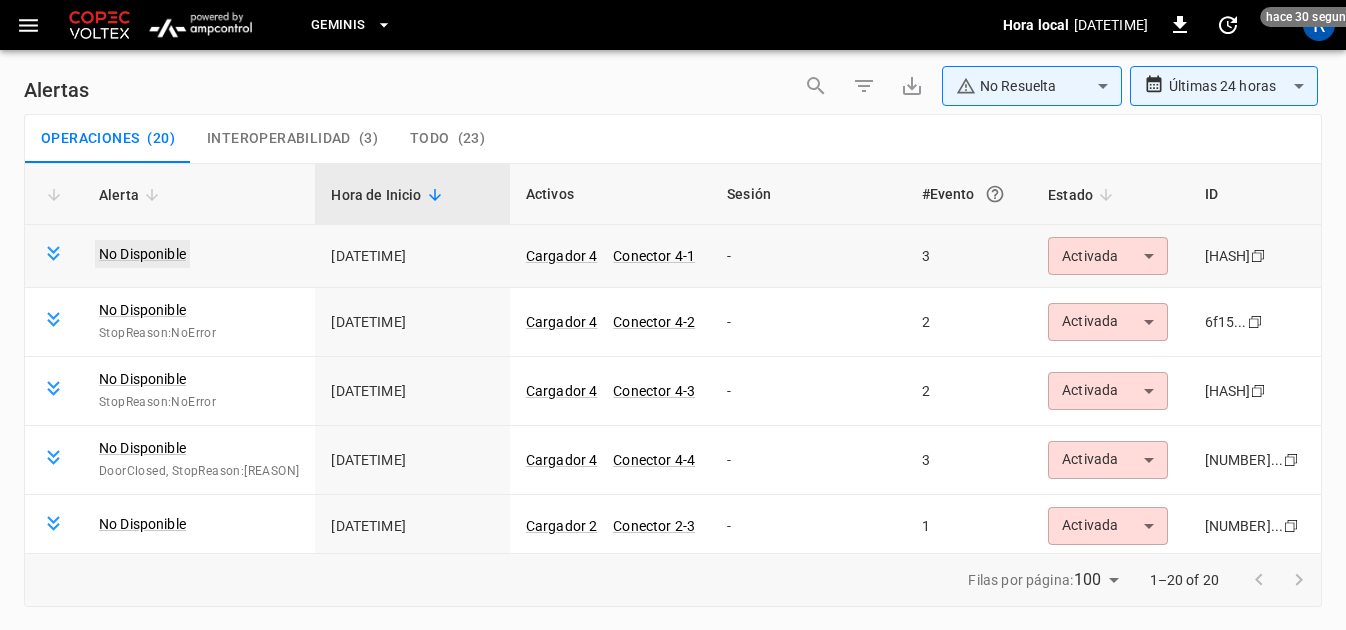click on "No Disponible" at bounding box center [142, 254] 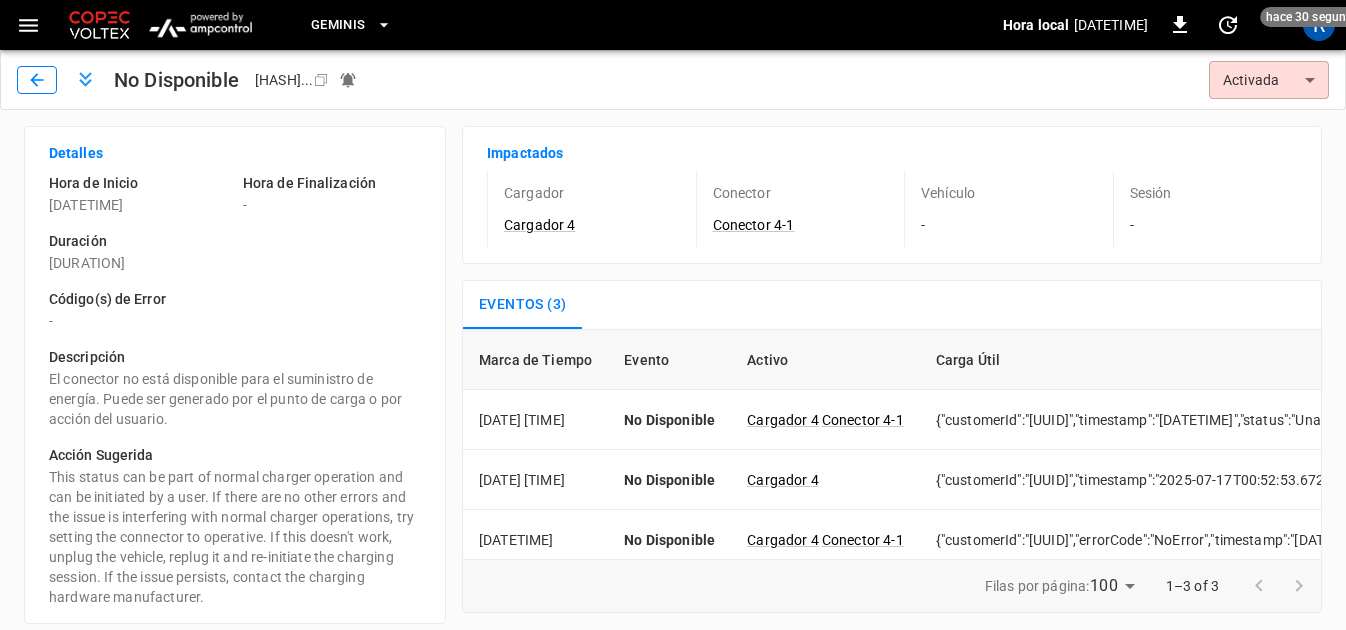 click at bounding box center (37, 80) 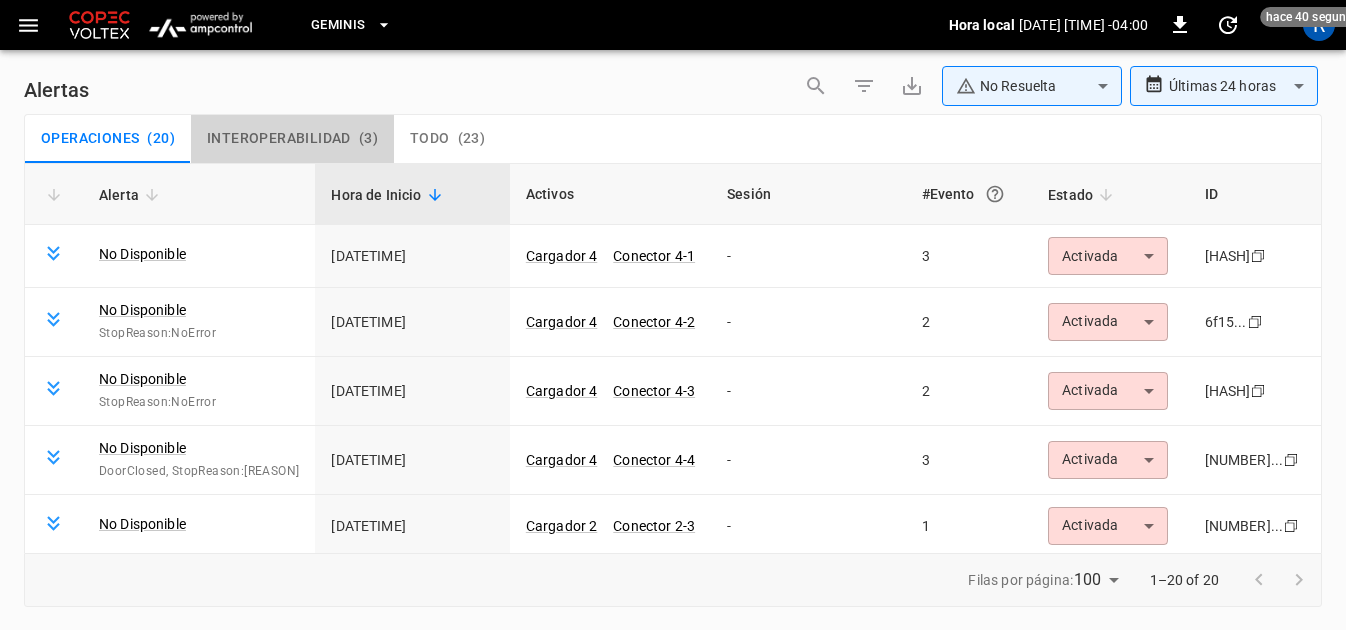 click on "Interoperabilidad" at bounding box center (279, 139) 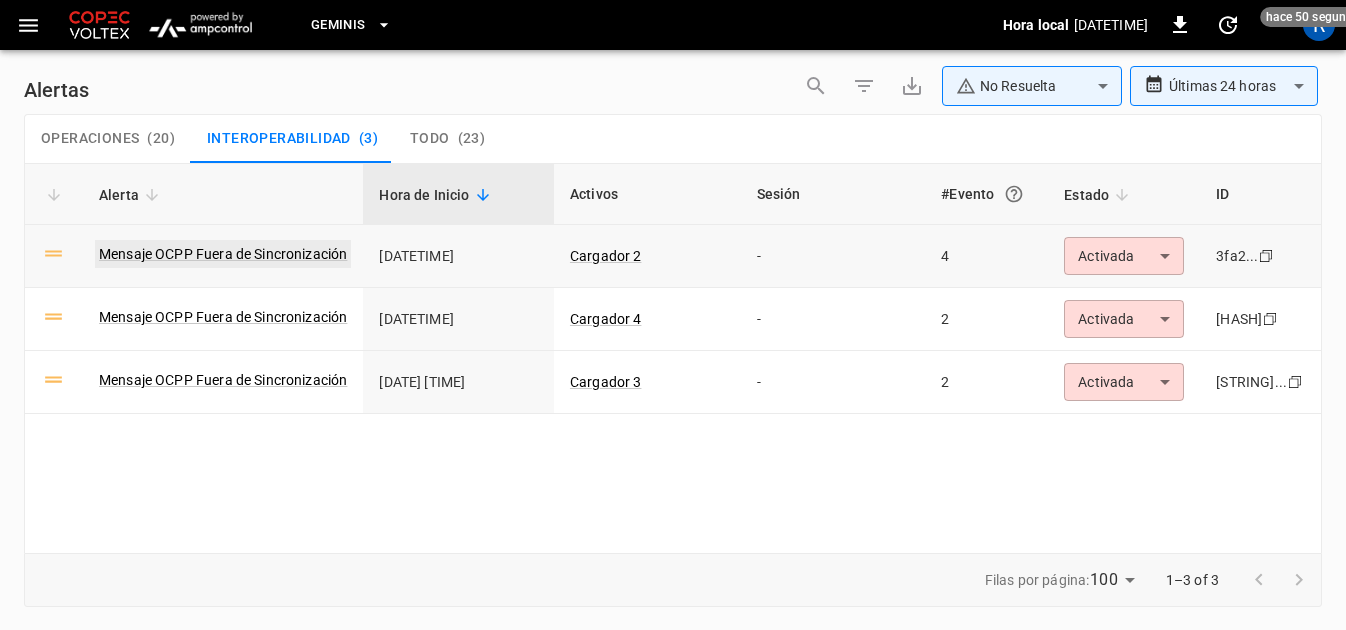 click on "Mensaje OCPP Fuera de Sincronización" at bounding box center [223, 254] 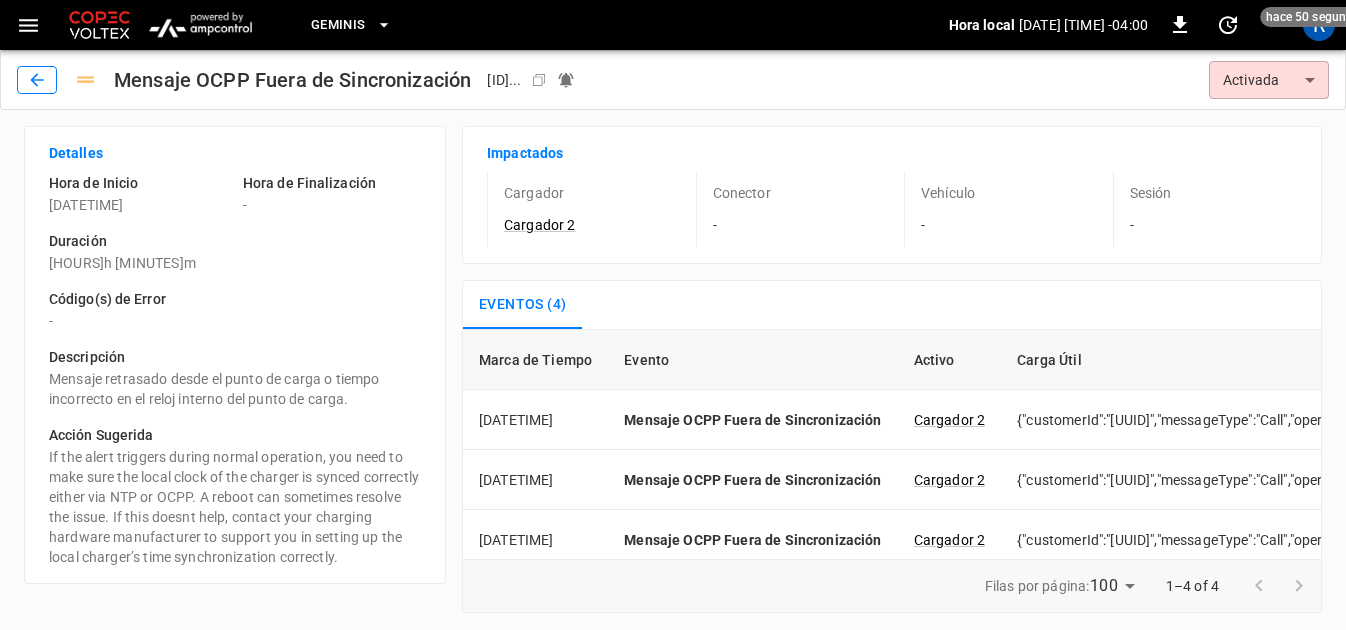 click 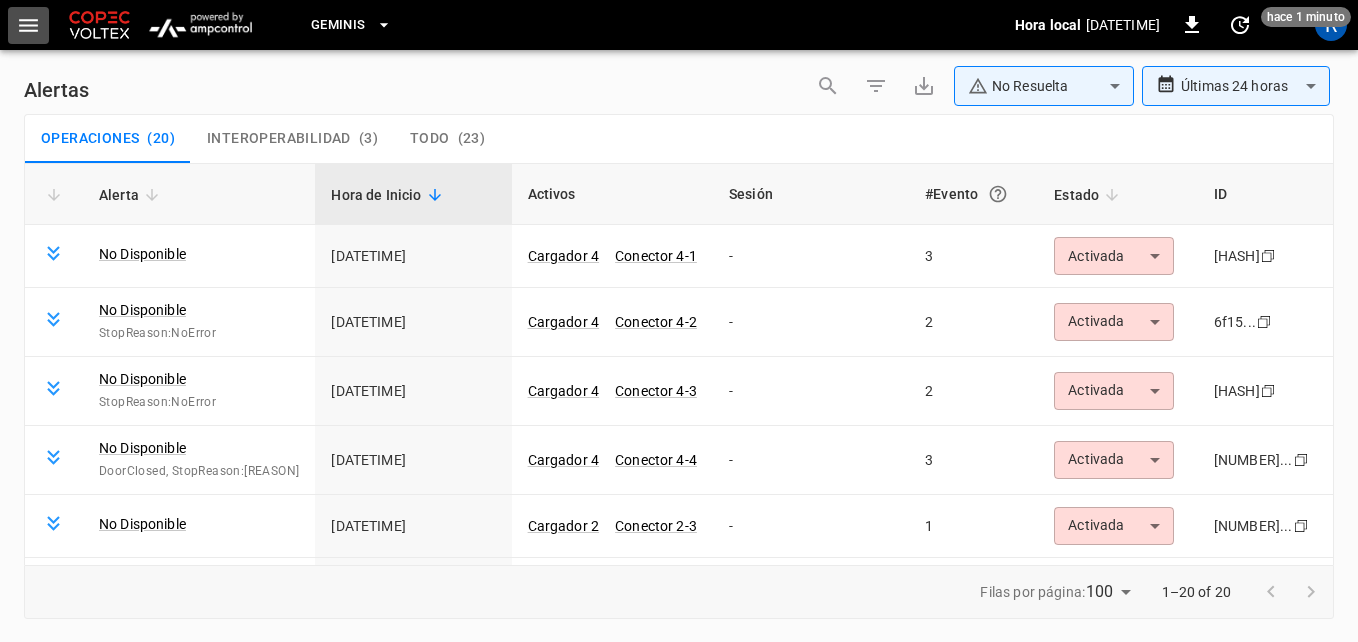click 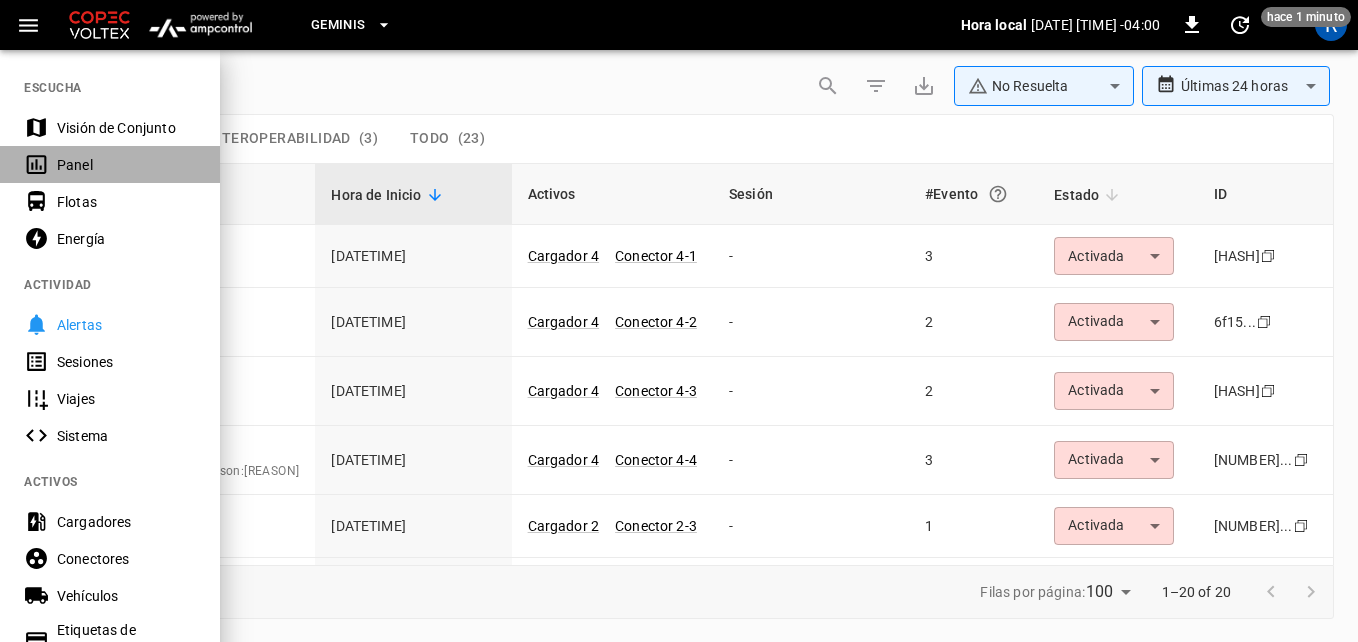 click on "Panel" at bounding box center (126, 165) 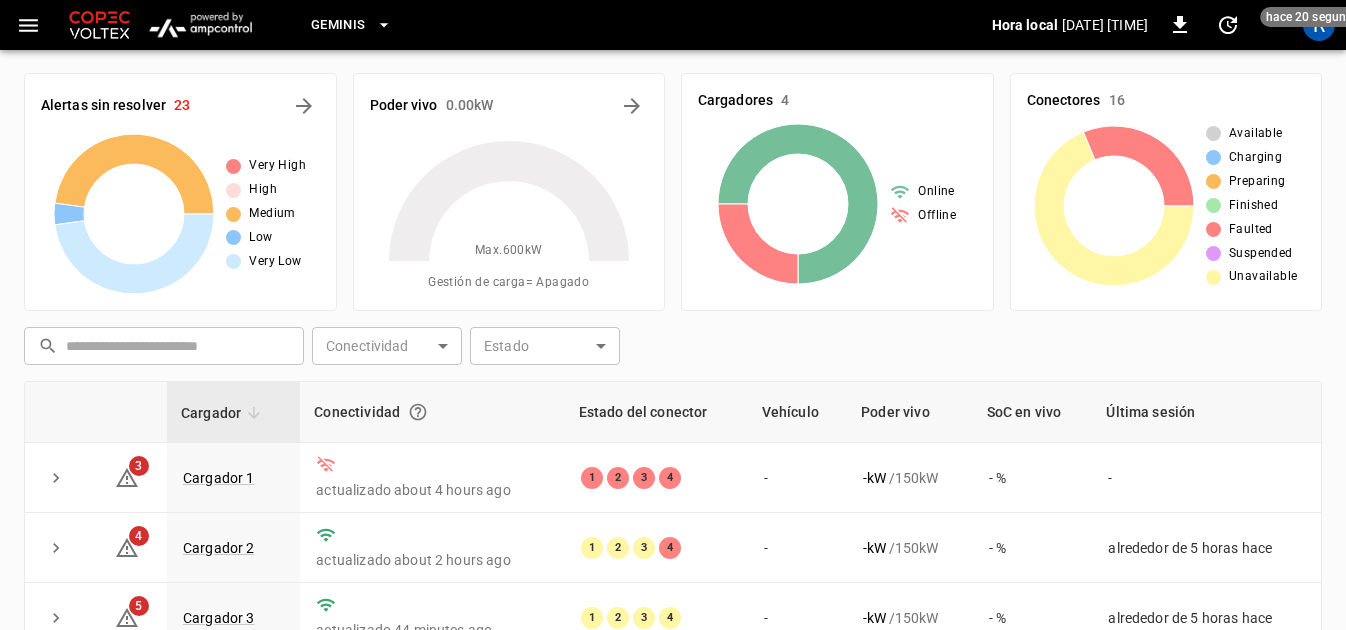 scroll, scrollTop: 0, scrollLeft: 0, axis: both 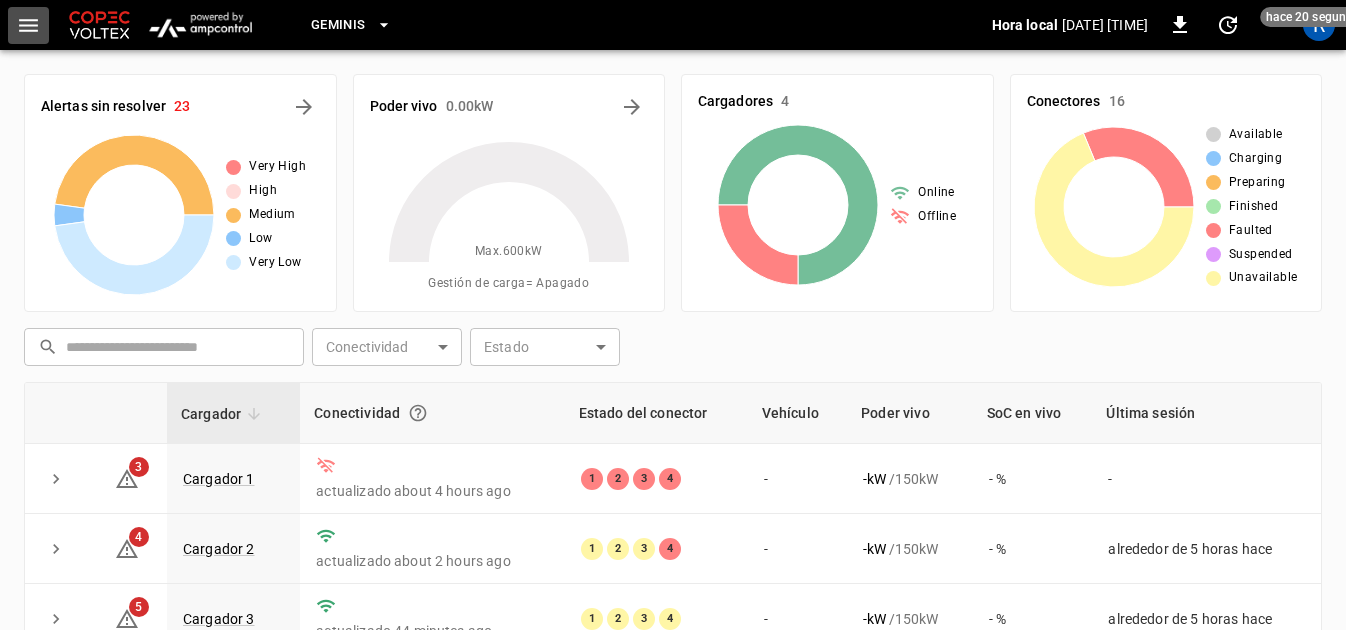 click 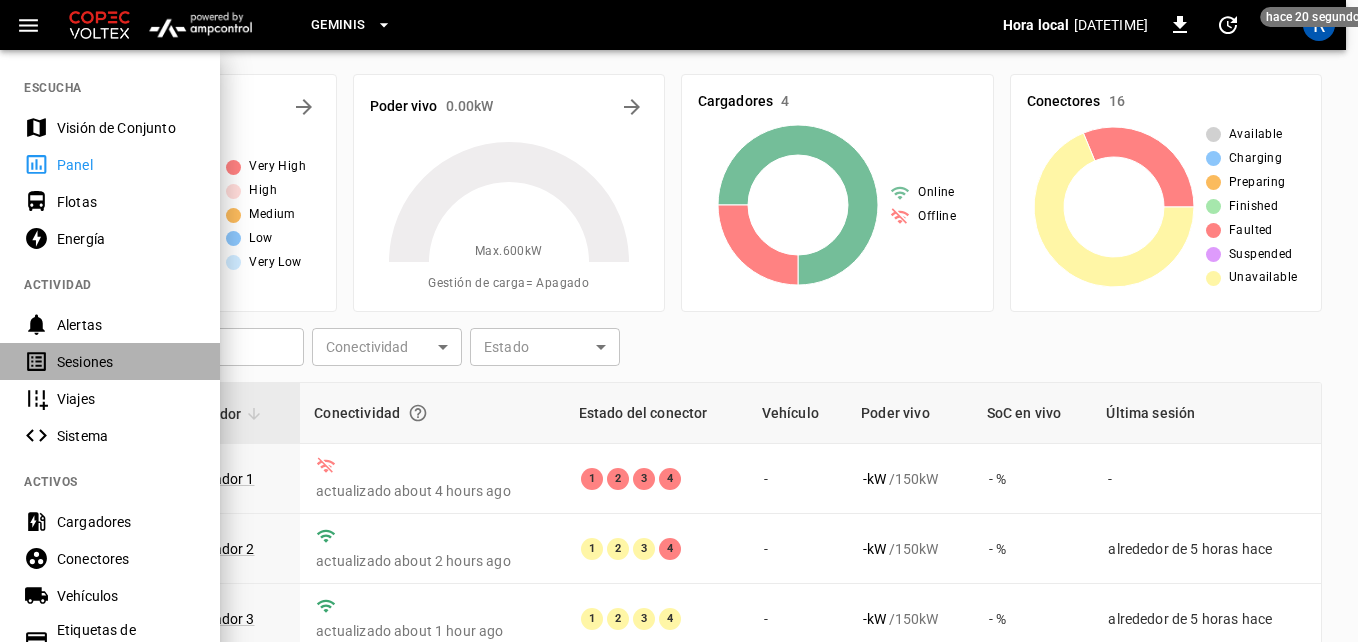 click on "Sesiones" at bounding box center [126, 362] 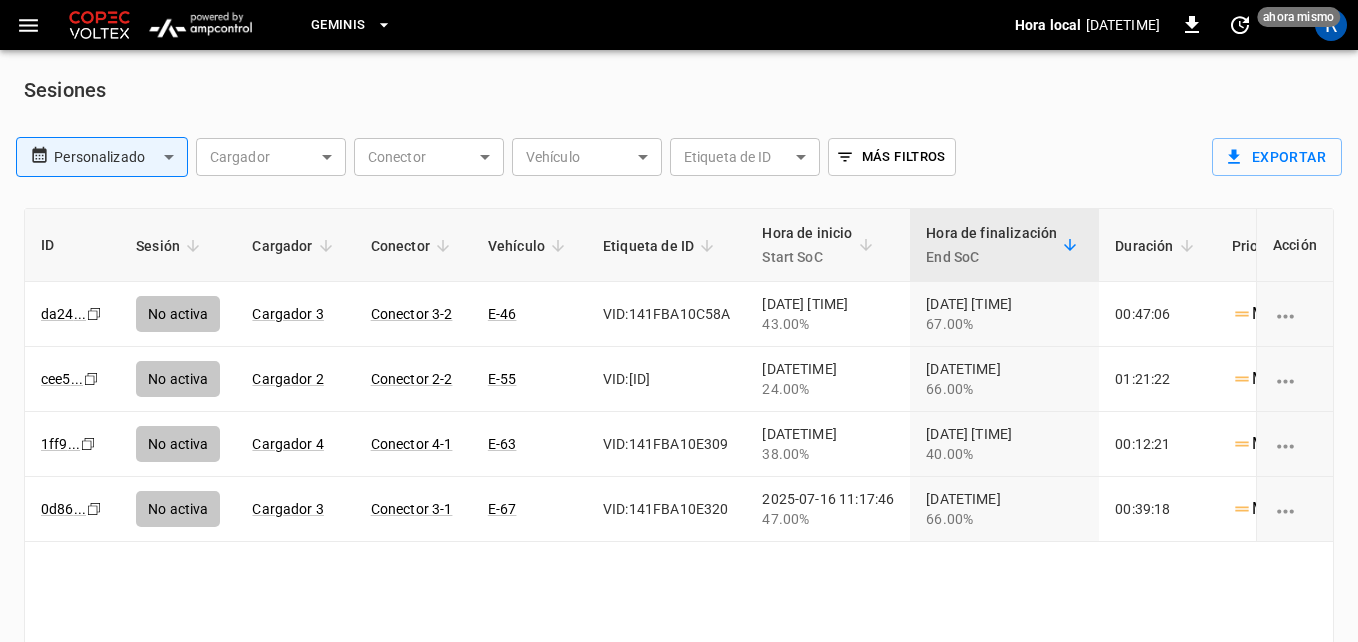 click on "[BRAND] Hora local [DATETIME] [TIME] R Sesiones Personalizado ****** ​ Cargador ​ Cargador Conector ​ Conector Vehículo ​ Vehículo Etiqueta de ID ​ Etiqueta de ID Más filtros Exportar ID Sesión Cargador Conector Vehículo Etiqueta de ID Hora de inicio Start SoC Hora de finalización End SoC Duración Prioridad Energía Costo de suministro   Acción [STRING] ... Copy No activa Cargador [NUMBER] Conector [NUMBER]-[NUMBER] E-[NUMBER] VID:[STRING] [DATETIME] [NUMBER]% [DATETIME] [NUMBER]% [TIME] Medium [NUMBER] kWh $[NUMBER] [STRING] ... Copy No activa Cargador [NUMBER] Conector [NUMBER]-[NUMBER] E-[NUMBER] VID:[STRING] [DATETIME] [NUMBER]% [DATETIME] [NUMBER]% [TIME] Medium [NUMBER] kWh $[NUMBER] [STRING] ... Copy No activa Cargador [NUMBER] Conector [NUMBER]-[NUMBER] E-[NUMBER] VID:[STRING] [DATETIME] [NUMBER]% [DATETIME] [NUMBER]% [TIME] Medium [NUMBER] kWh $[NUMBER]" at bounding box center [679, 367] 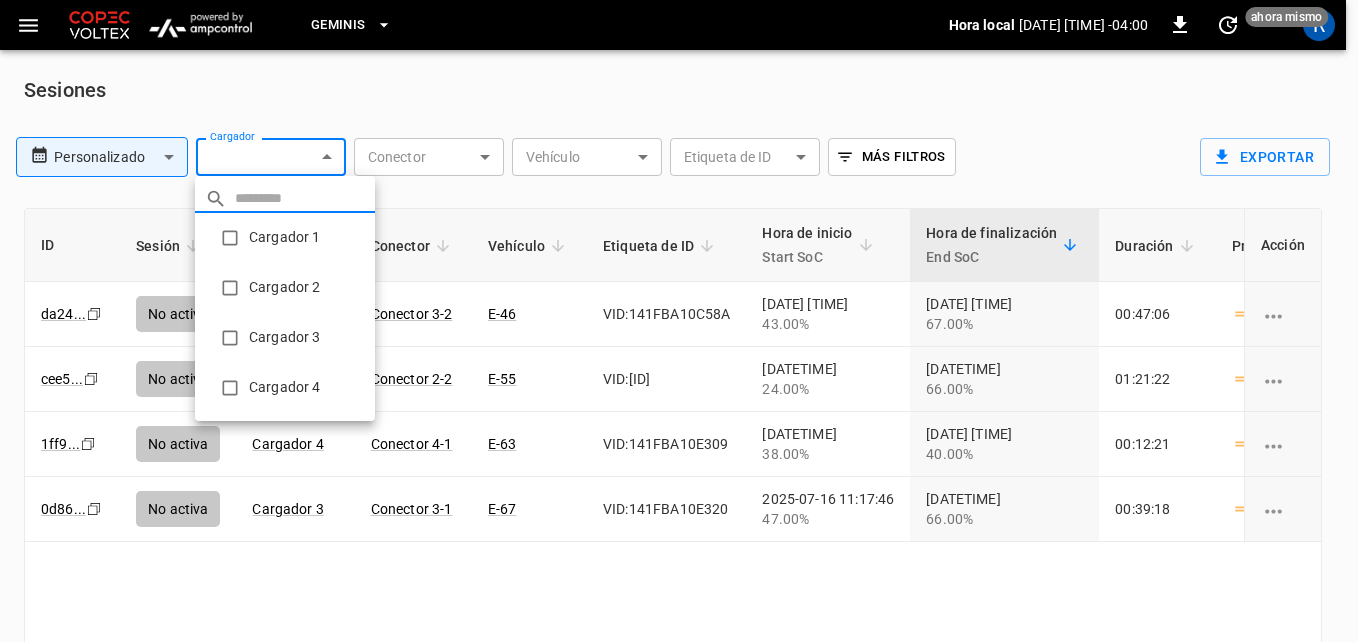 click on "Cargador 4" at bounding box center (285, 388) 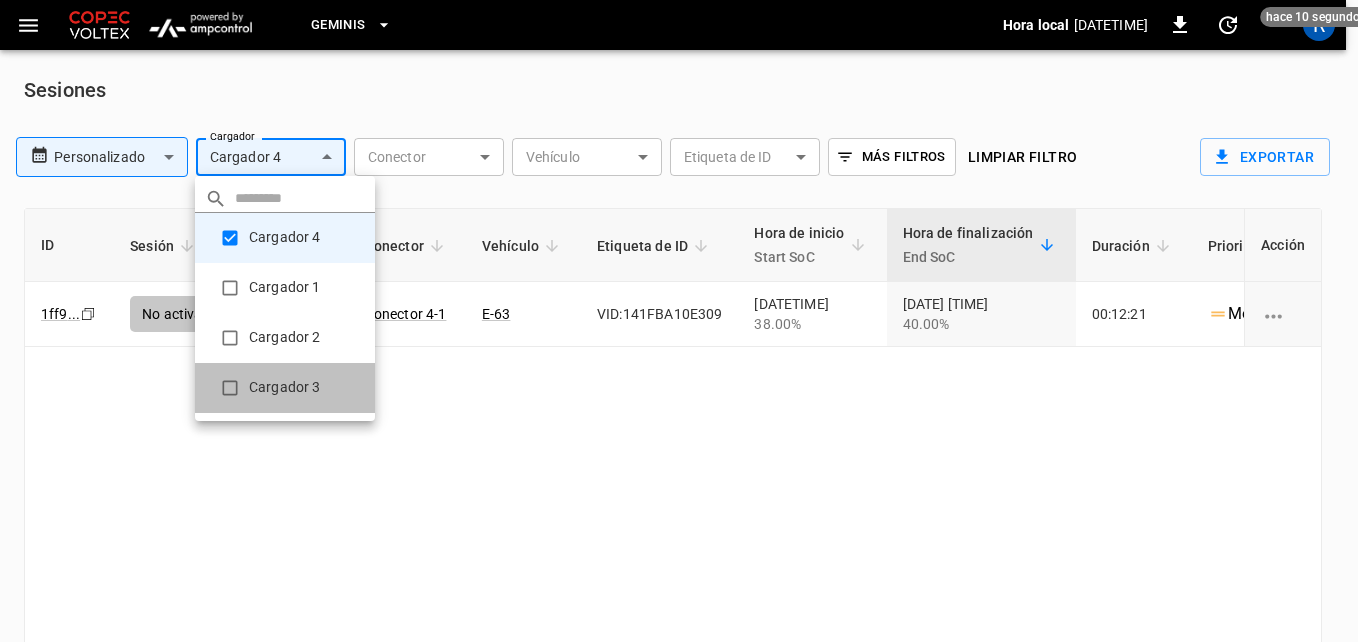 click on "Cargador 3" at bounding box center [285, 388] 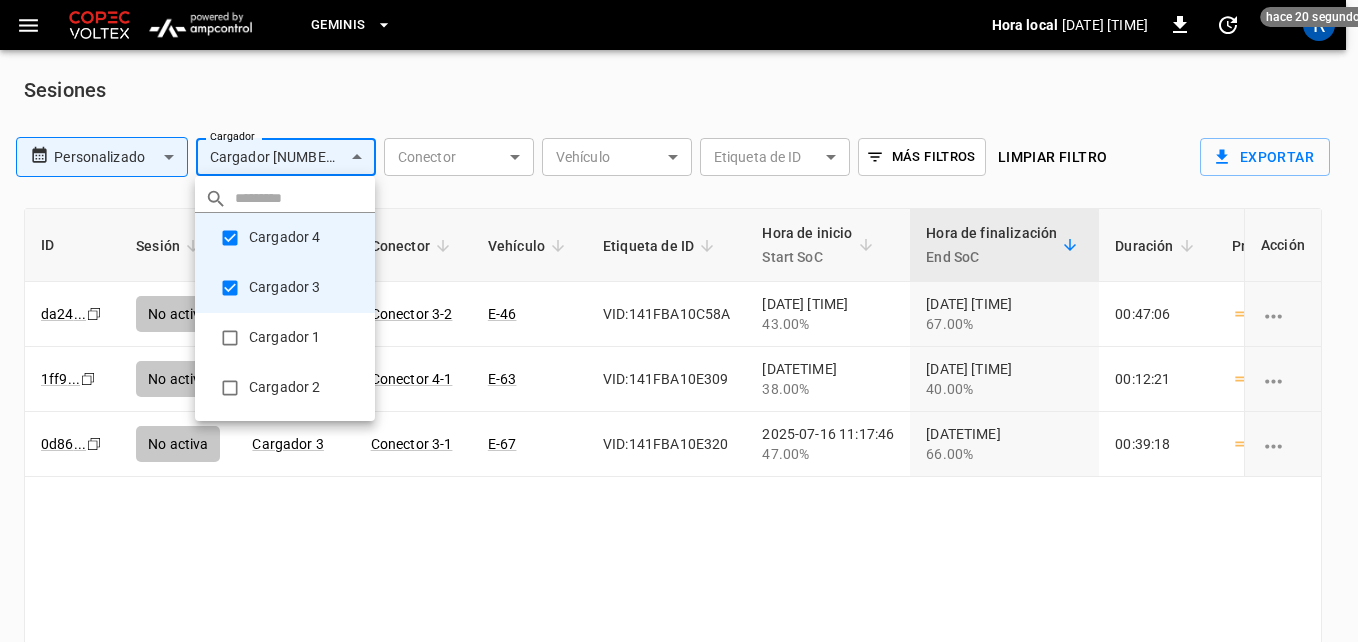 click at bounding box center (679, 321) 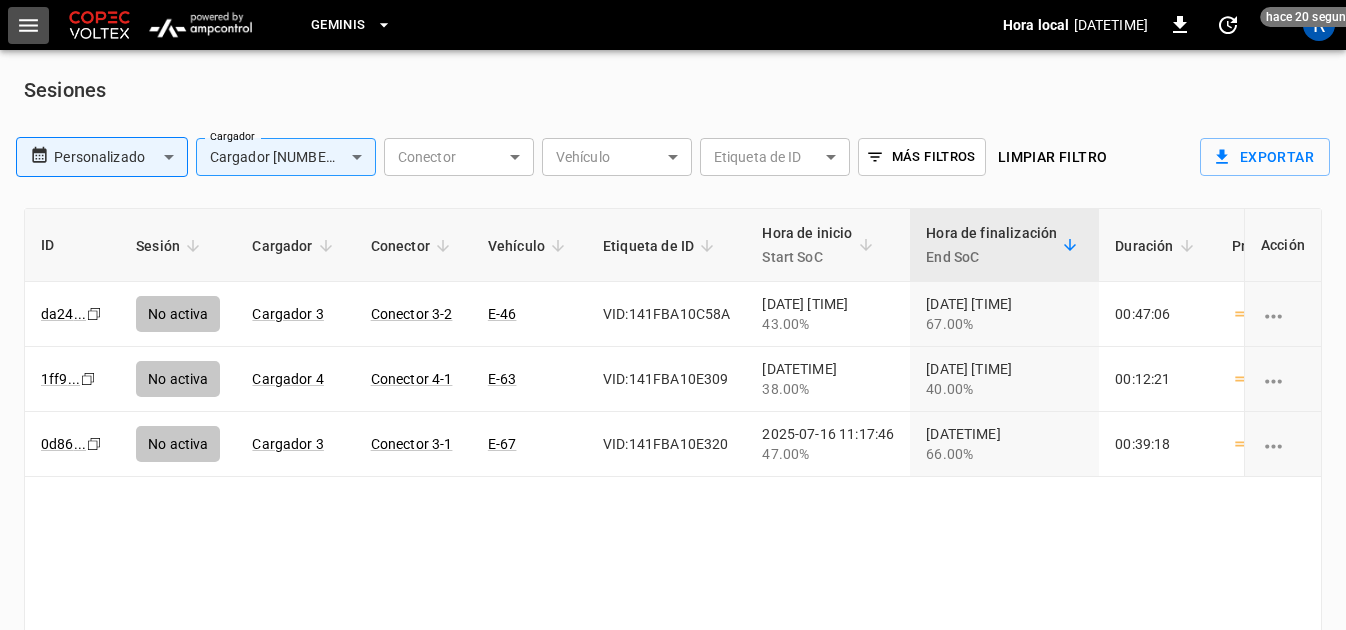 click 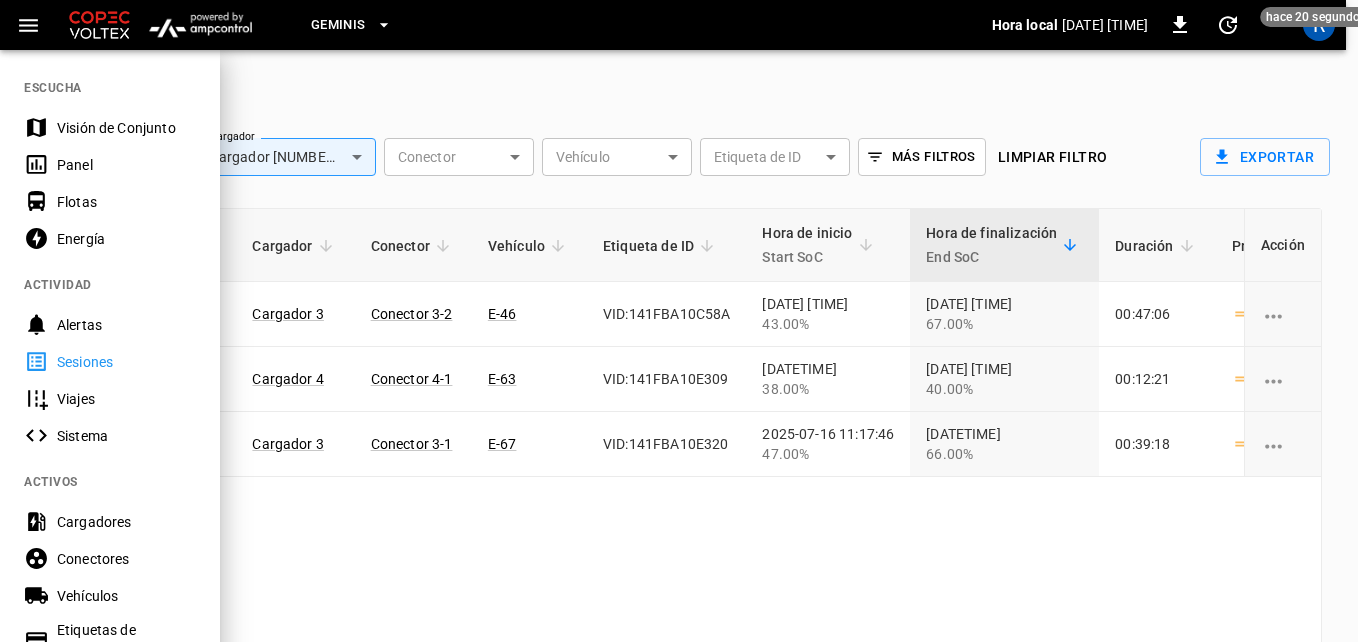 click on "Sesiones" at bounding box center (126, 362) 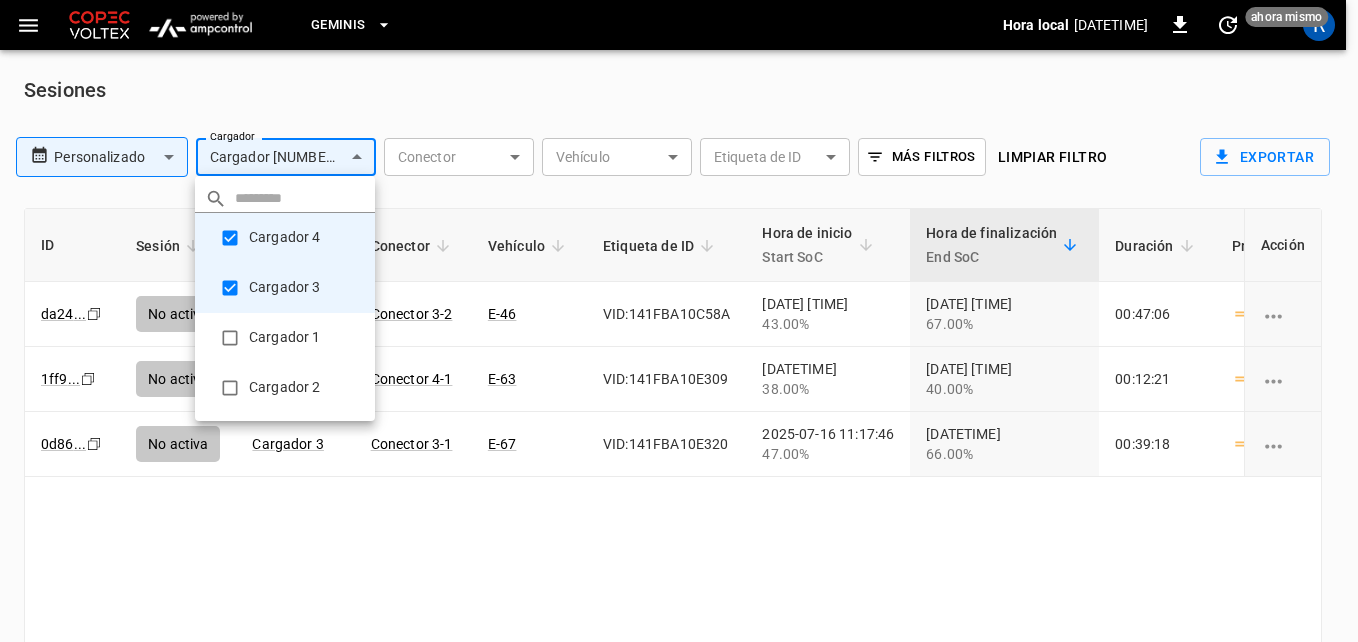 click on "**********" at bounding box center (679, 367) 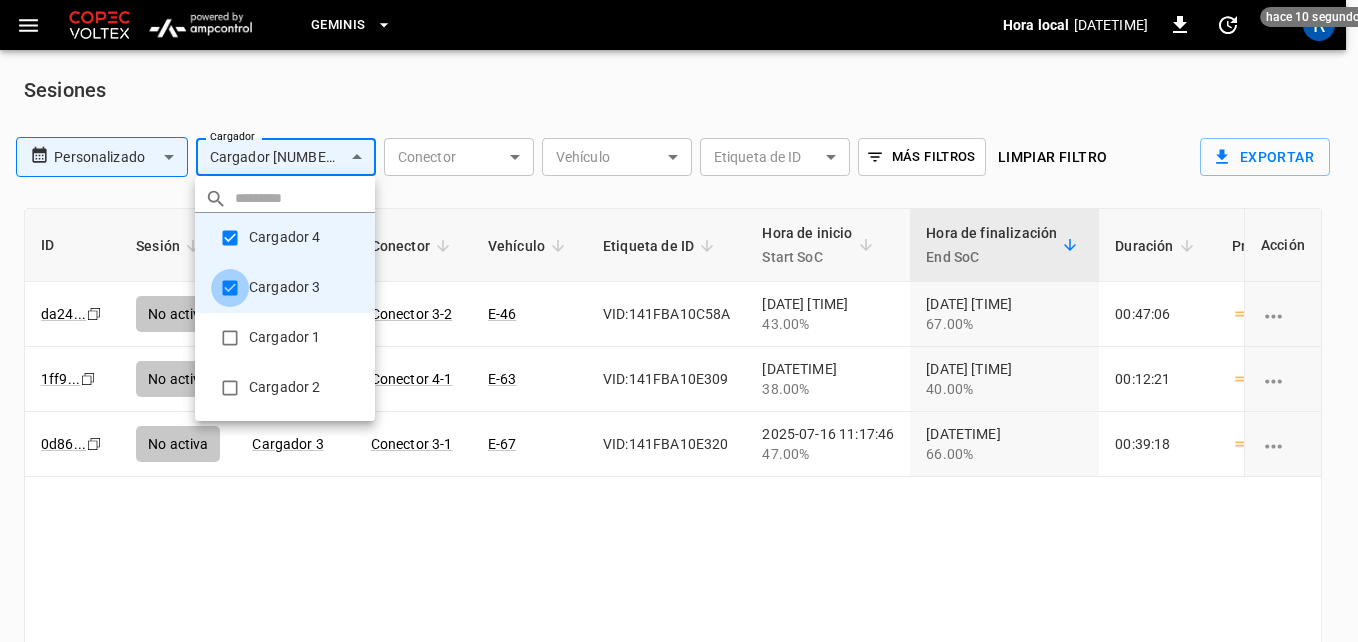 type on "**********" 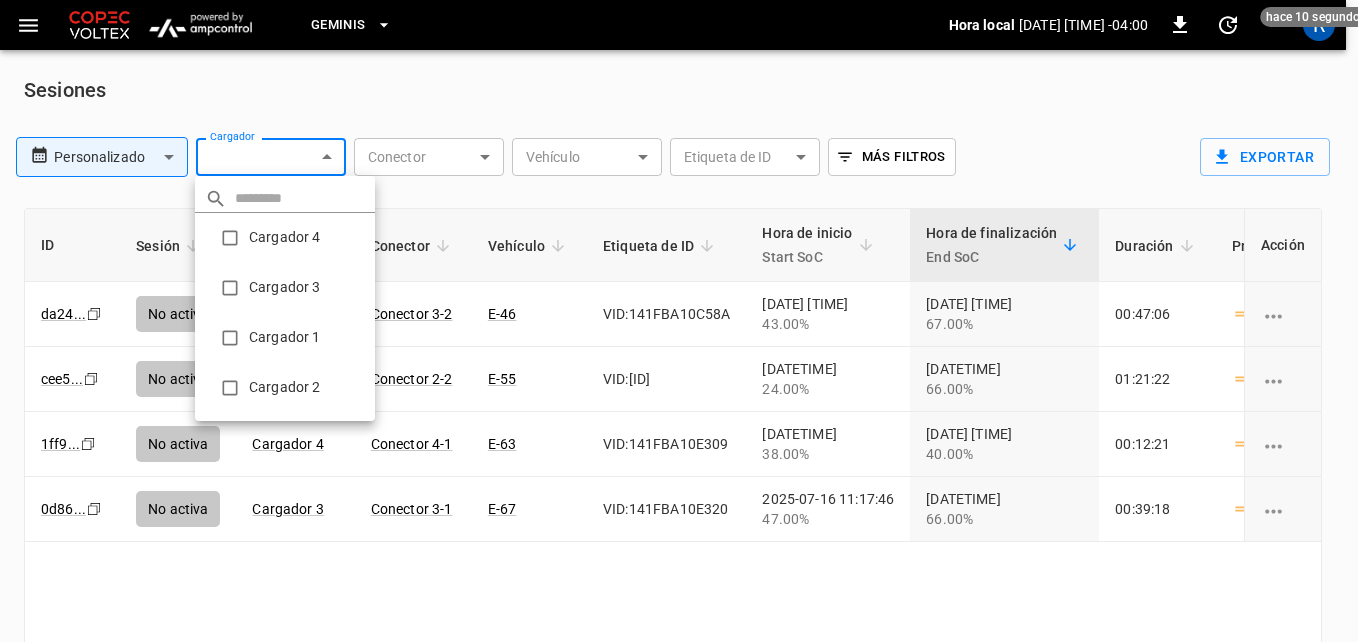 type 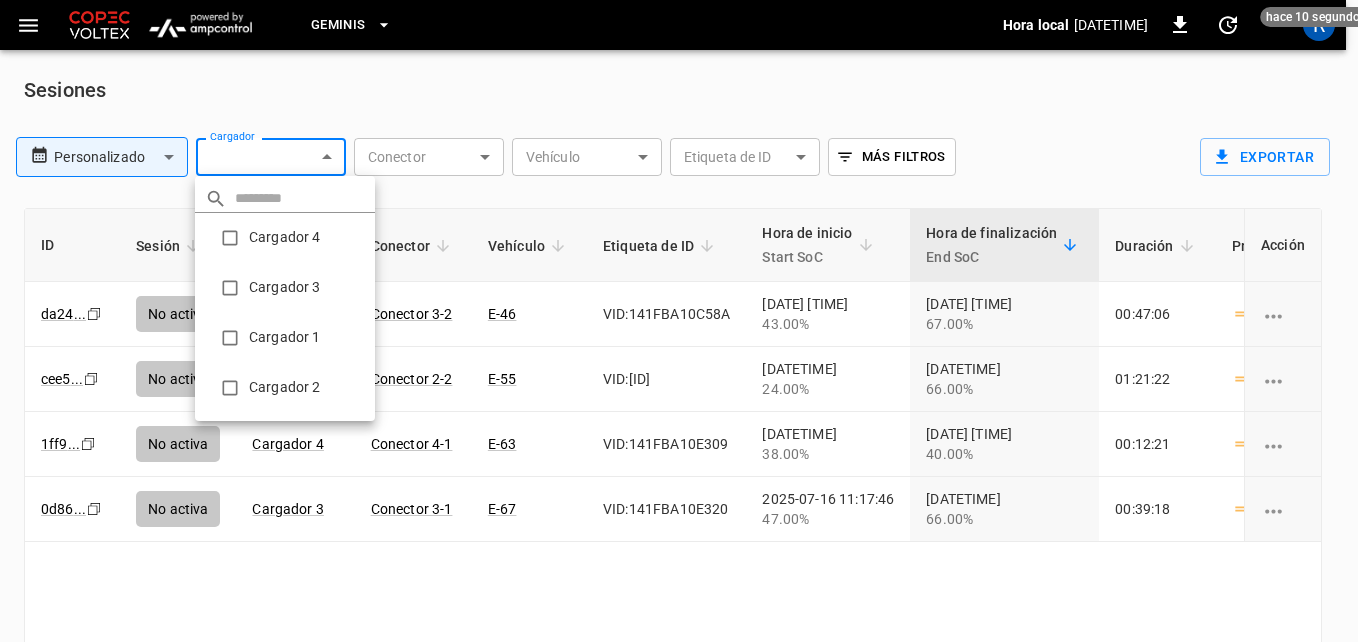 click at bounding box center [679, 321] 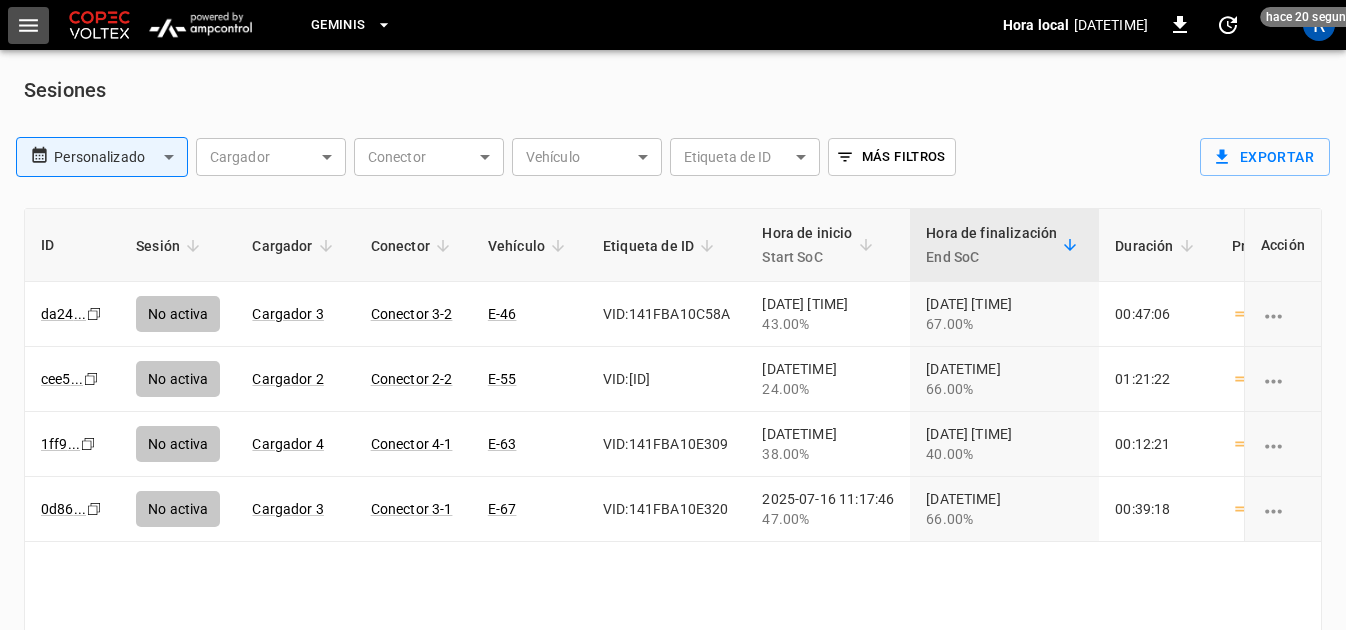 click 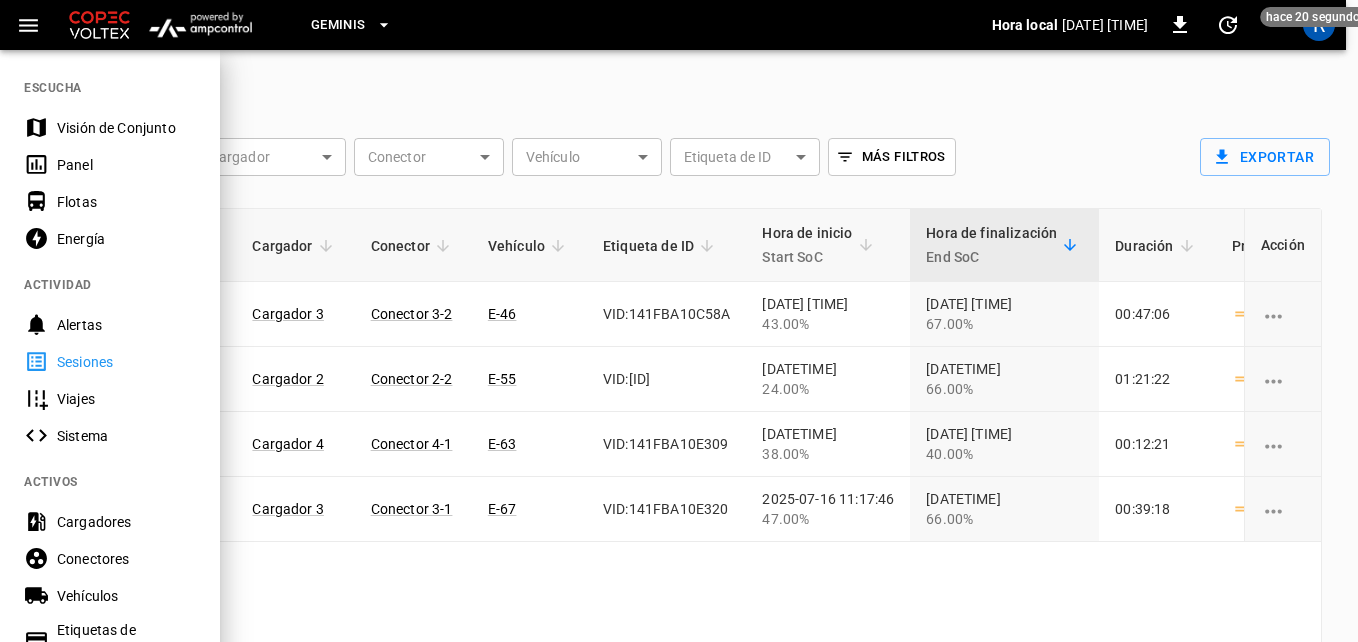click on "Panel" at bounding box center (126, 165) 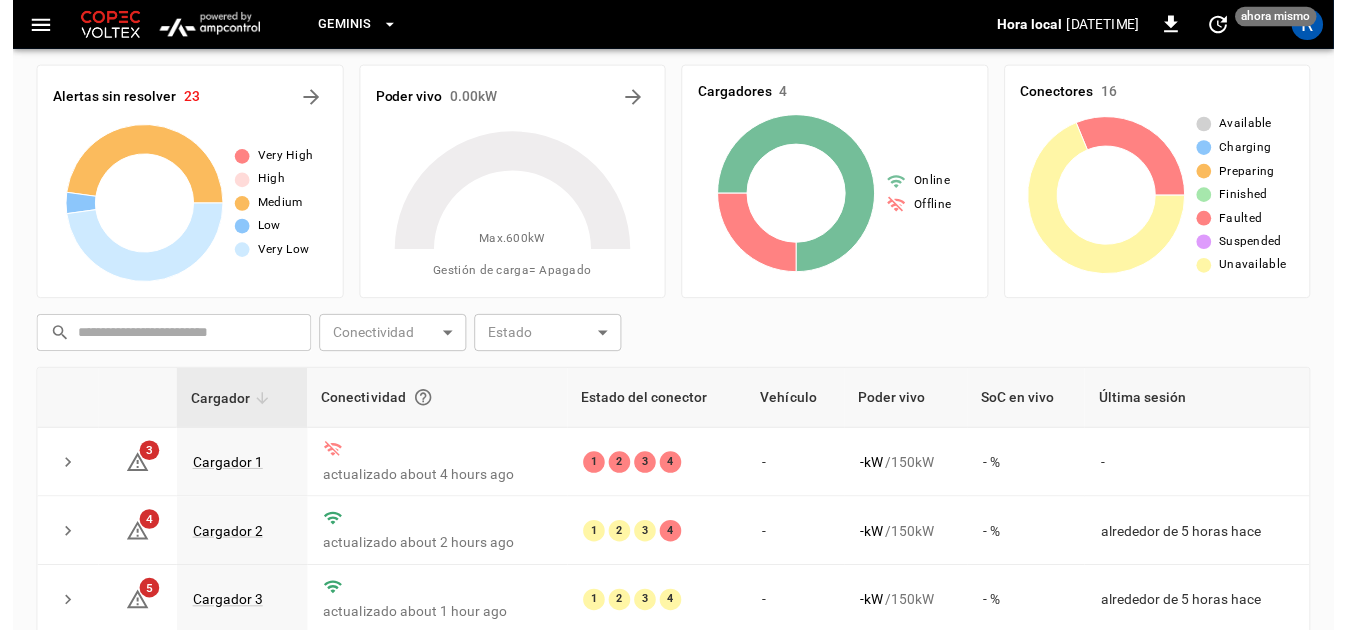 scroll, scrollTop: 0, scrollLeft: 0, axis: both 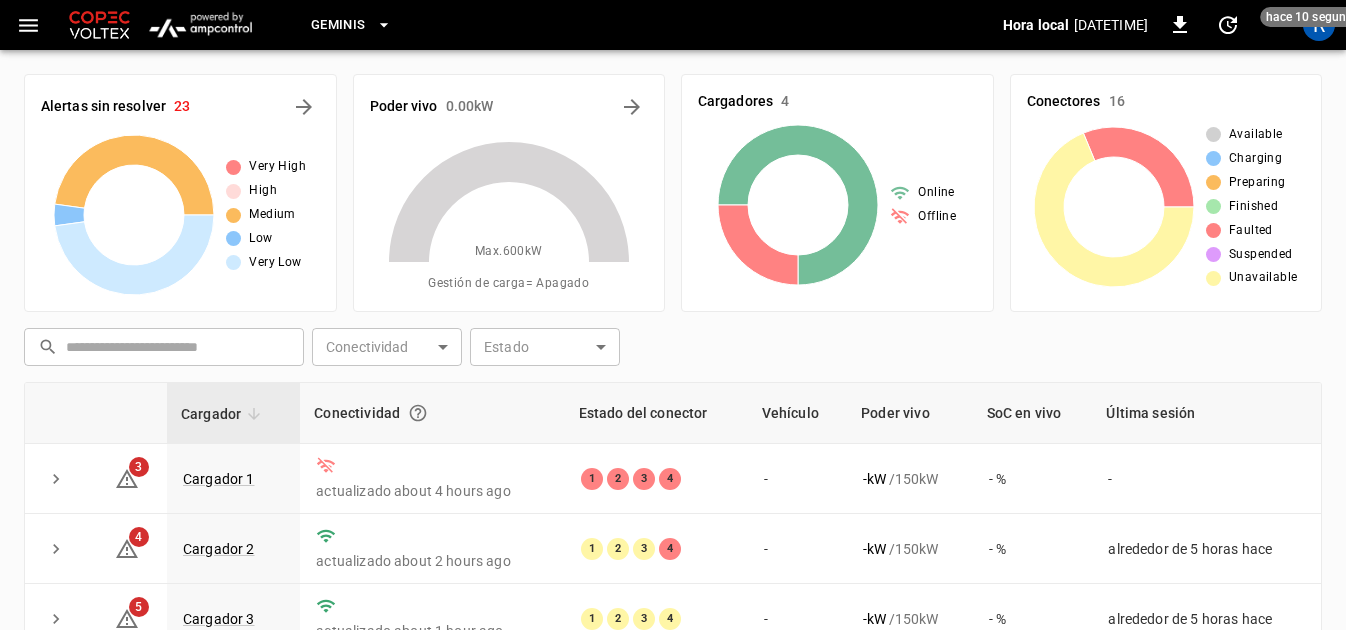 click 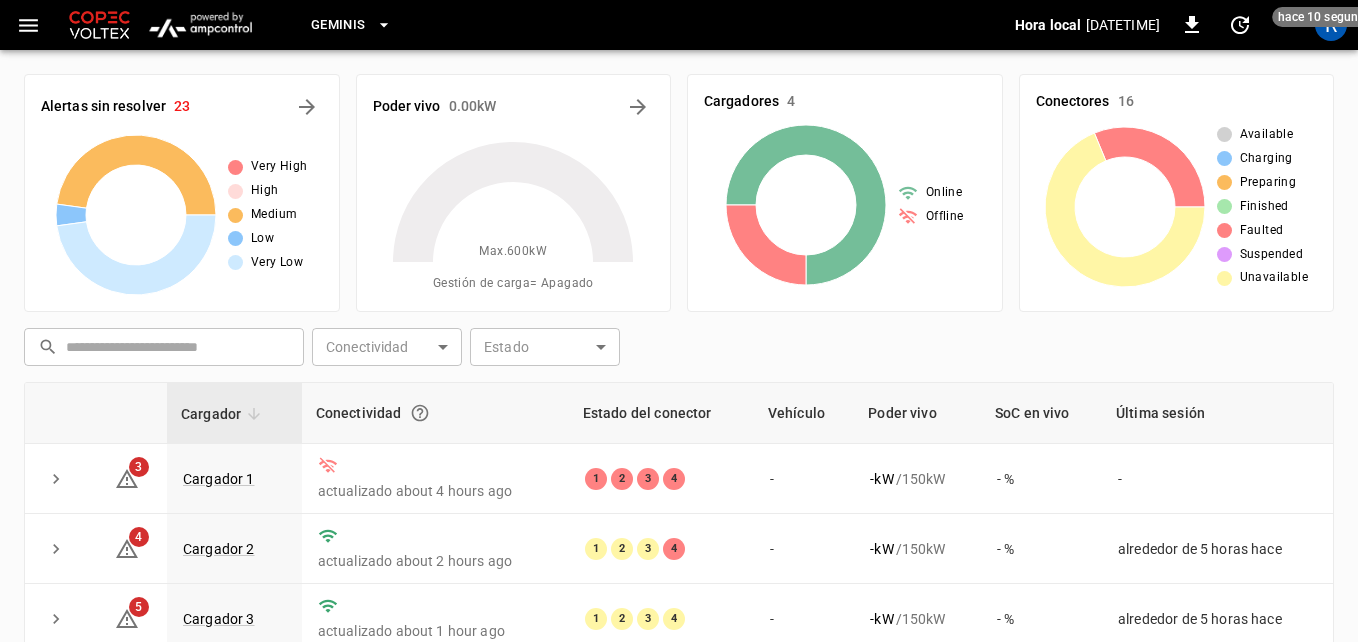 click on "Geminis Hora local [DATETIME] [TIME] [AGE] hace [TIME] R Alertas sin resolver [NUMBER] Very High High Medium Low Very Low Poder vivo [PRICE] kW Max. [PRICE] kW Gestión de carga = Apagado Cargadores [NUMBER] Online Offline Conectores [NUMBER] Available Charging Preparing Finished Faulted Suspended Unavailable ​ ​ Conectividad ​ Conectividad Estado ​ Estado Cargador Conectividad Estado del conector Vehículo Poder vivo SoC en vivo Última sesión [NUMBER] Cargador [NUMBER] actualizado about [TIME] [NUMBER] [NUMBER] [PRICE] kW / [PRICE] kW - % [NUMBER] Cargador [NUMBER] actualizado about [TIME] [NUMBER] [NUMBER] [PRICE] kW / [PRICE] kW - % alrededor de [TIME] hace [NUMBER] Cargador [NUMBER] actualizado about [TIME] [NUMBER] [NUMBER] [PRICE] kW / [PRICE] kW - % alrededor de [TIME] hace [NUMBER]–[NUMBER] of [NUMBER] Actualizar ahora Actualizar cada [TIME] Actualizar cada [TIME] Apagada COPEC - Geminis [PERSON] [EMAIL] user Configuración de perfil Configuración de notificaciones" at bounding box center (679, 454) 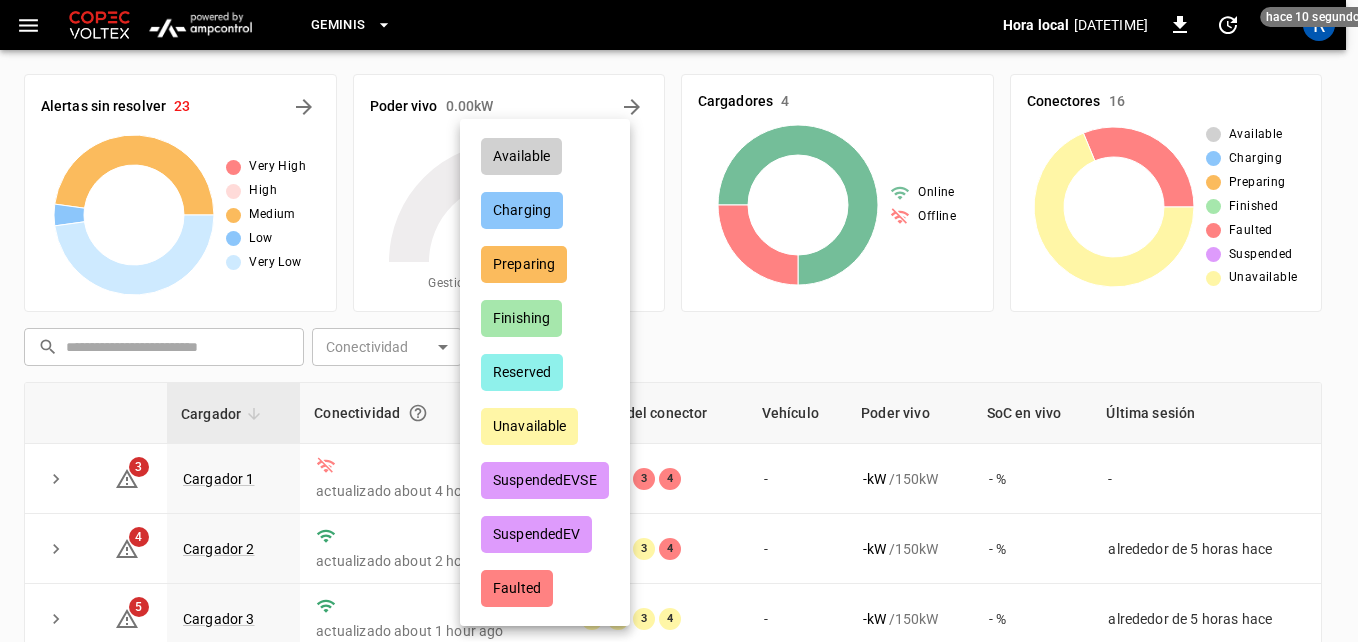 click at bounding box center [679, 321] 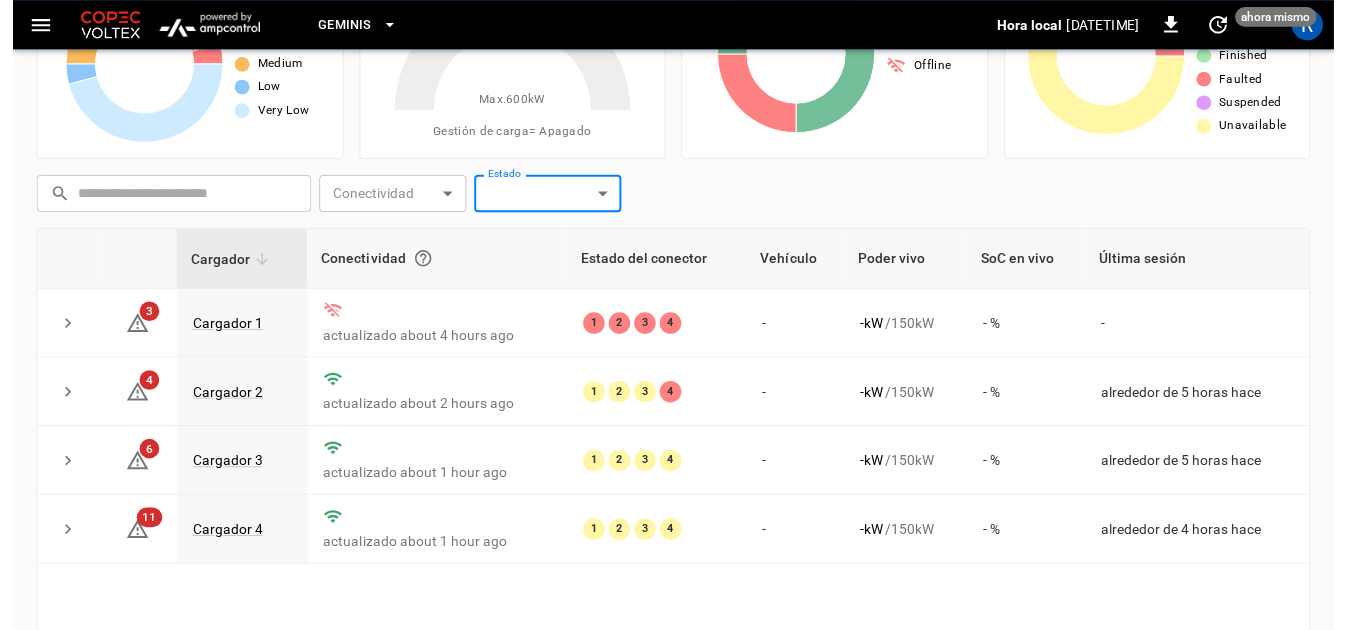 scroll, scrollTop: 0, scrollLeft: 0, axis: both 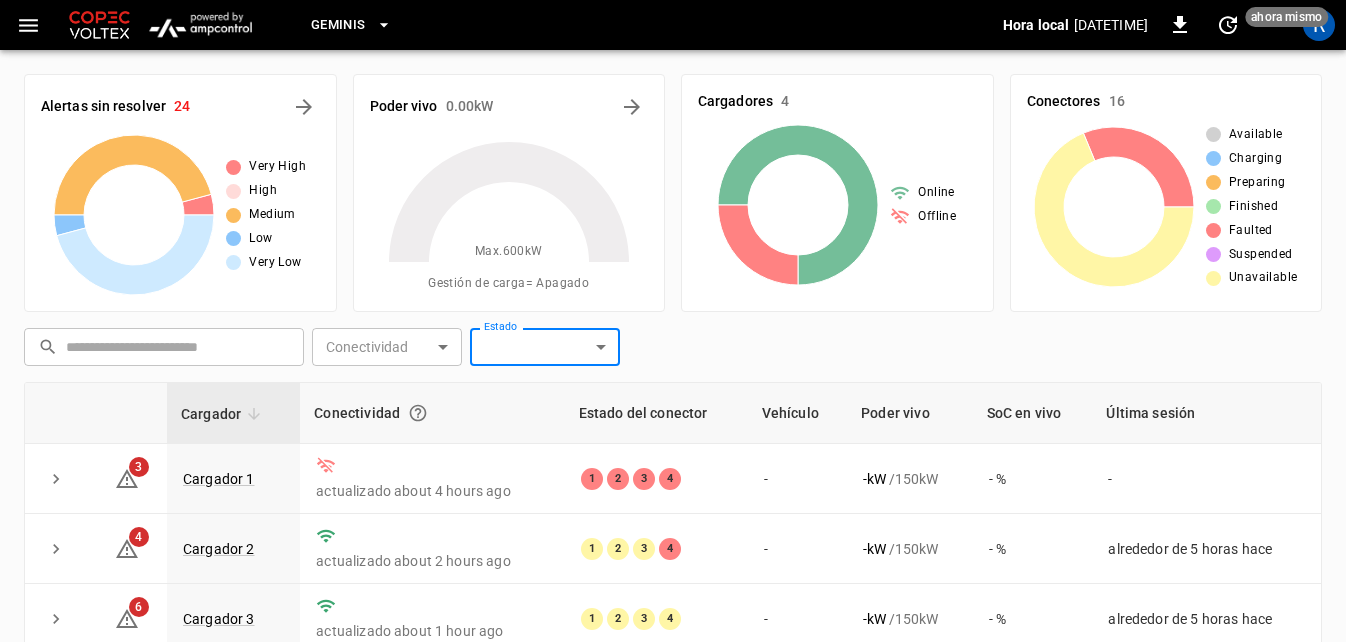 click 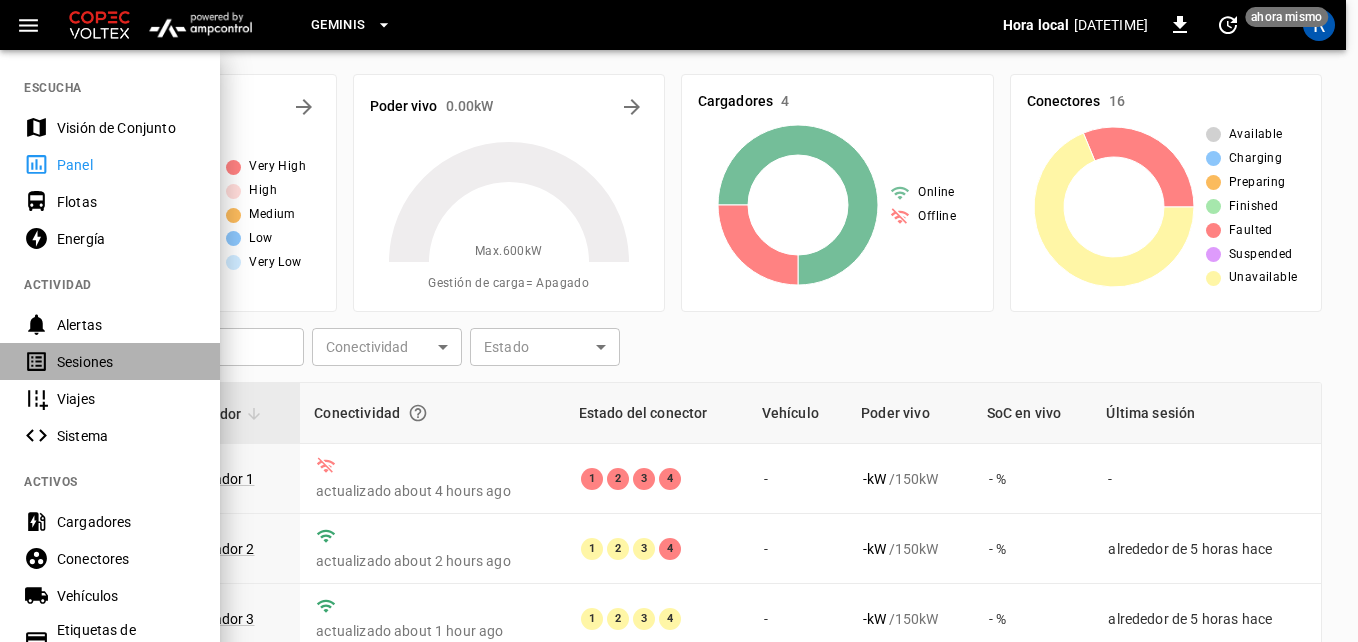 click on "Sesiones" at bounding box center [126, 362] 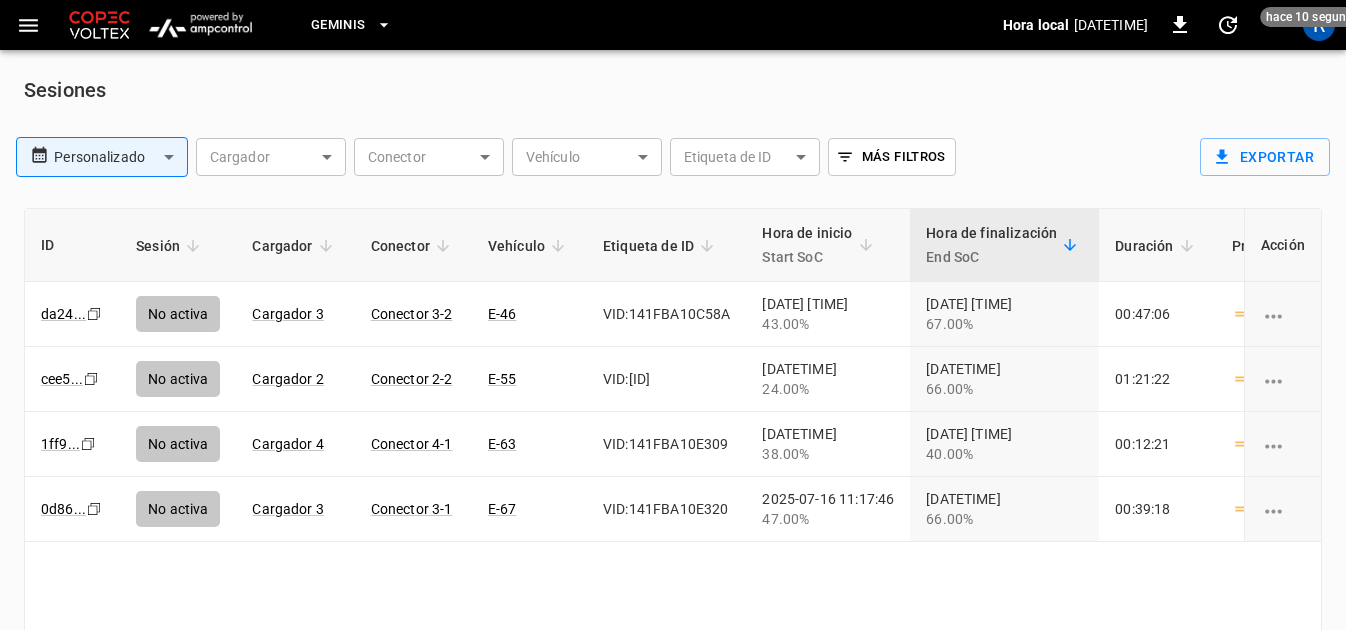 click 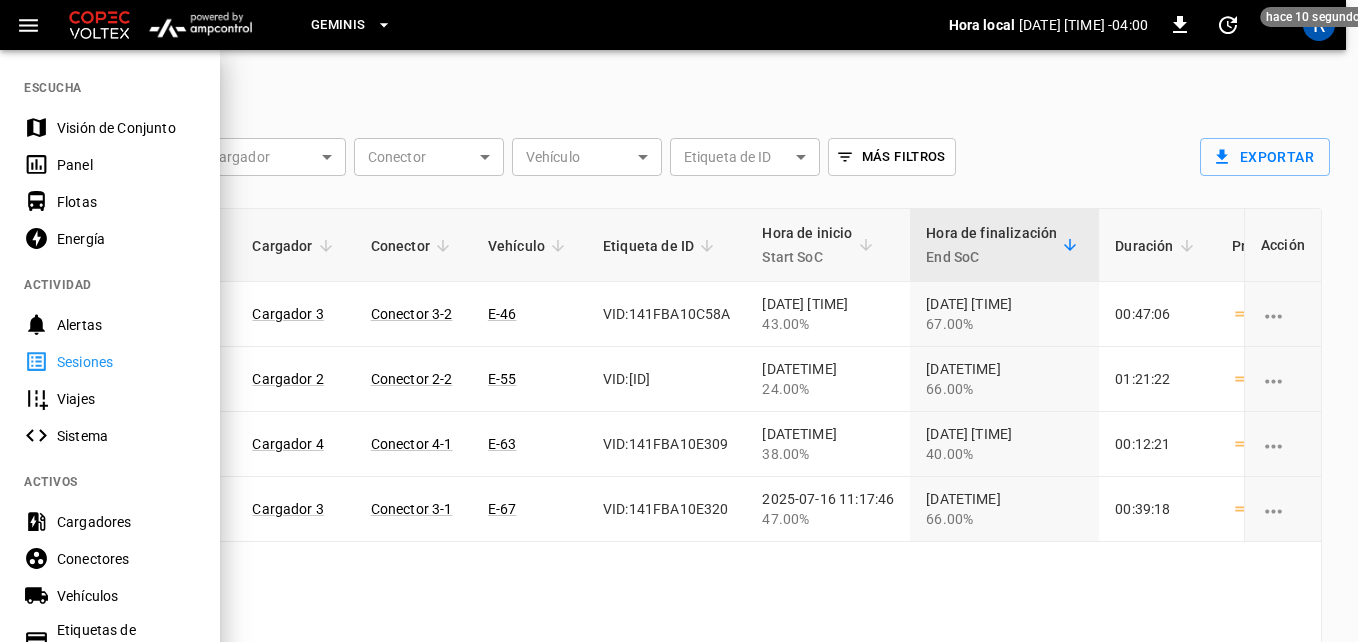 click at bounding box center [679, 321] 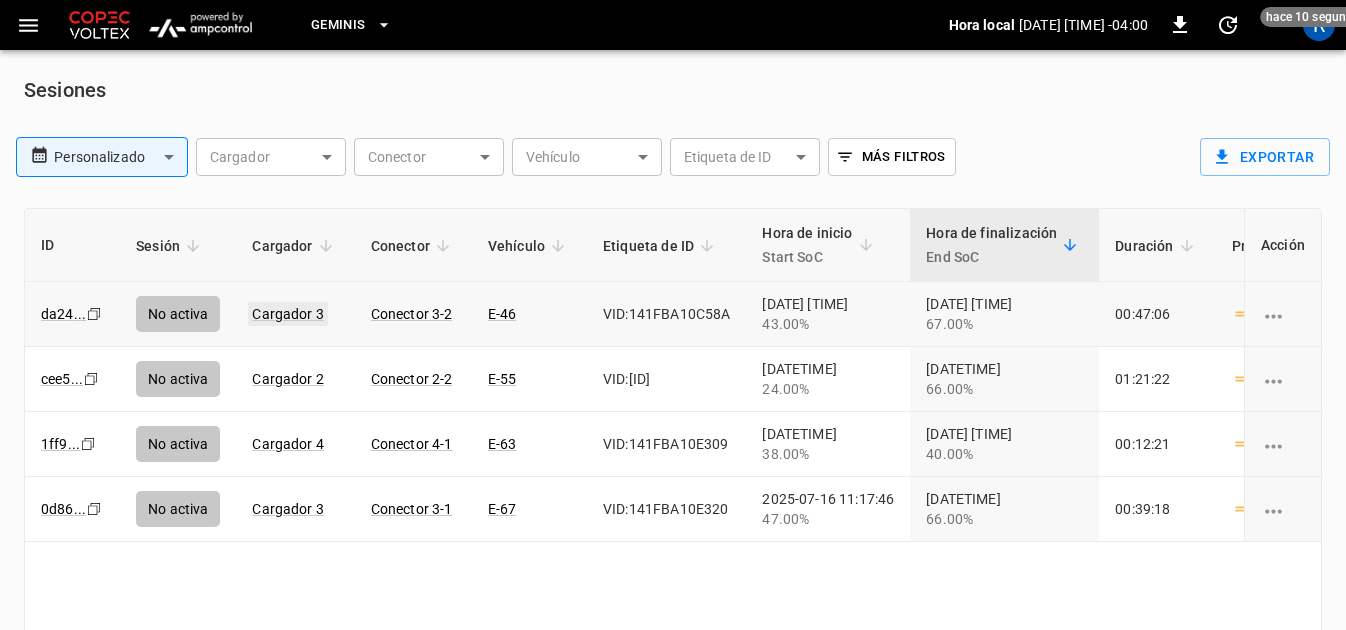 click on "Cargador 3" at bounding box center [288, 314] 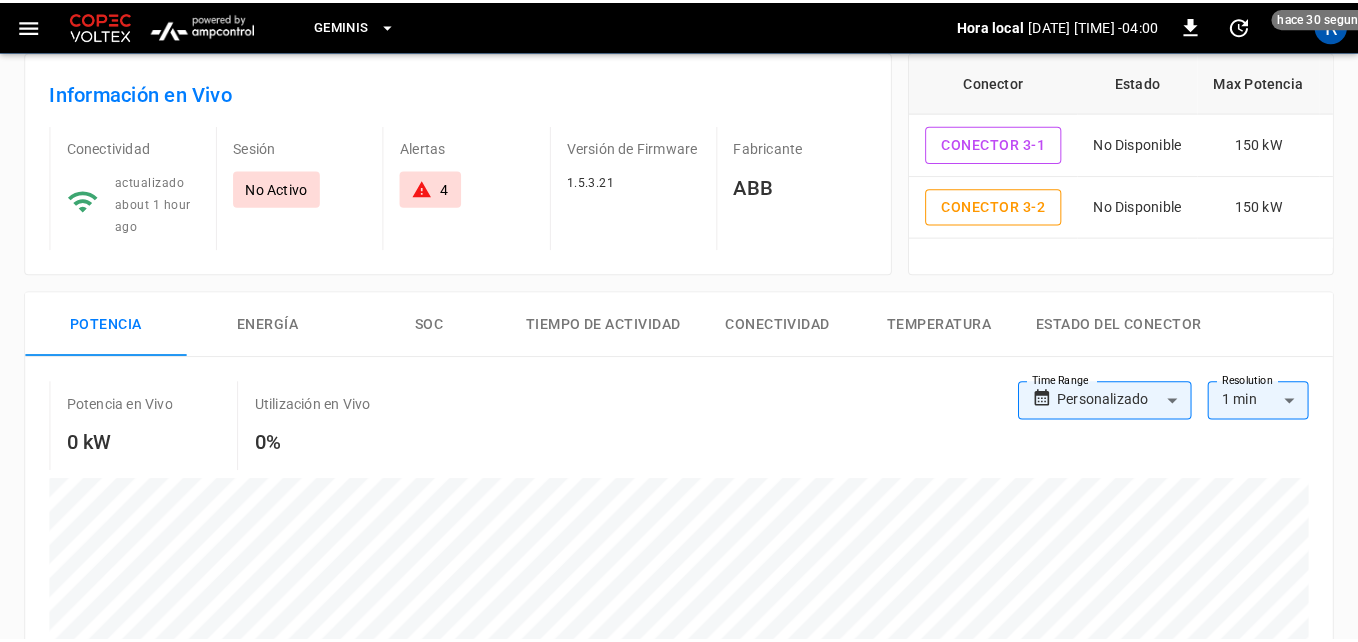 scroll, scrollTop: 0, scrollLeft: 0, axis: both 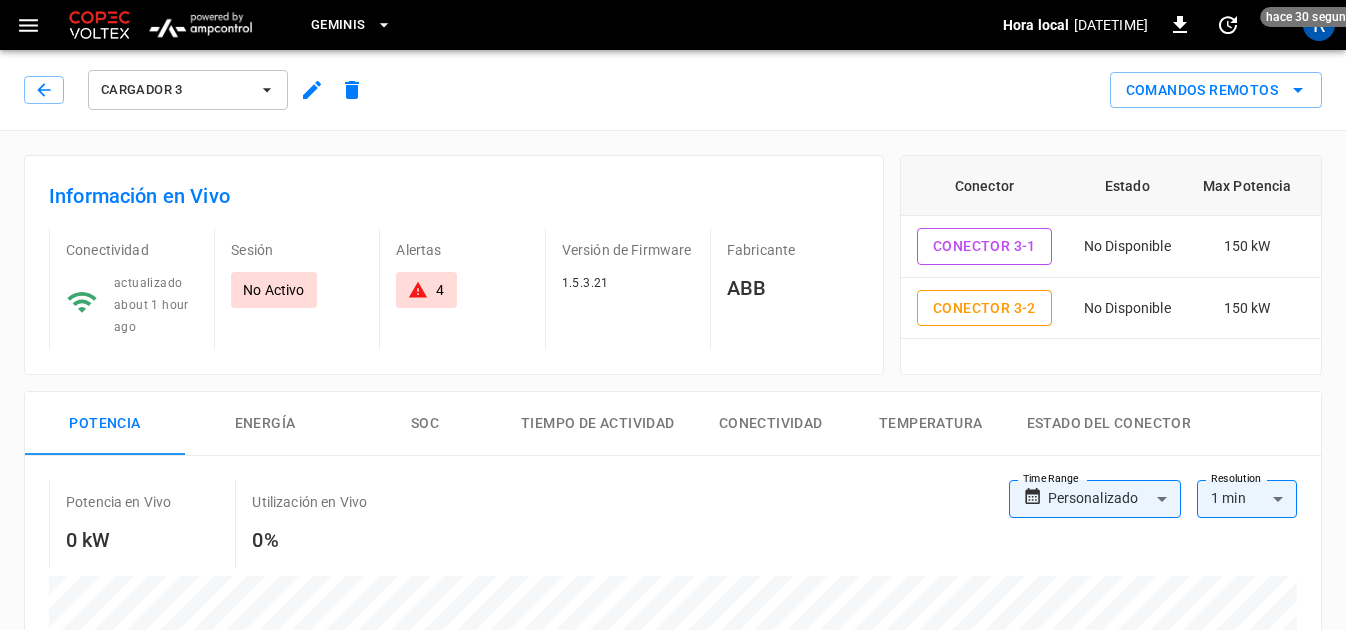 click 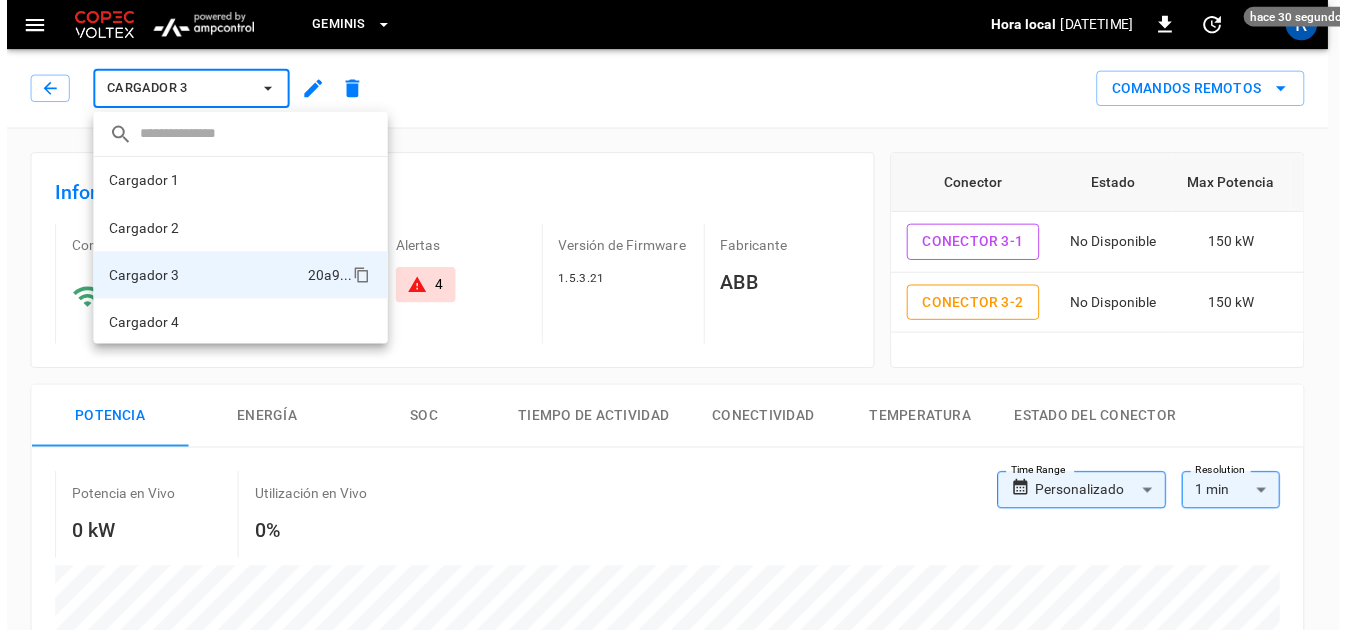 scroll, scrollTop: 2, scrollLeft: 0, axis: vertical 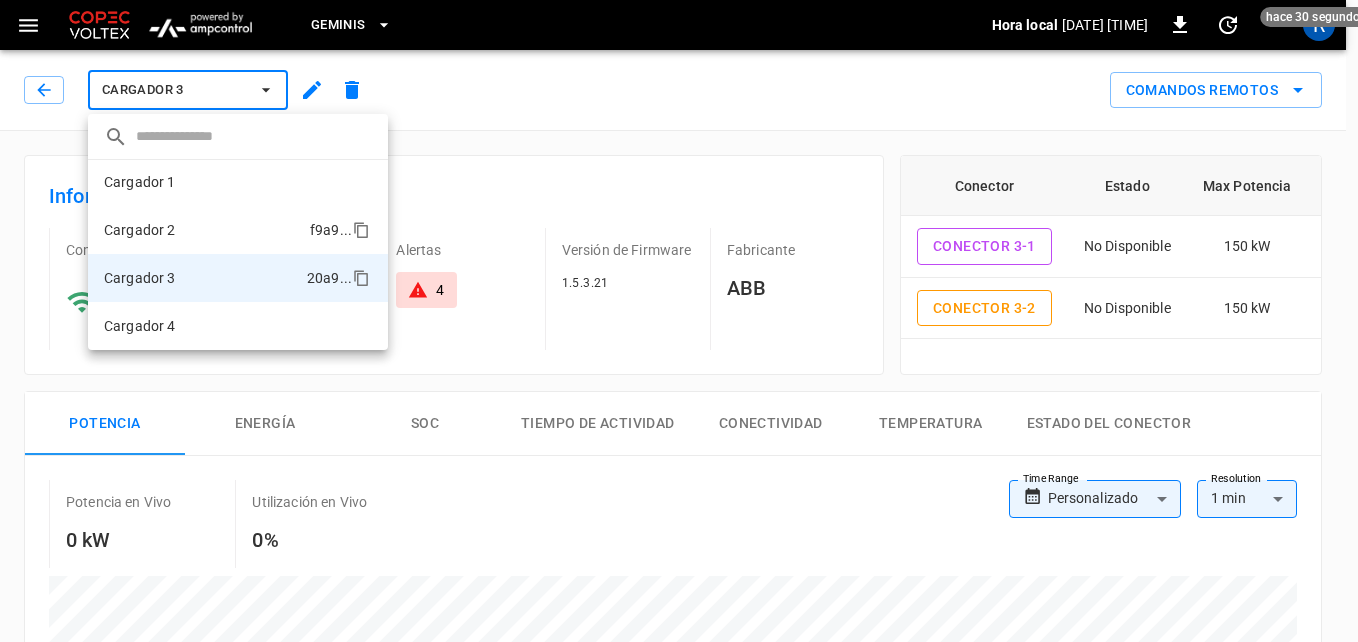 click on "Cargador 2" at bounding box center [140, 230] 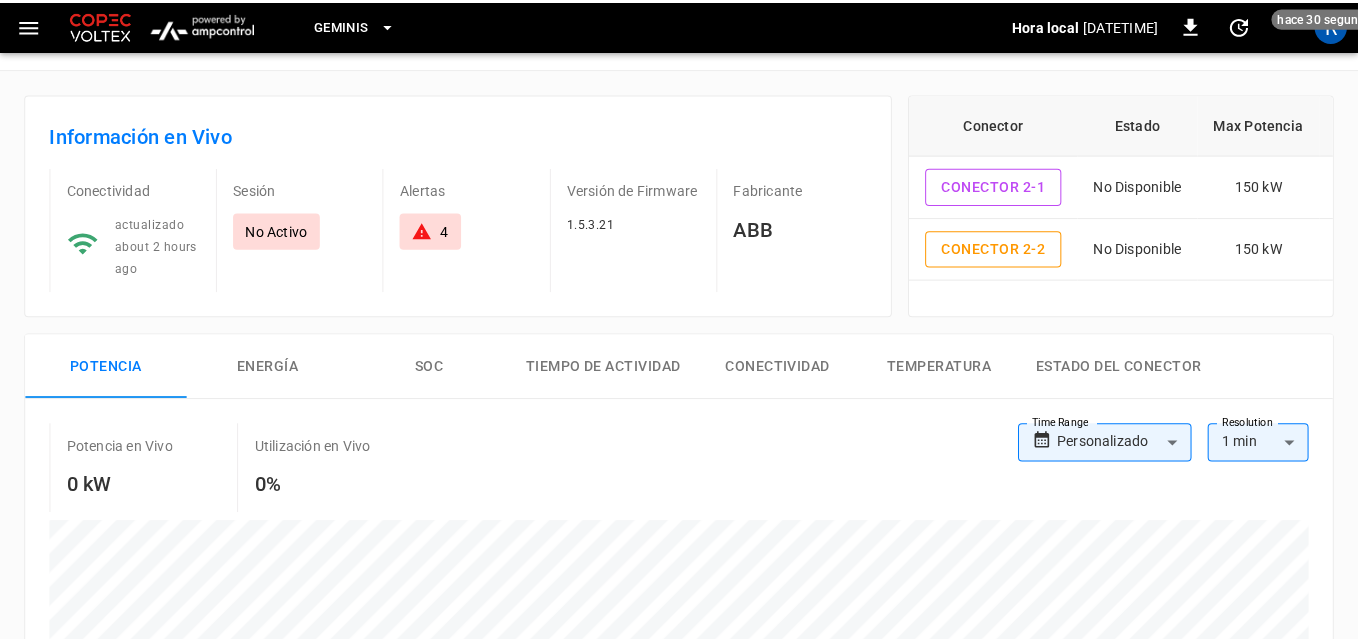 scroll, scrollTop: 0, scrollLeft: 0, axis: both 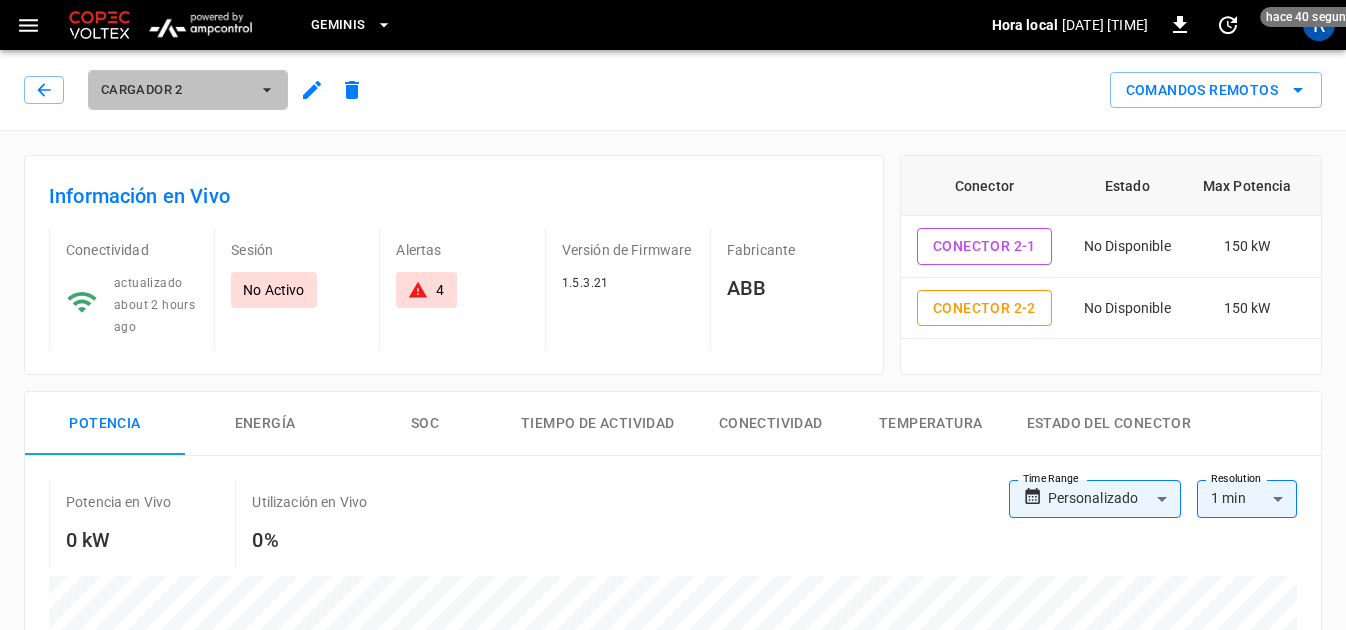 click 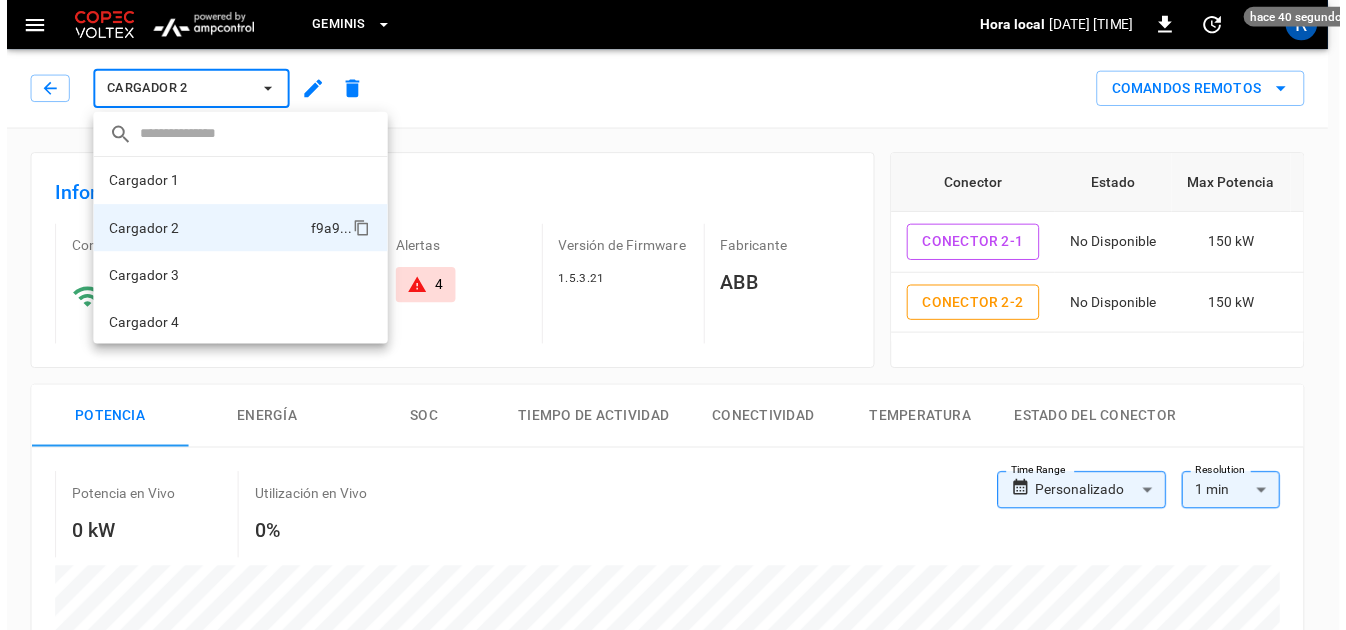 scroll, scrollTop: 2, scrollLeft: 0, axis: vertical 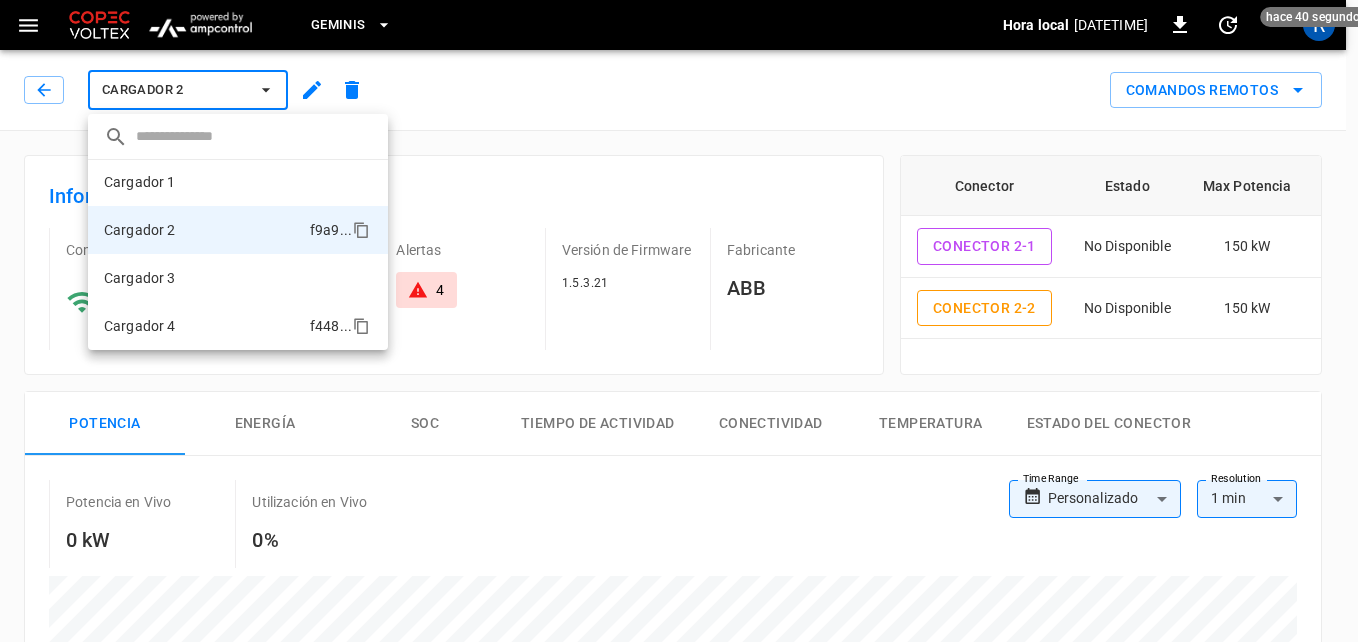 click on "Cargador 4" at bounding box center (140, 326) 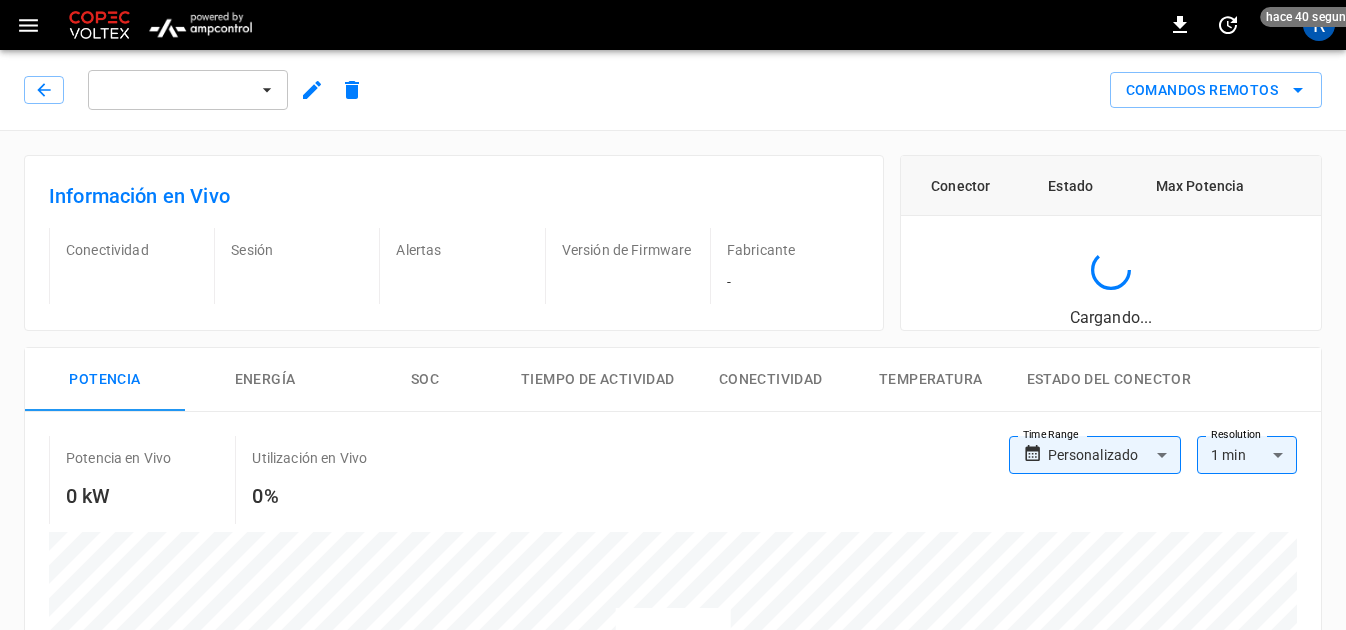 scroll, scrollTop: 0, scrollLeft: 0, axis: both 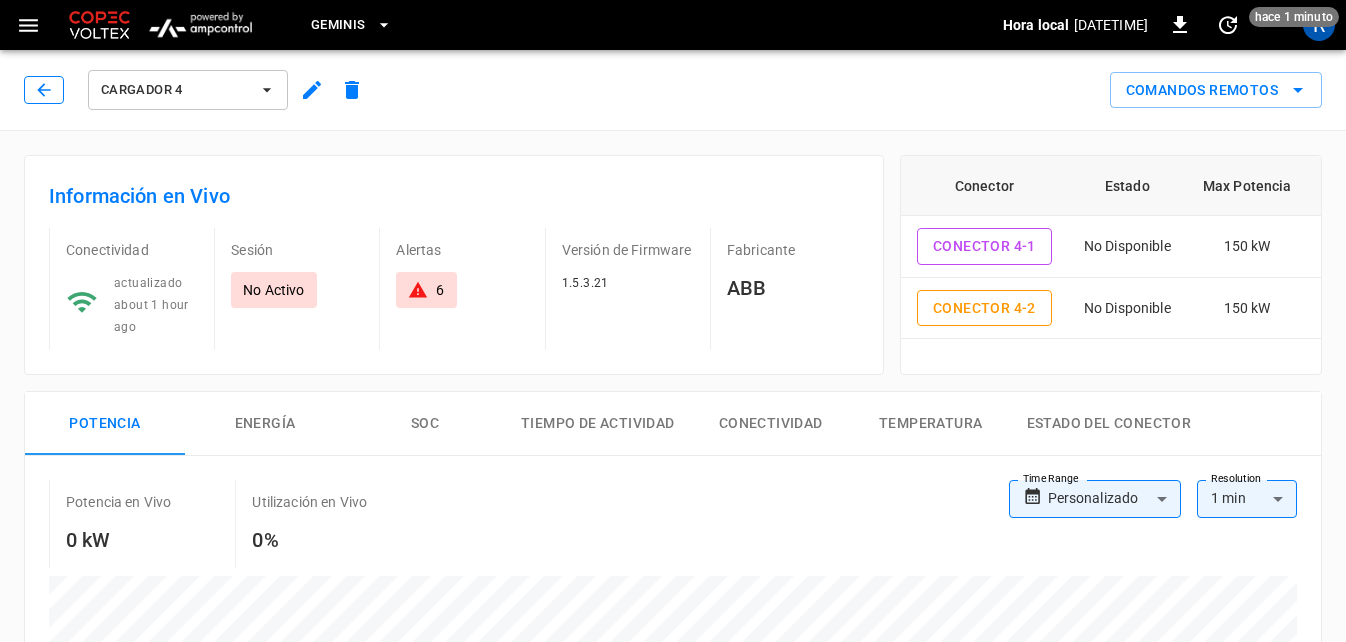 click 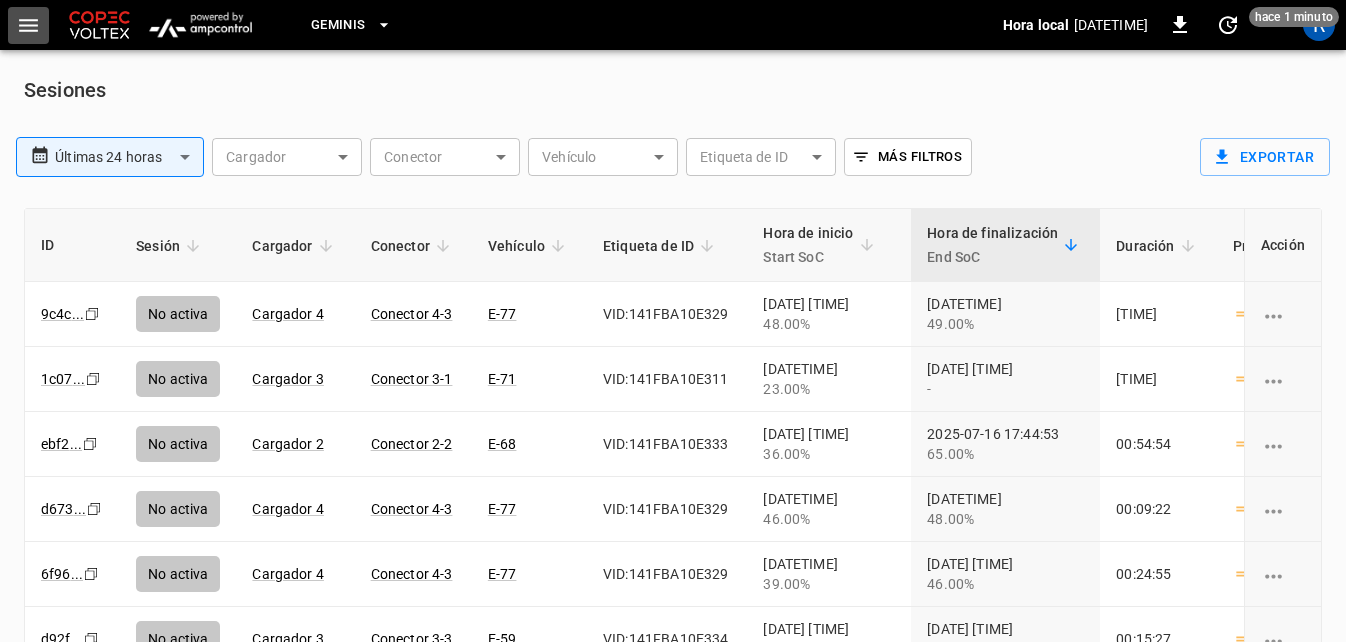 click 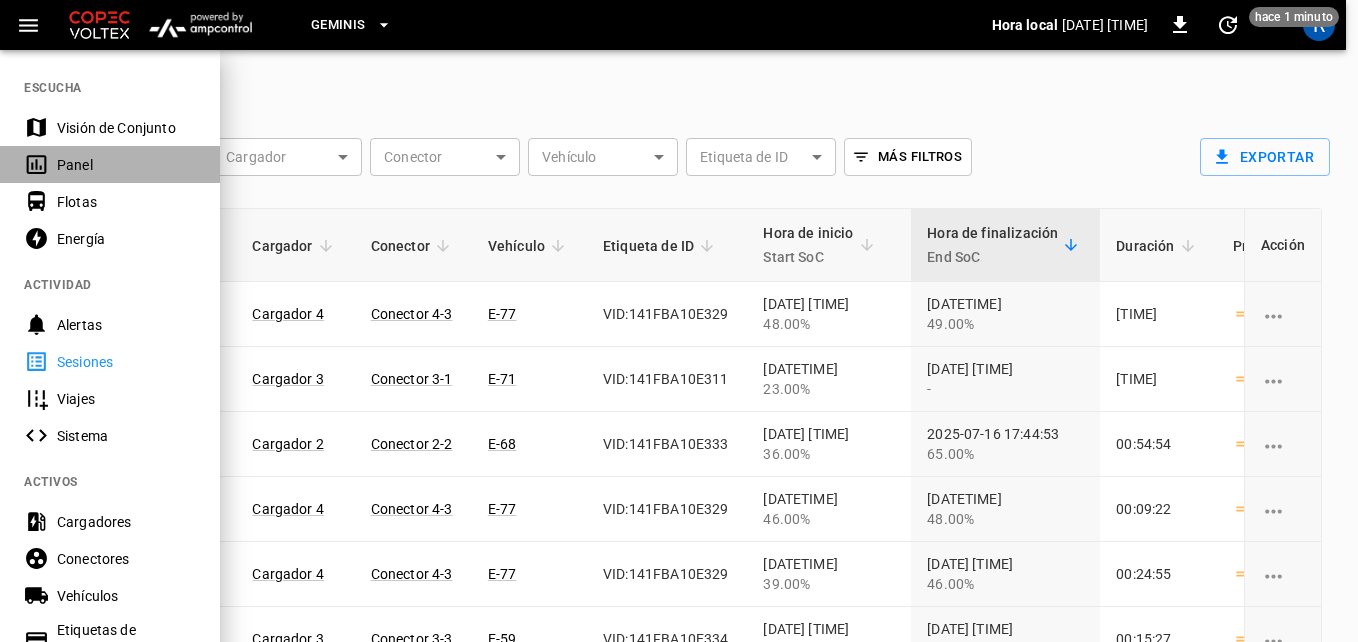 click on "Panel" at bounding box center [126, 165] 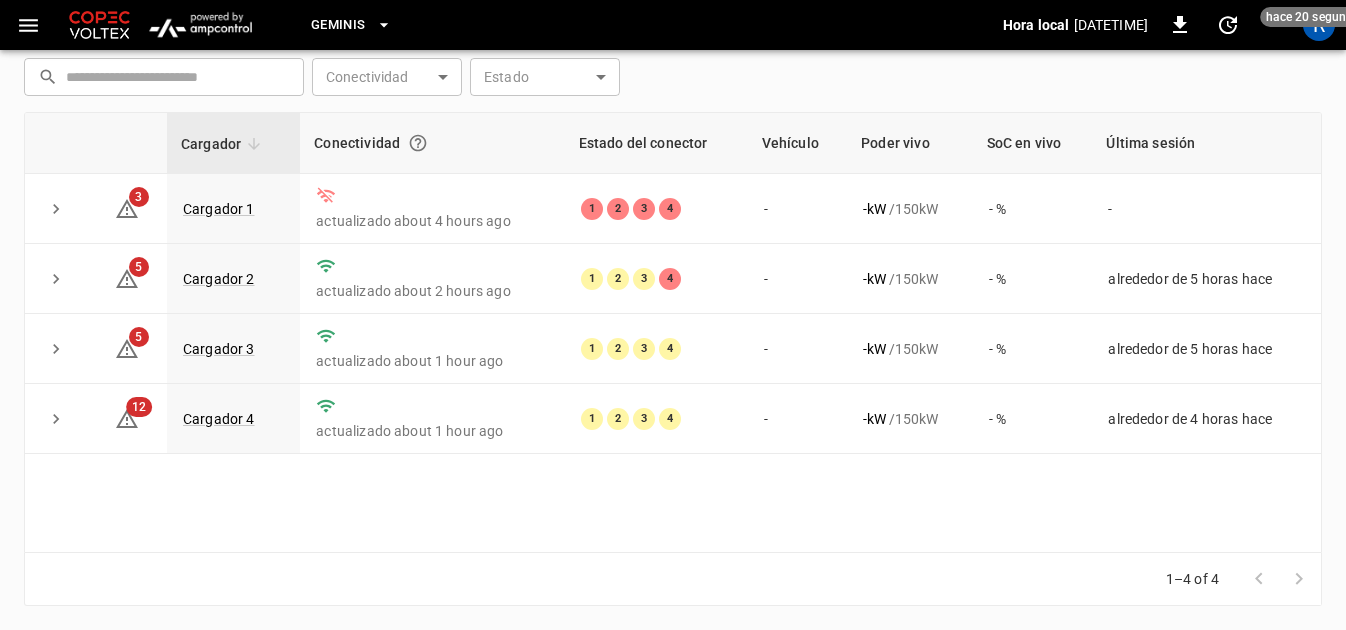 scroll, scrollTop: 0, scrollLeft: 0, axis: both 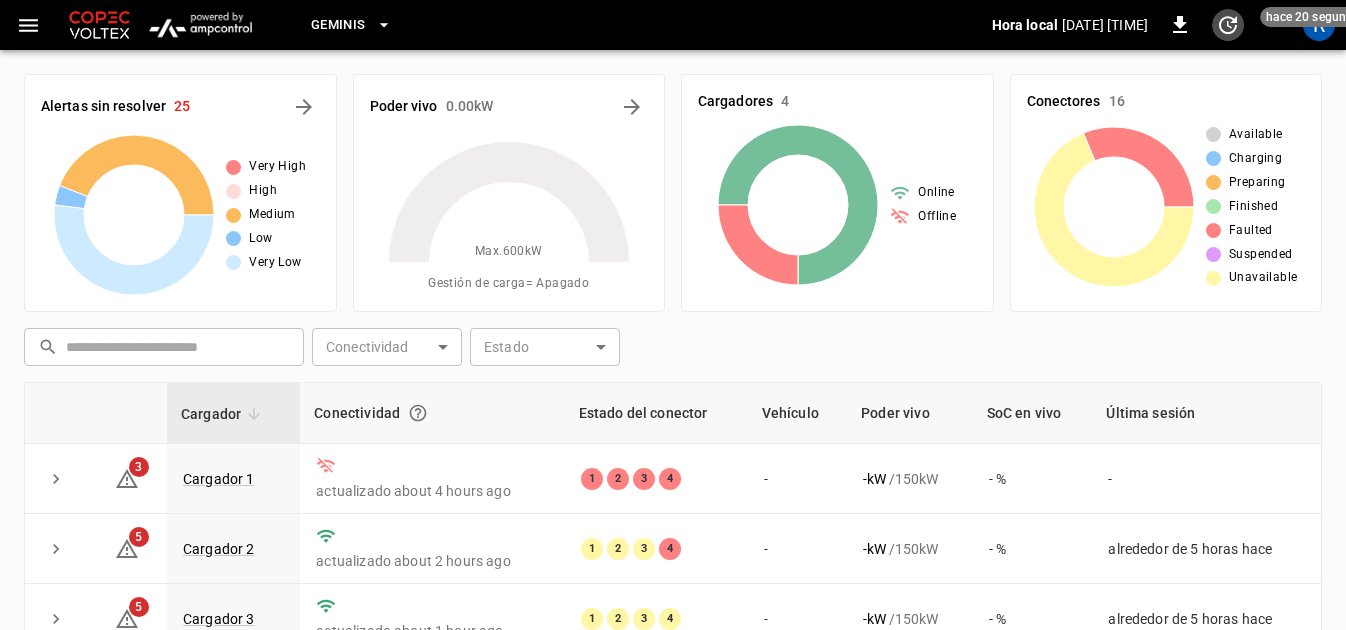 click 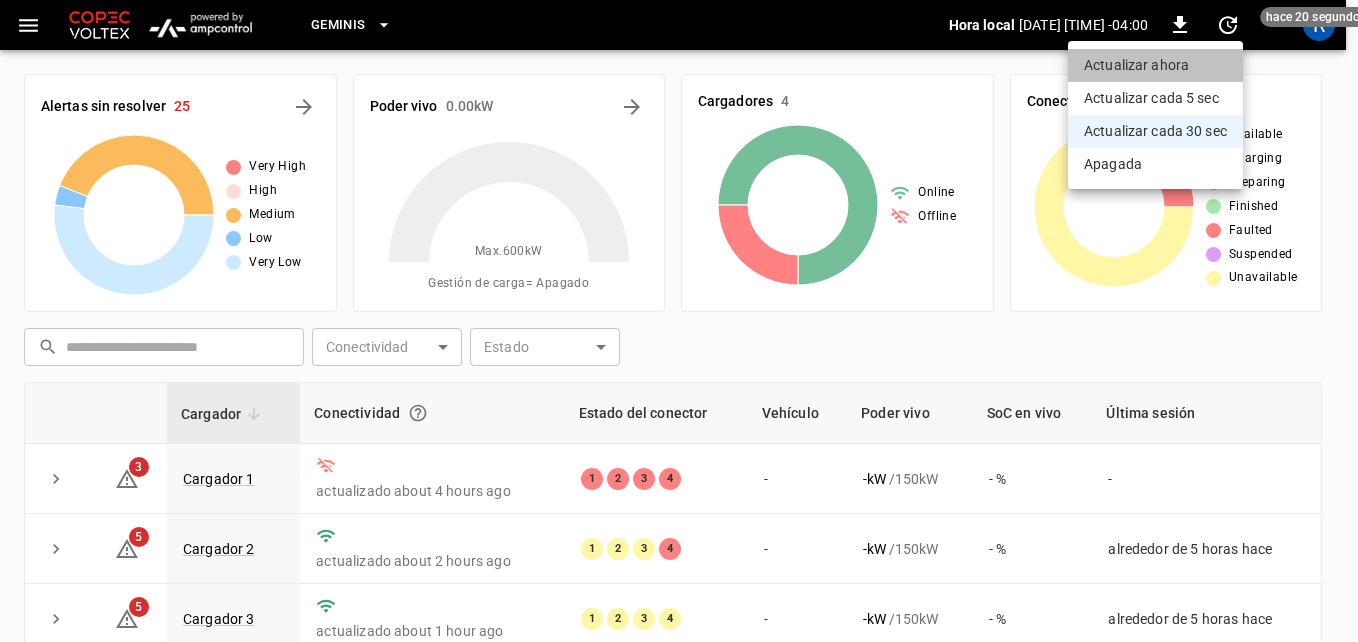 click on "Actualizar ahora" at bounding box center (1155, 65) 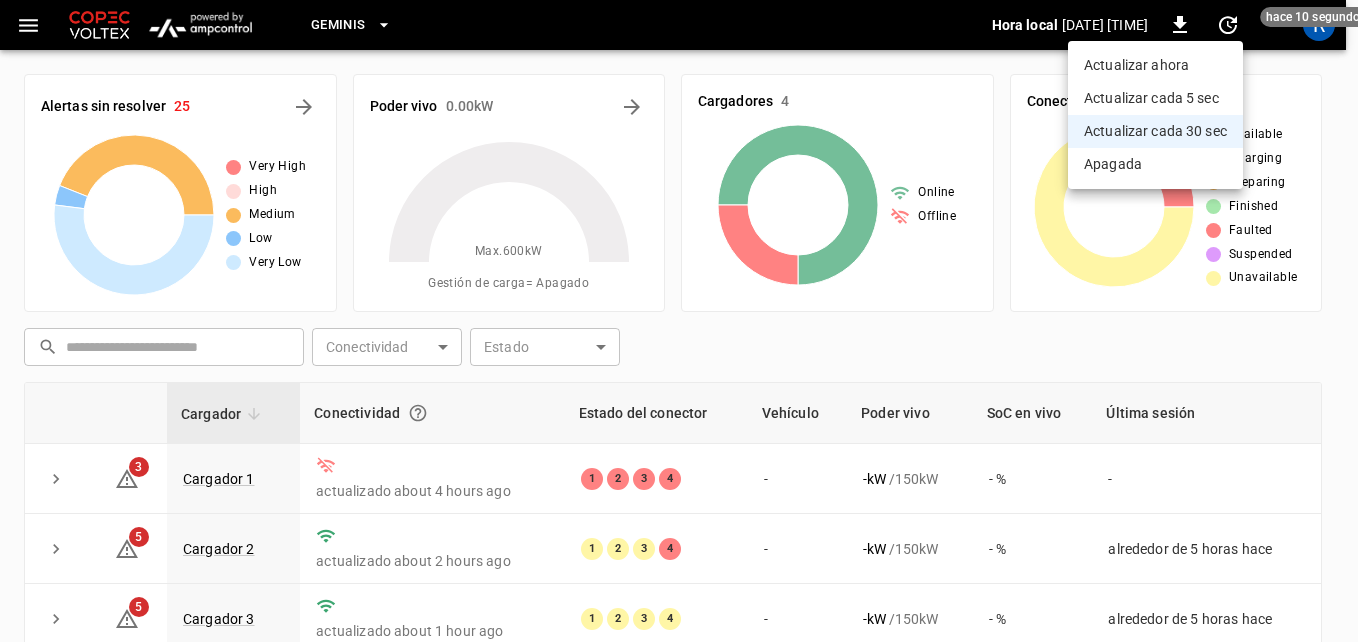 click on "[HOROSCOPE] Hora local [DATE] [TIME] -04:00 [MINUTES] hace [SECONDS] segundos R Alertas sin resolver [NUMBER] Very High High Medium Low Very Low Poder vivo [CURRENCY] [NUMBER] kW Max. [NUMBER] kW Gestión de carga = Apagado Cargadores [NUMBER] Online Offline Conectores [NUMBER] Available Charging Preparing Finished Faulted Suspended Unavailable ​ ​ Conectividad ​ Conectividad Estado ​ Estado Cargador Conectividad Estado del conector Vehículo Poder vivo SoC en vivo Última sesión [NUMBER] Cargador [NUMBER] actualizado about [HOURS] hours ago [NUMBER] [NUMBER] [NUMBER] [NUMBER] kW / [NUMBER] kW - % - [NUMBER] Cargador [NUMBER] actualizado about [HOURS] hours ago [NUMBER] [NUMBER] [NUMBER] [NUMBER] kW / [NUMBER] kW - % alrededor de [HOURS] horas hace [NUMBER] Cargador [NUMBER] actualizado about [HOURS] hour ago [NUMBER] [NUMBER] [NUMBER] [NUMBER] kW / [NUMBER] kW - % alrededor de [HOURS] horas hace [NUMBER] Cargador [NUMBER] actualizado about [HOURS] hour ago [NUMBER] [NUMBER] [NUMBER] [NUMBER] kW / [NUMBER] kW - % alrededor de [HOURS] horas hace [NUMBER]–[NUMBER] of [NUMBER] Actualizar ahora Actualizar cada [NUMBER] sec Actualizar cada [NUMBER] sec Apagada COPEC - [HOROSCOPE] [FIRST] [LAST] [EMAIL] user Configuración de perfil Configuración de notificaciones" at bounding box center [679, 454] 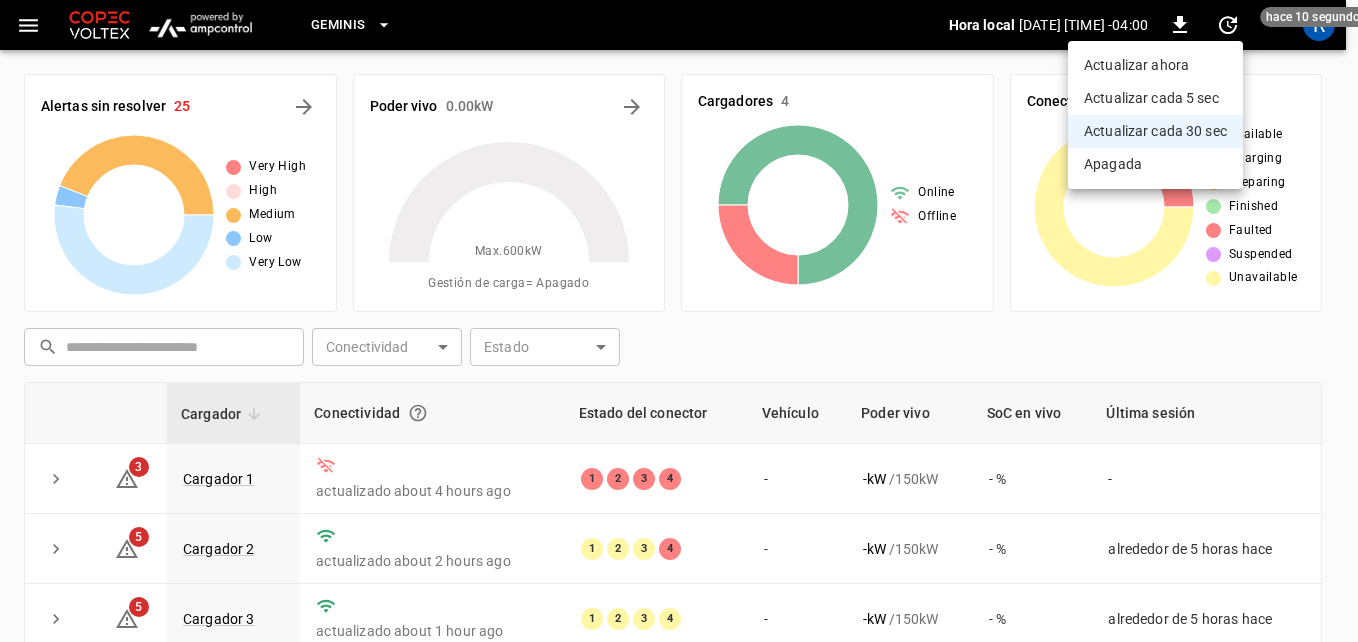 click at bounding box center (679, 321) 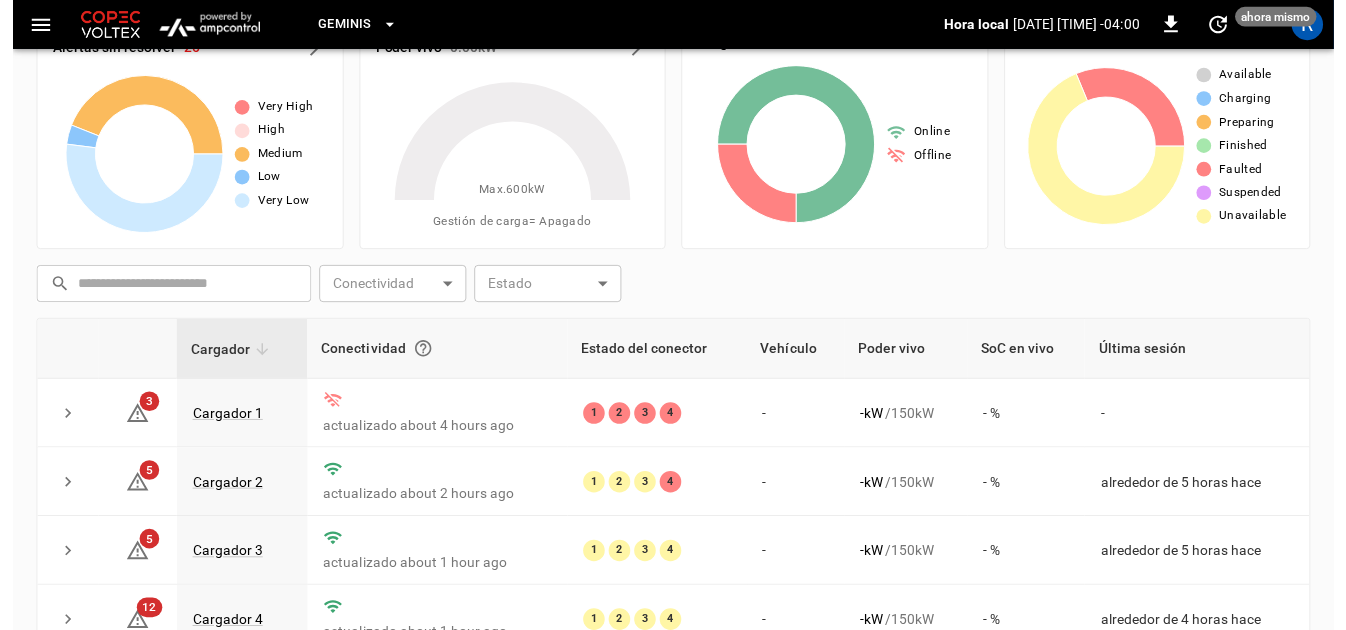 scroll, scrollTop: 0, scrollLeft: 0, axis: both 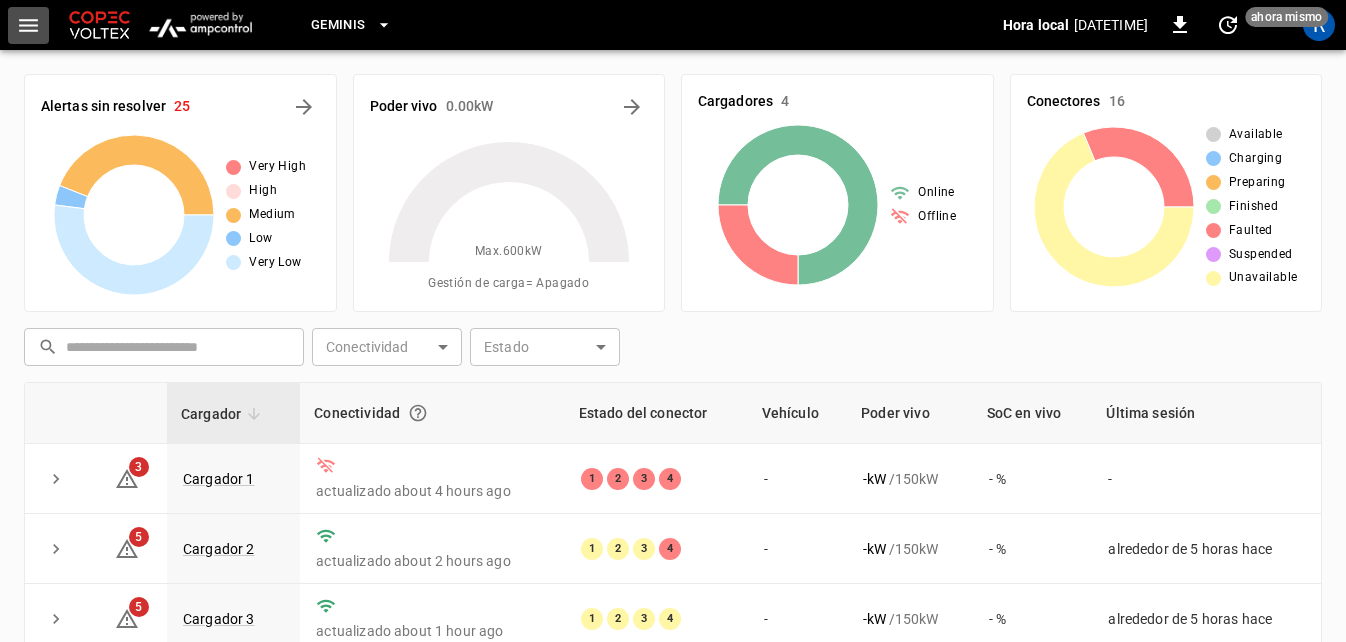 click 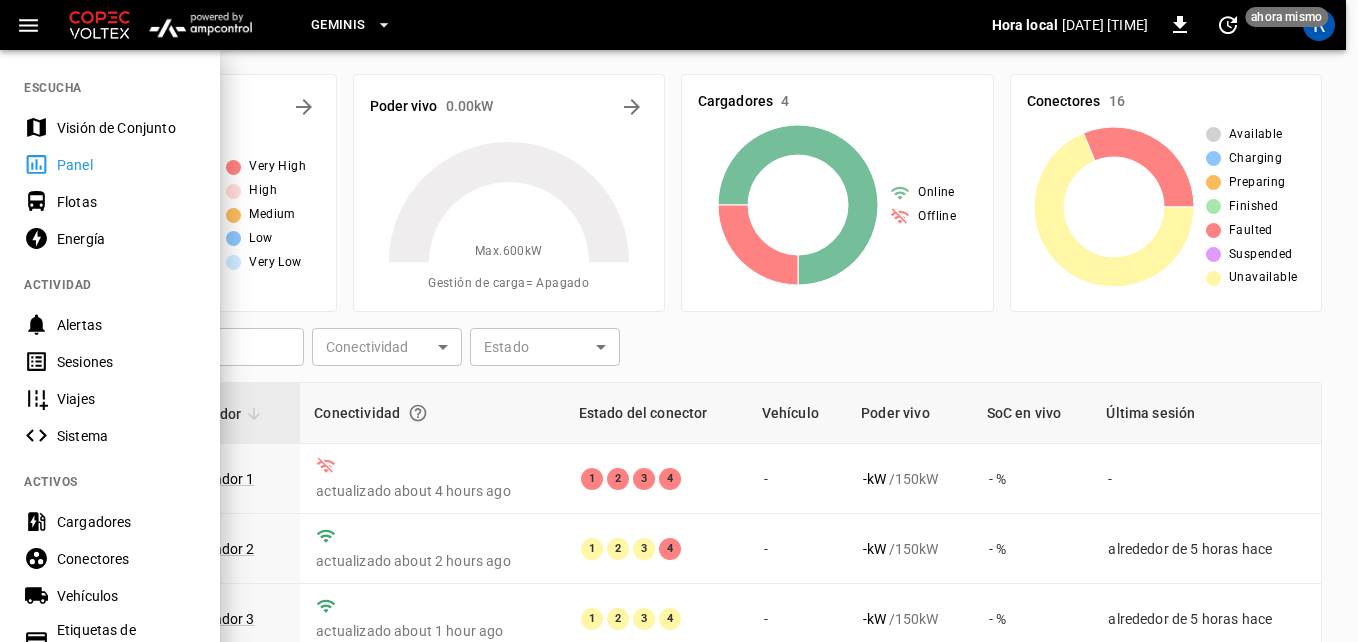 click on "Sesiones" at bounding box center [126, 362] 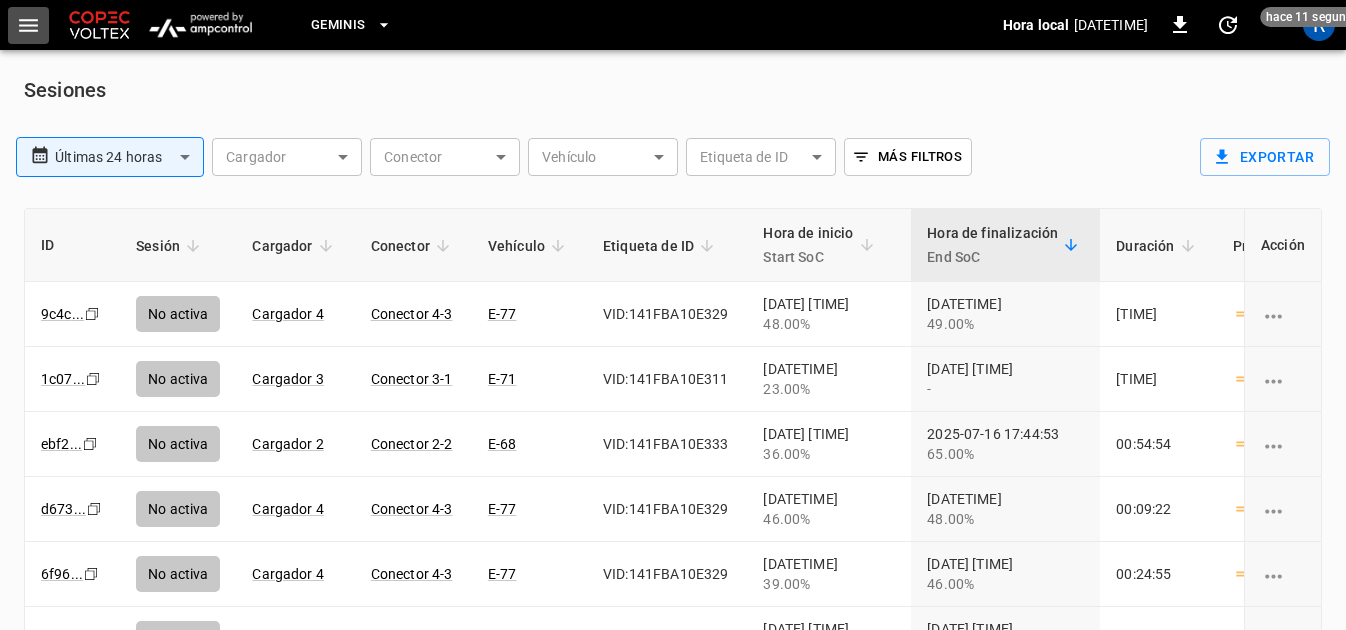 click 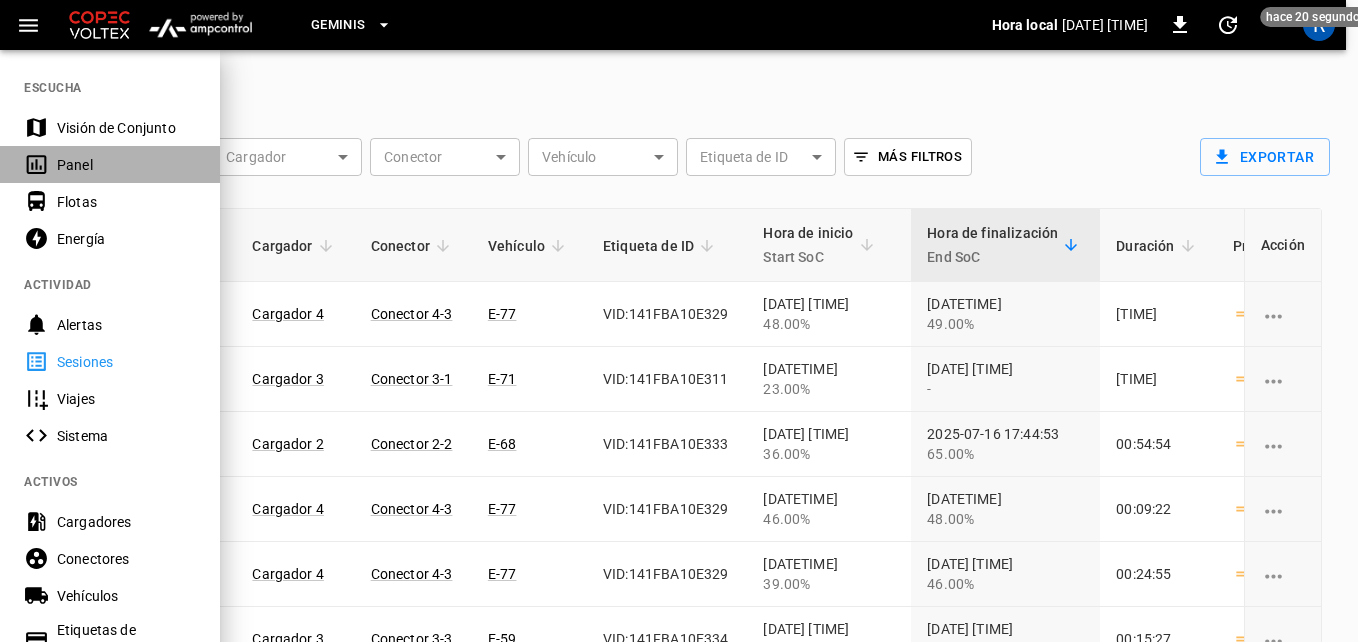 click on "Panel" at bounding box center [126, 165] 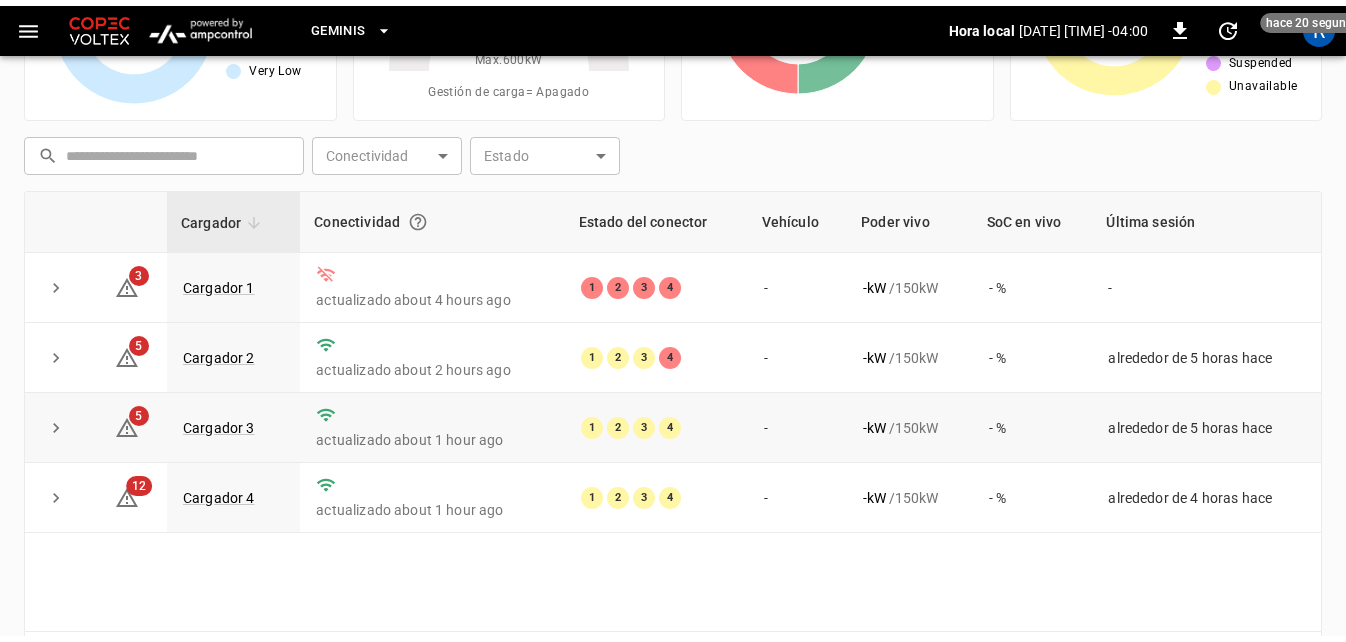 scroll, scrollTop: 200, scrollLeft: 0, axis: vertical 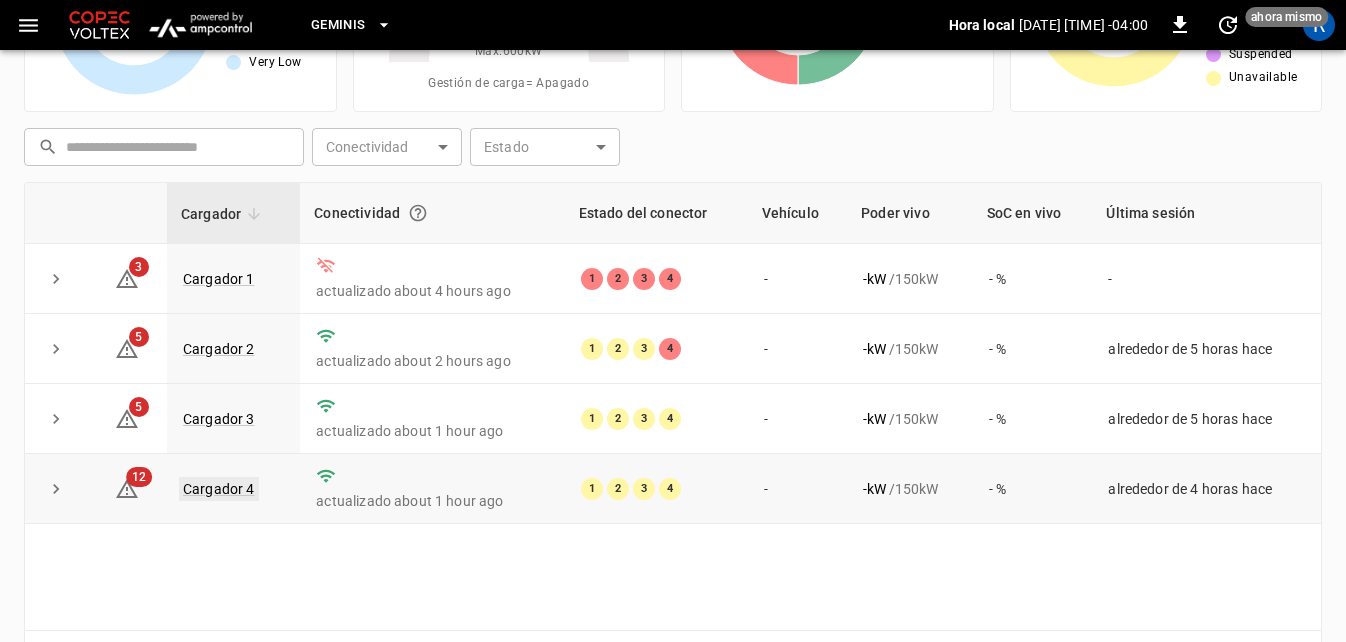 click on "Cargador 4" at bounding box center (219, 489) 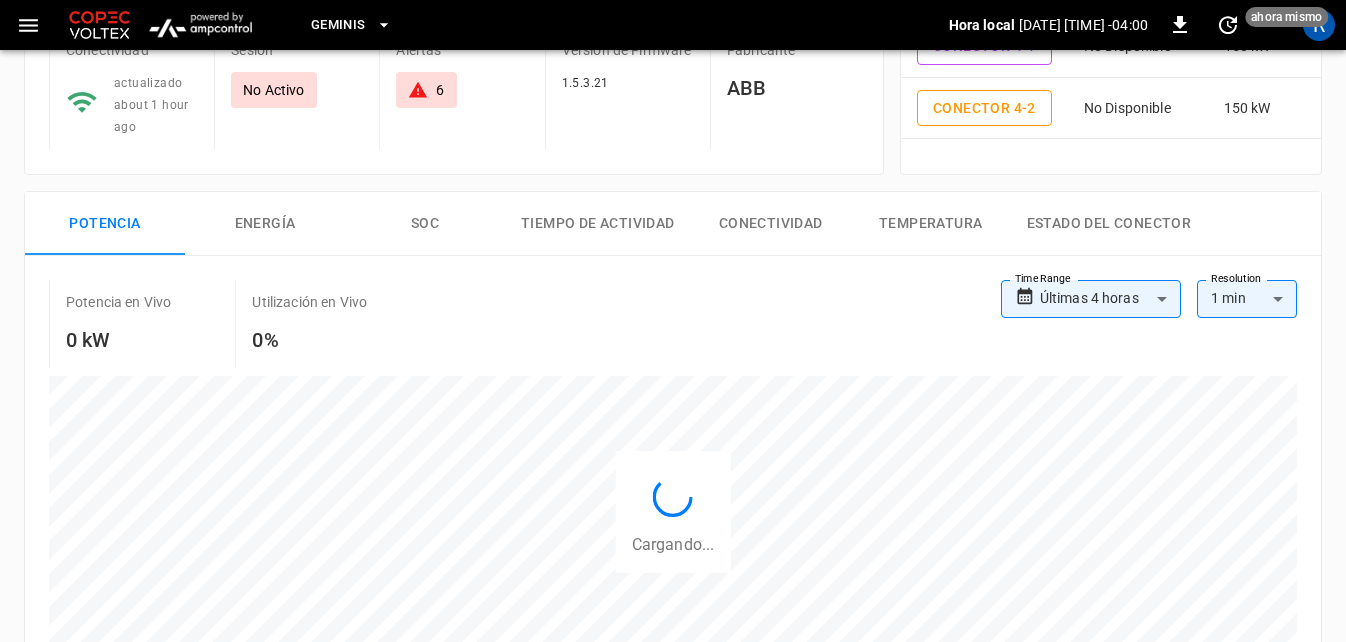 scroll, scrollTop: 0, scrollLeft: 0, axis: both 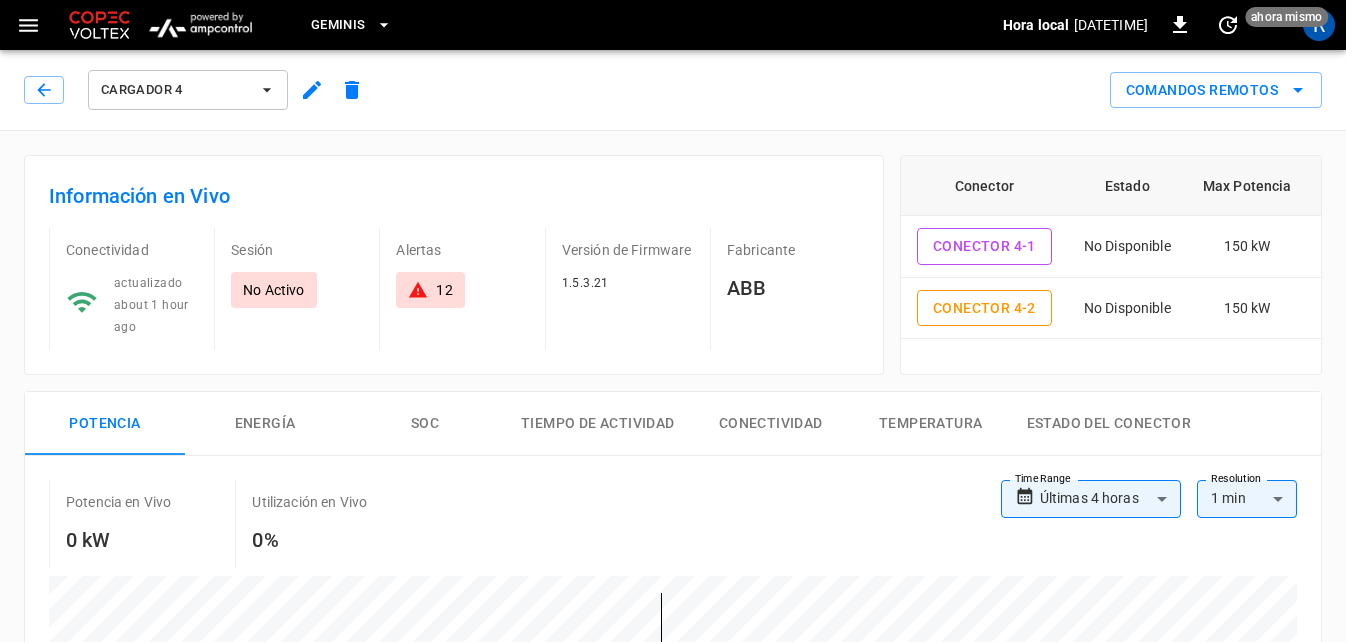 click on "12" at bounding box center [444, 290] 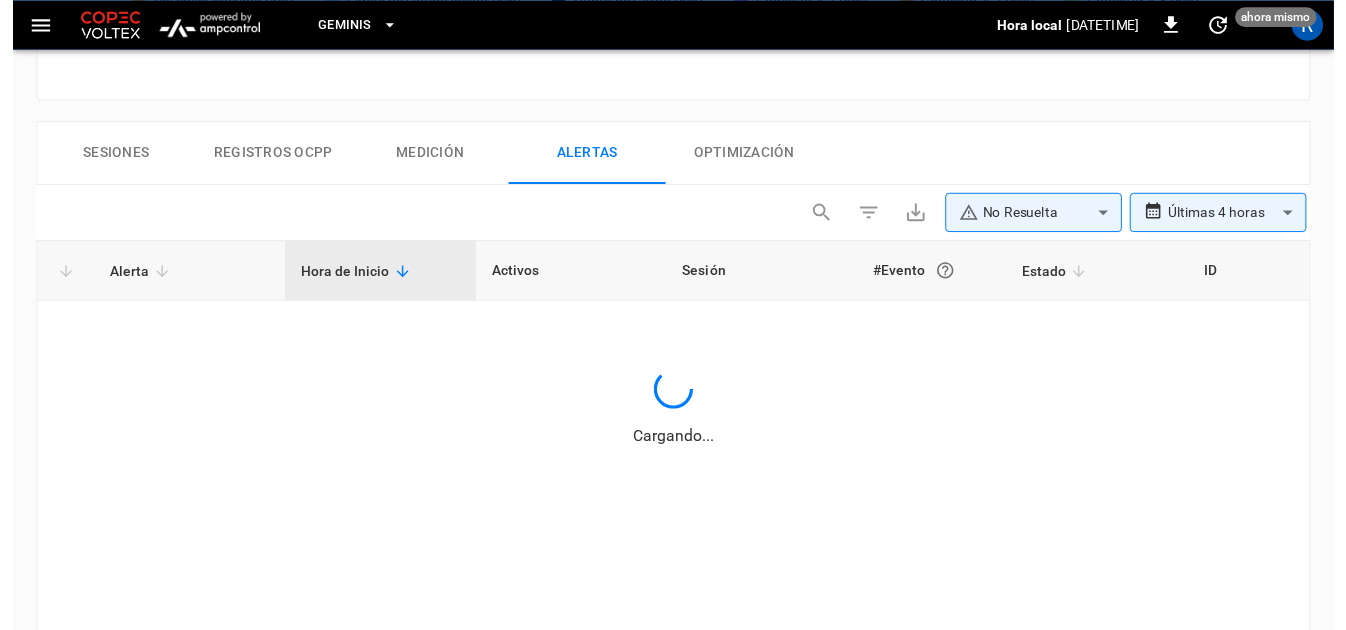 scroll, scrollTop: 1003, scrollLeft: 0, axis: vertical 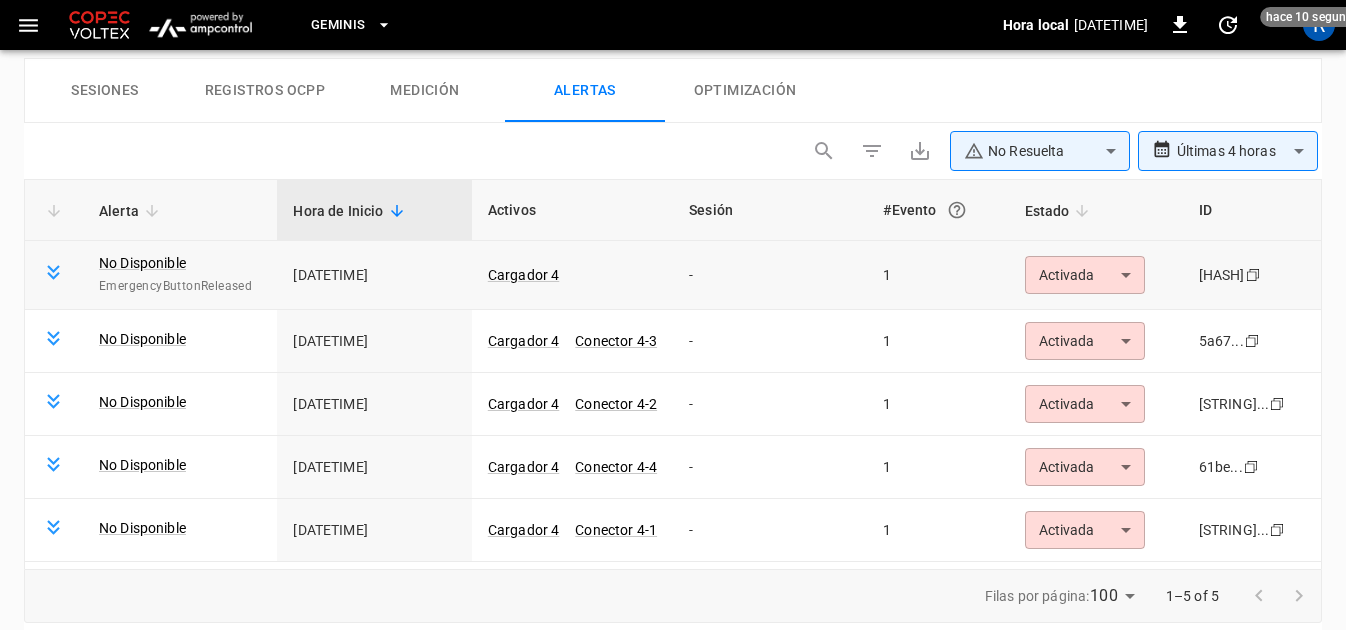 click on "EmergencyButtonReleased" at bounding box center [180, 287] 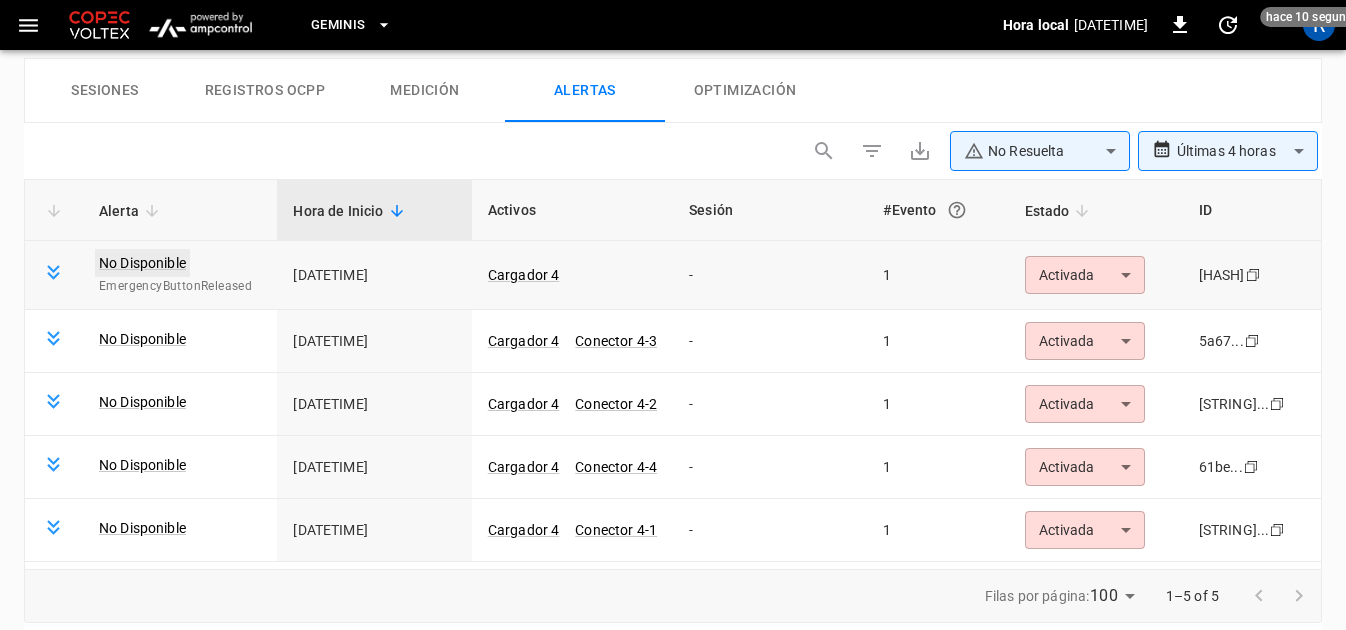 click on "No Disponible" at bounding box center (142, 263) 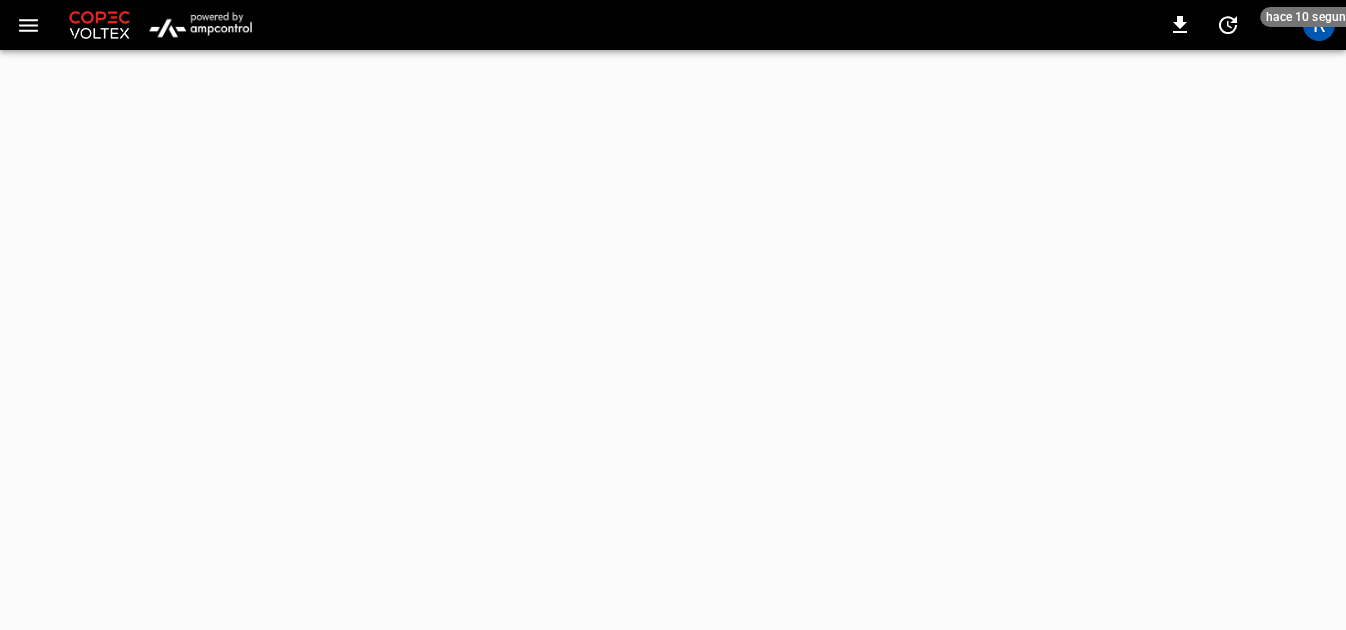 scroll, scrollTop: 0, scrollLeft: 0, axis: both 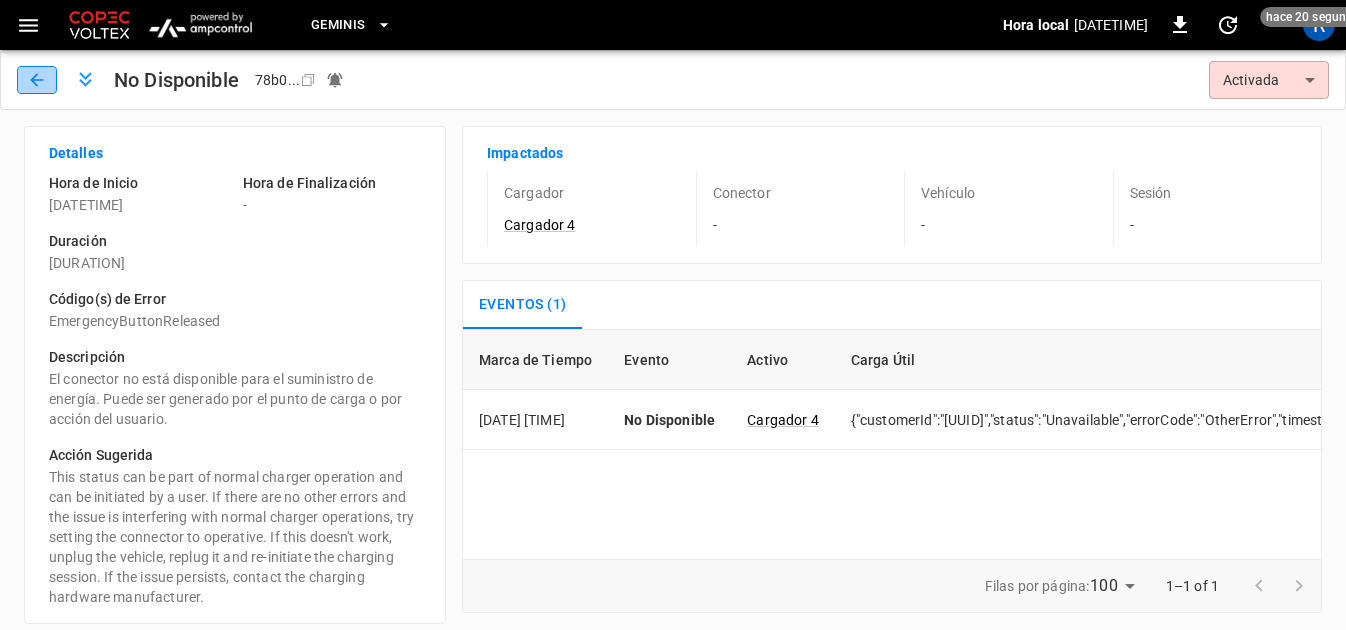 click 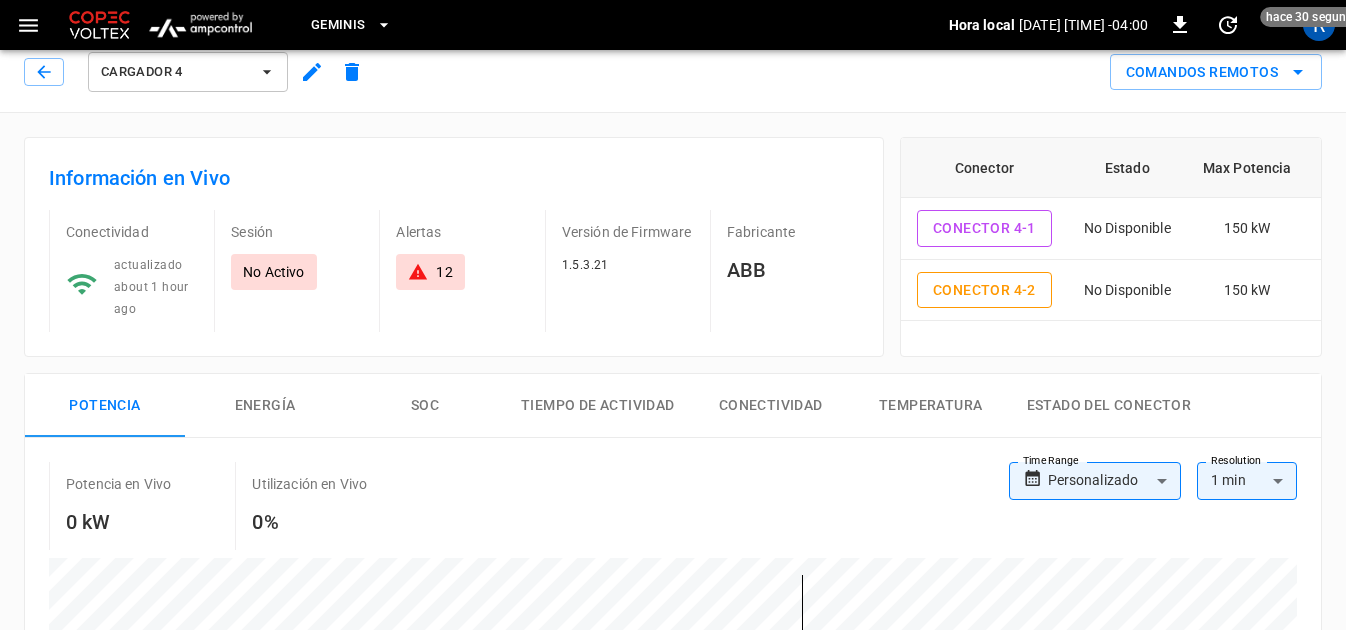 scroll, scrollTop: 0, scrollLeft: 0, axis: both 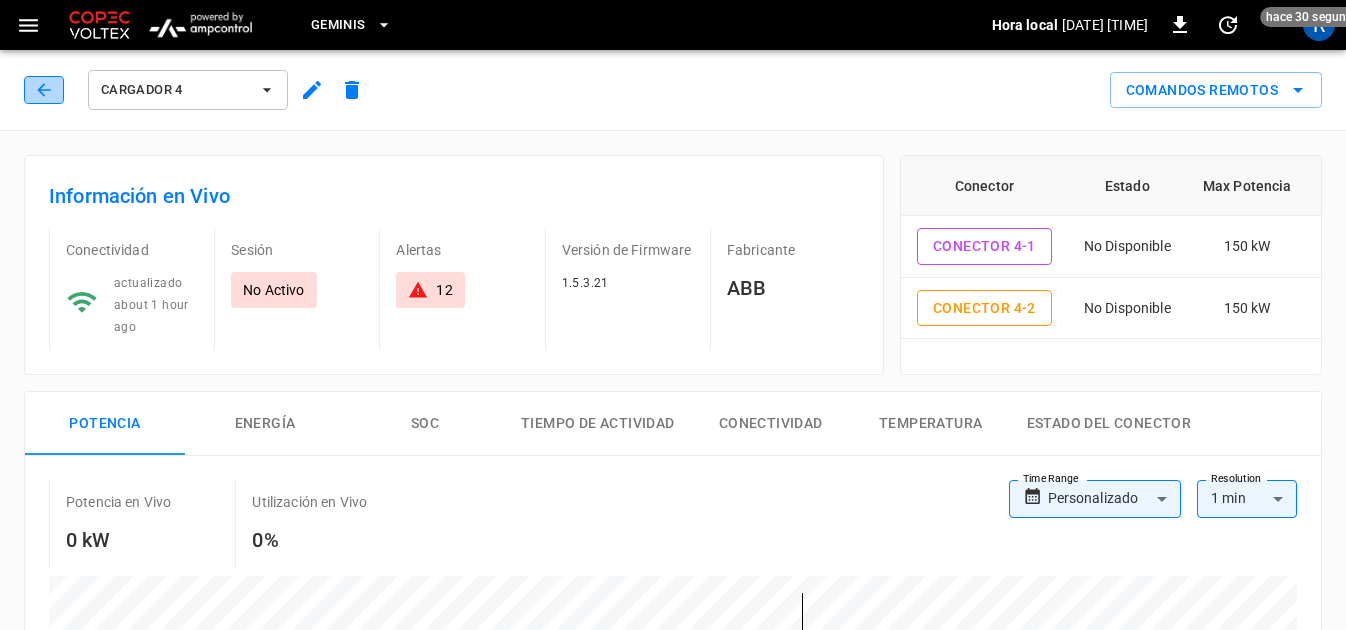 click 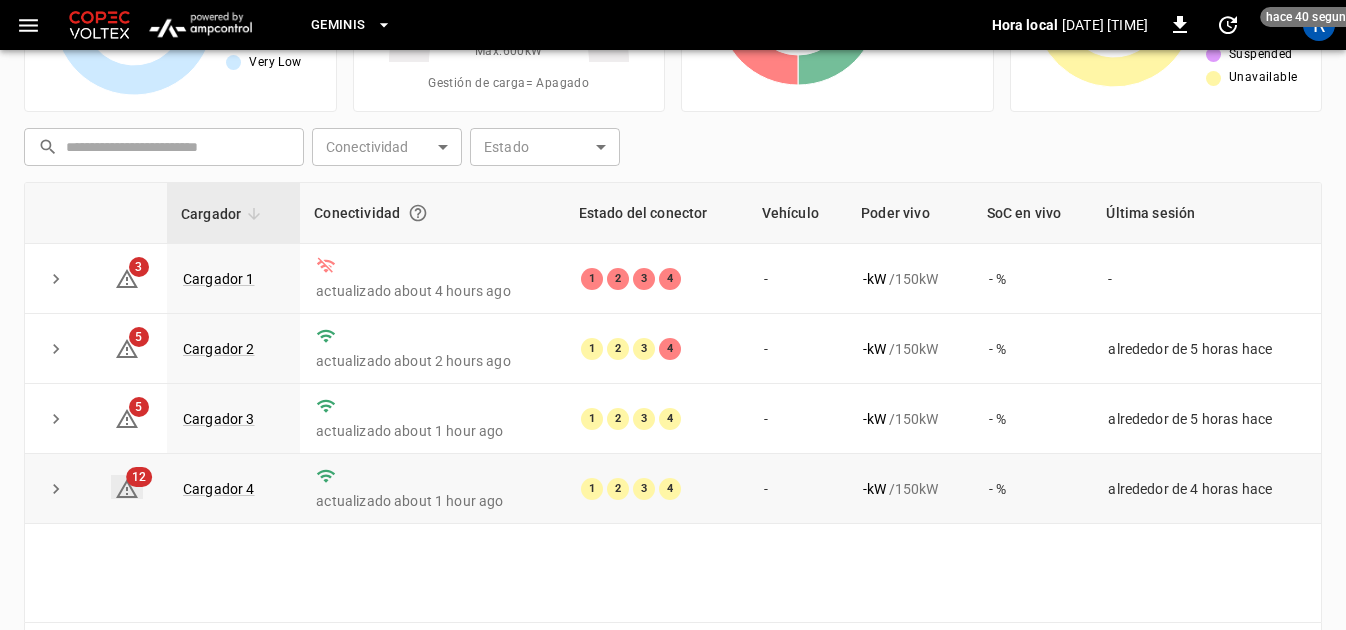 click on "12" at bounding box center (139, 477) 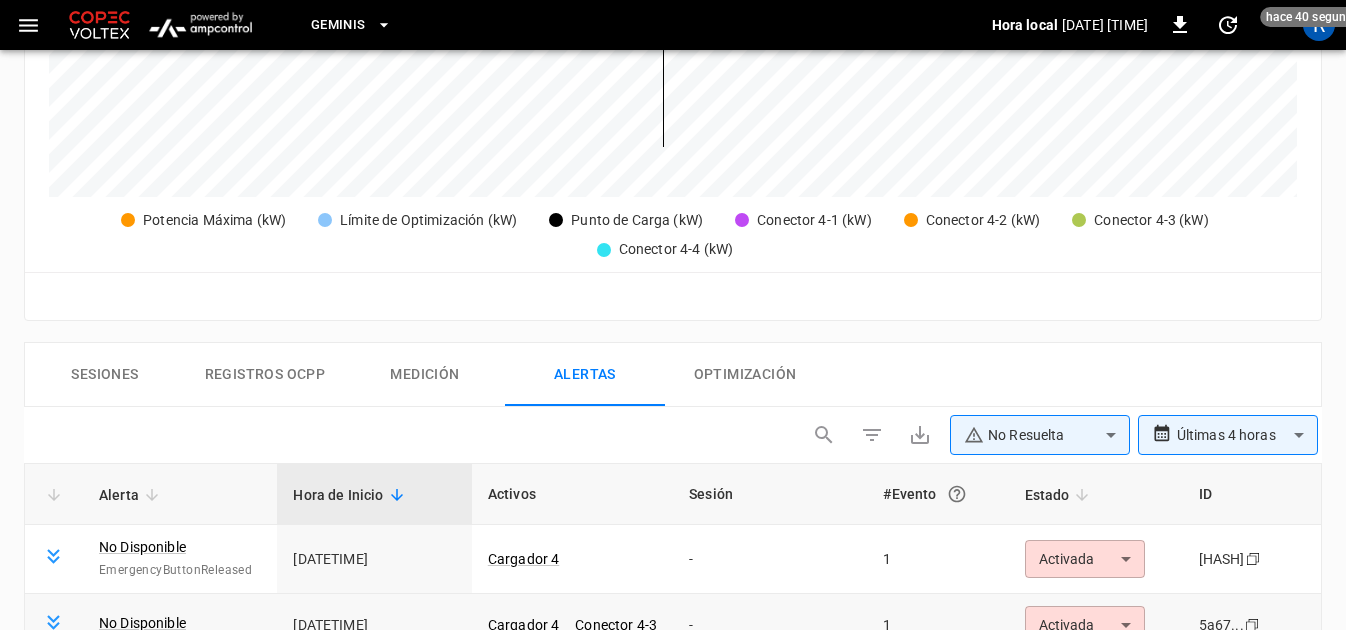 scroll, scrollTop: 1003, scrollLeft: 0, axis: vertical 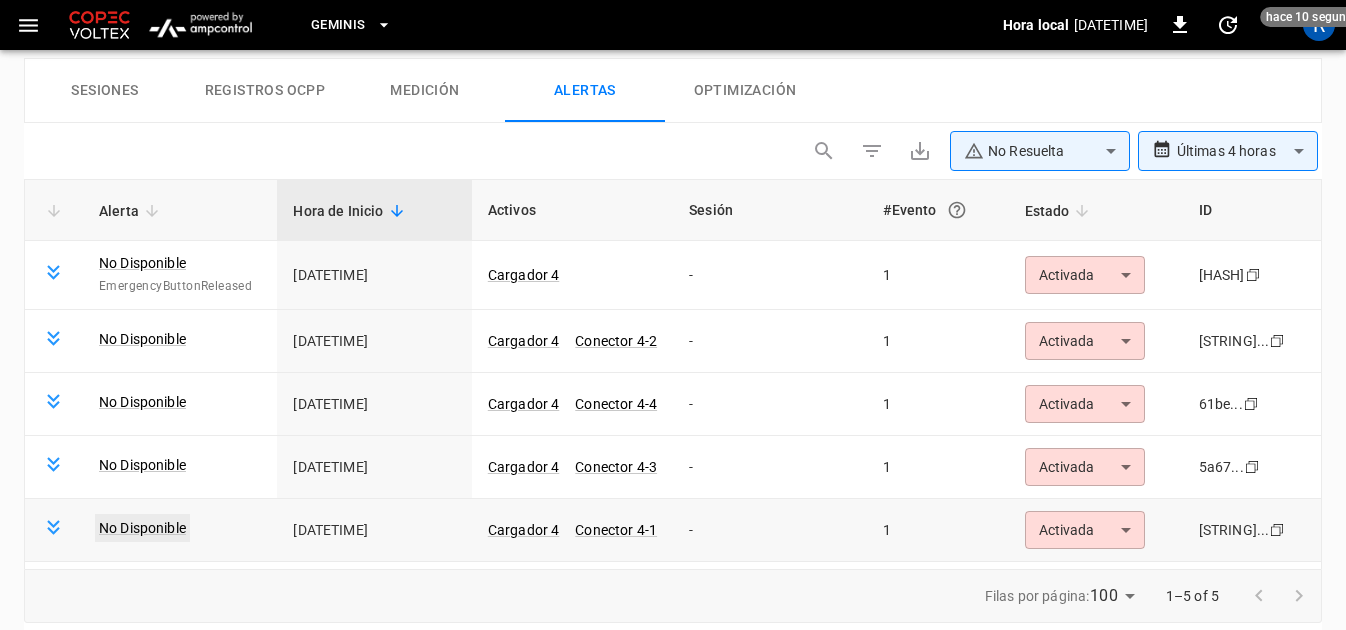 click on "No Disponible" at bounding box center [142, 528] 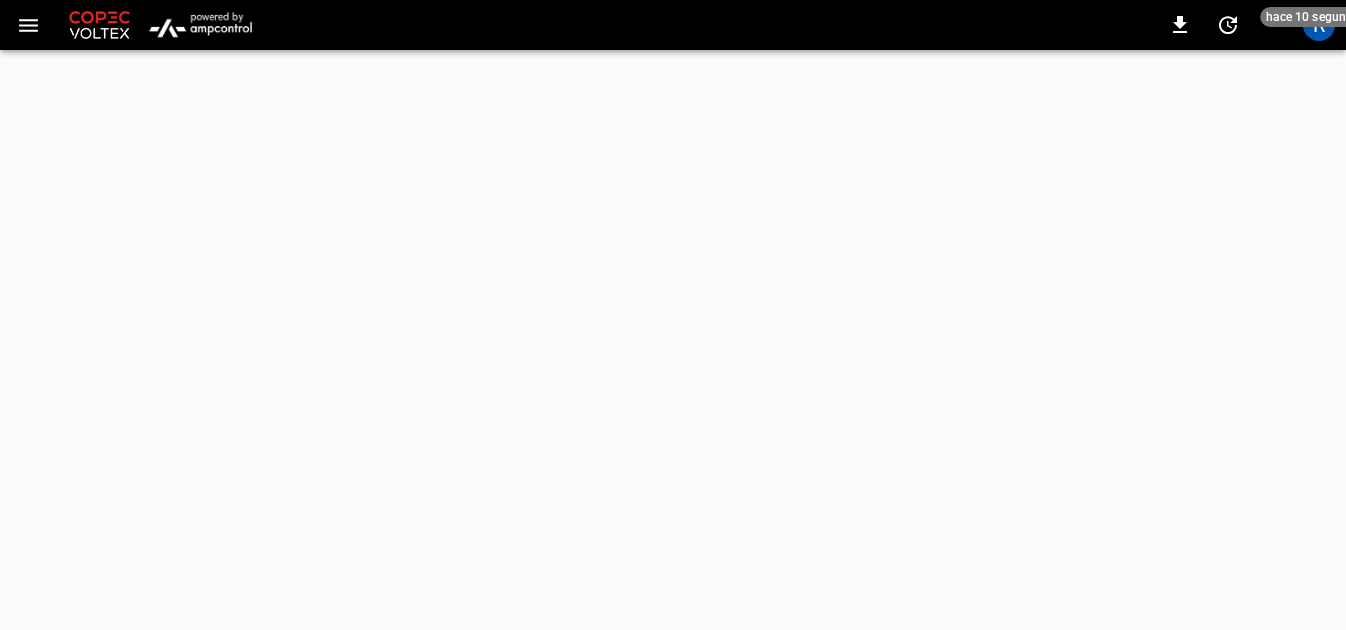 scroll, scrollTop: 0, scrollLeft: 0, axis: both 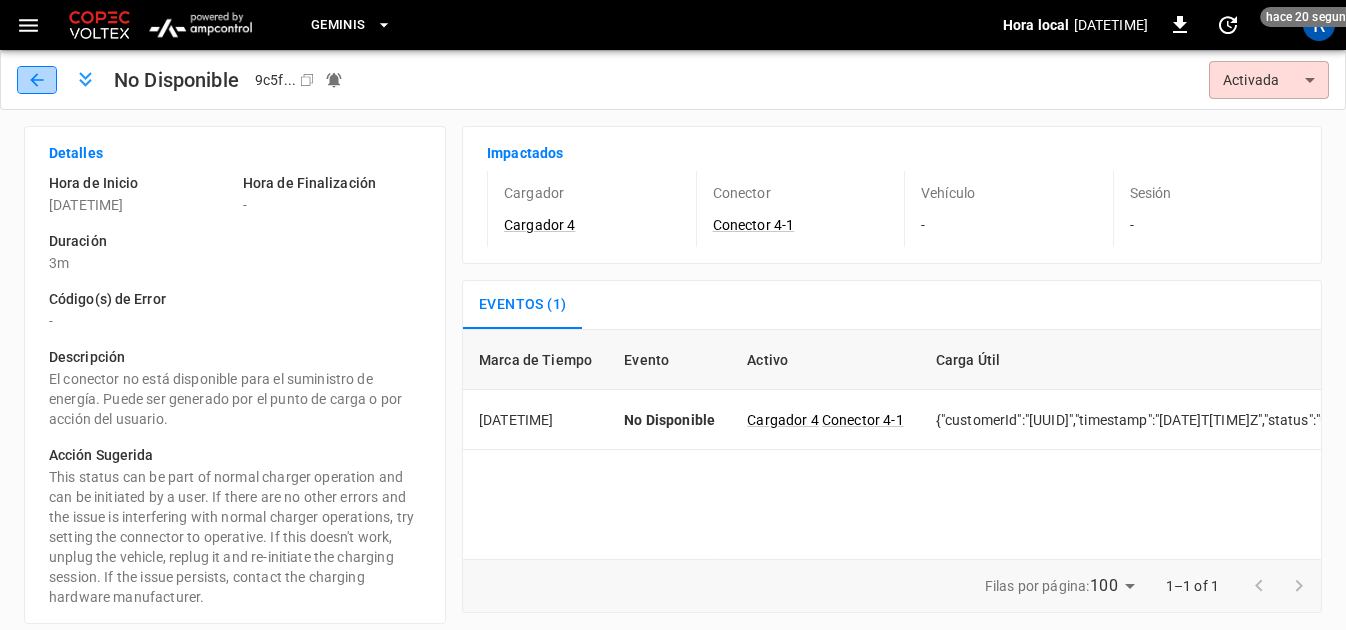 click at bounding box center (37, 80) 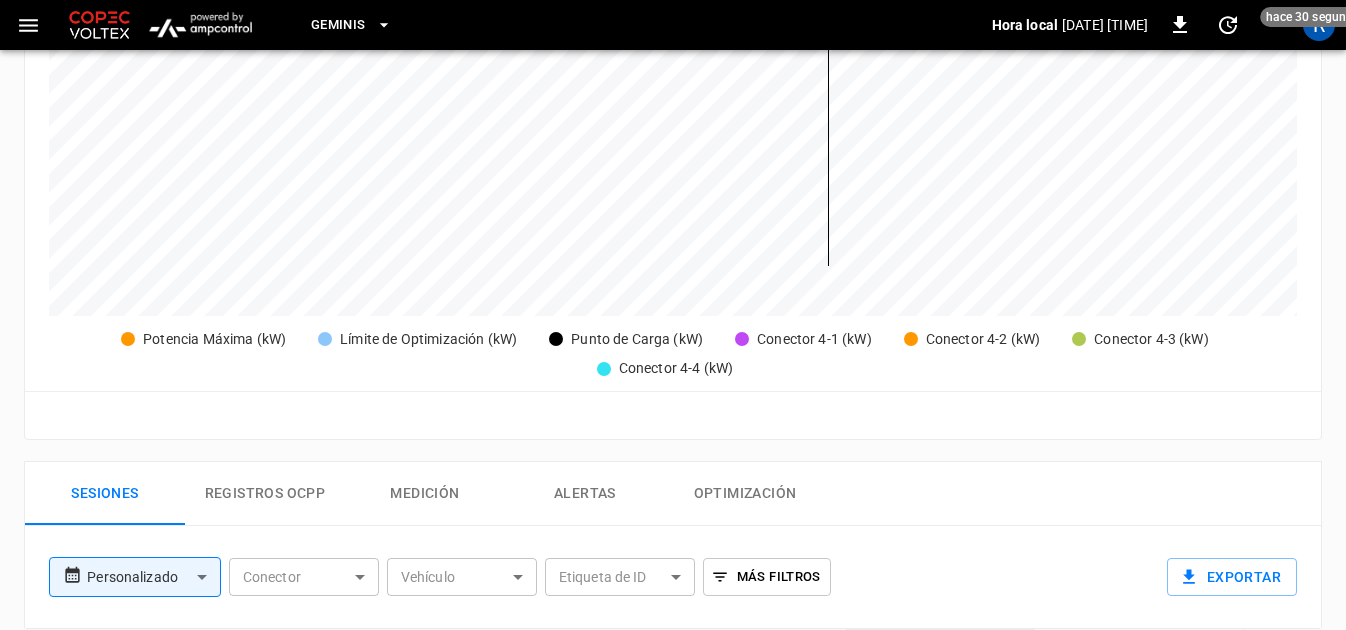 scroll, scrollTop: 0, scrollLeft: 0, axis: both 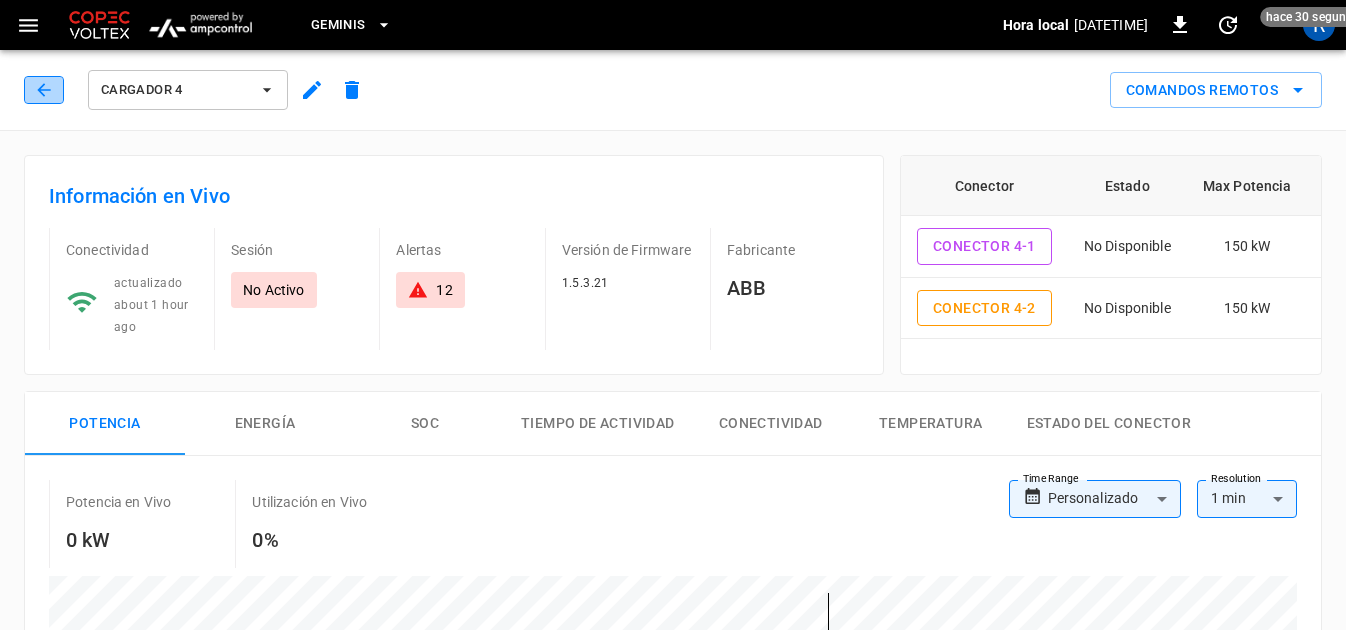 click 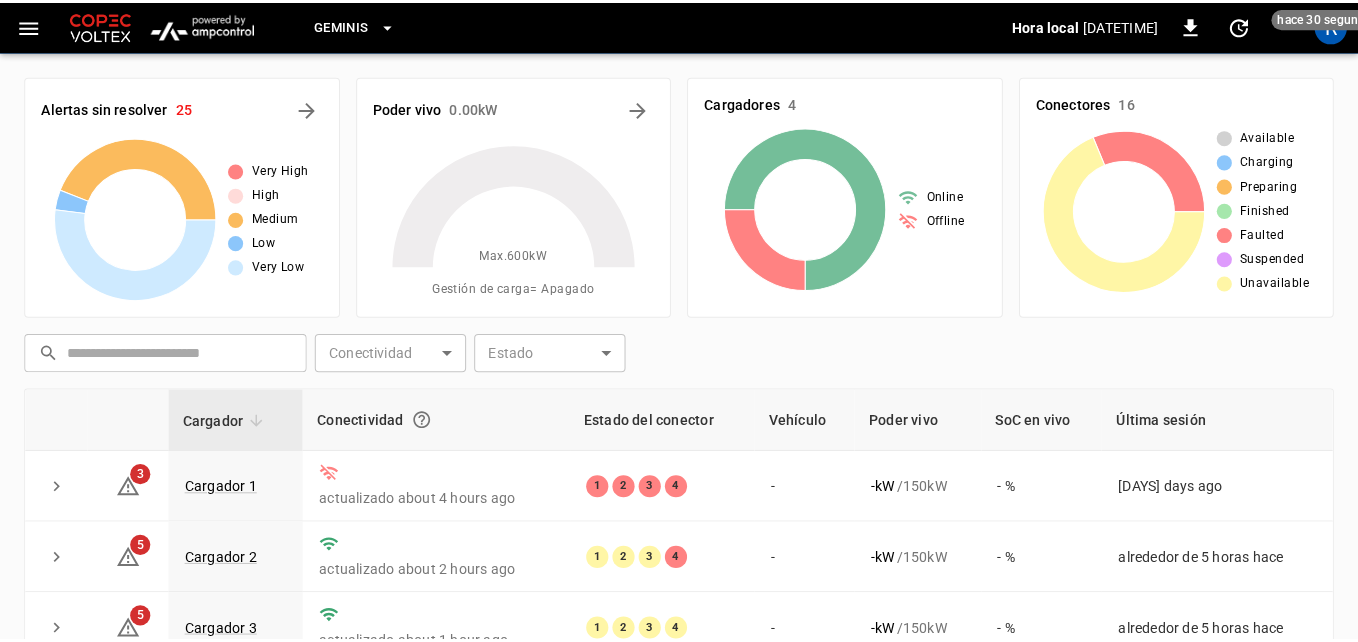 scroll, scrollTop: 200, scrollLeft: 0, axis: vertical 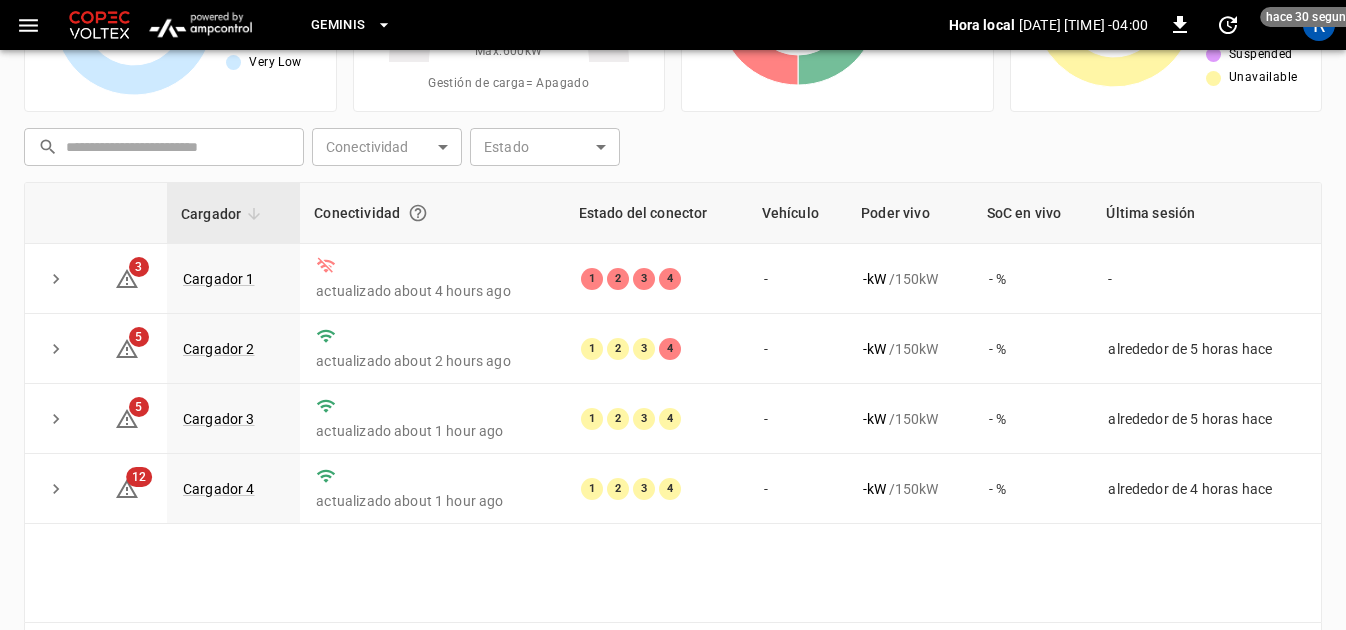 click 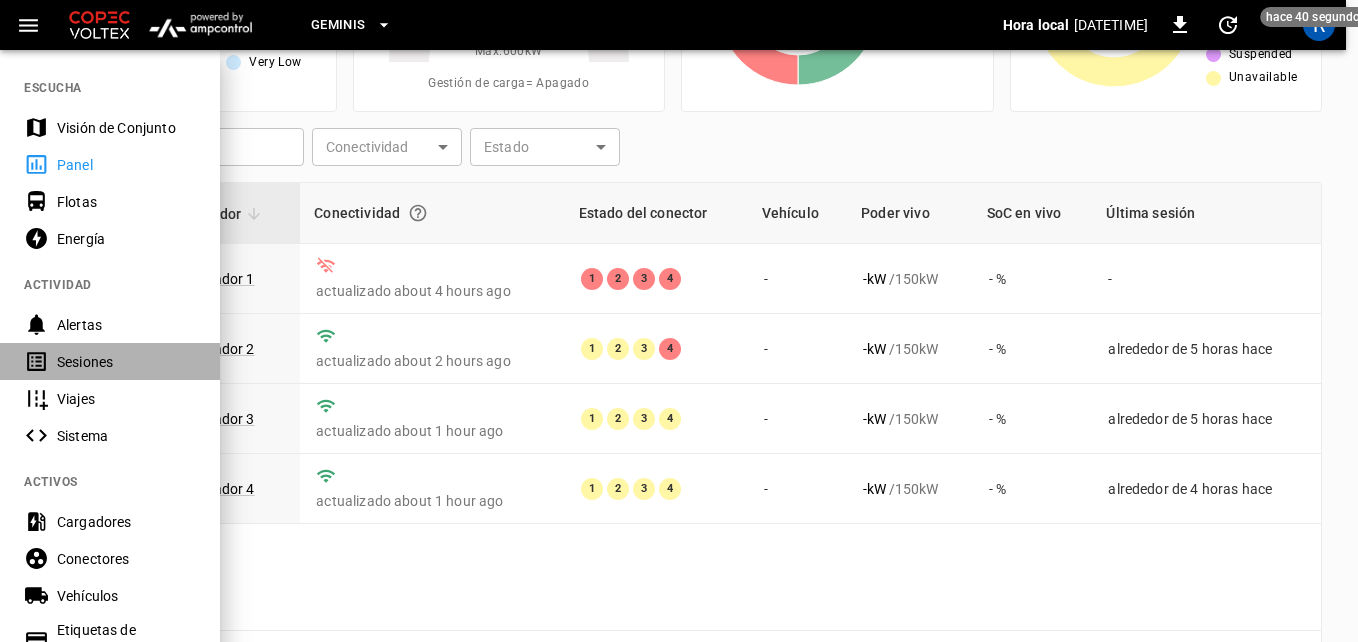 click on "Sesiones" at bounding box center (126, 362) 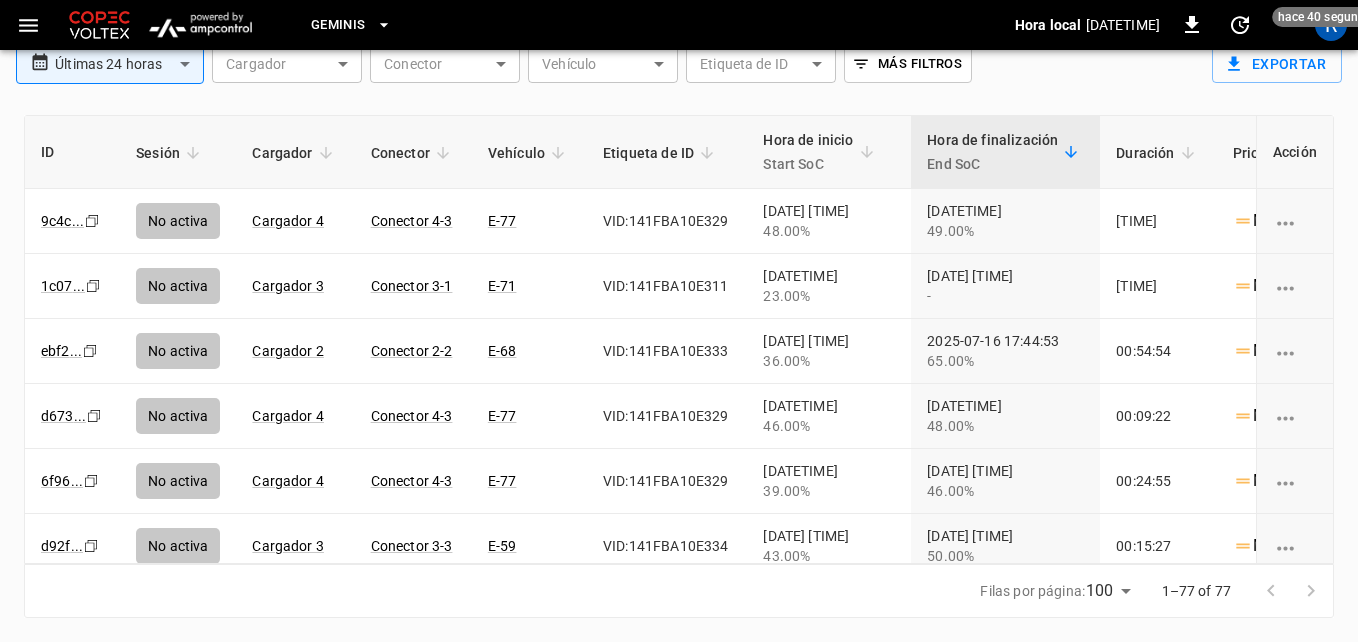 click 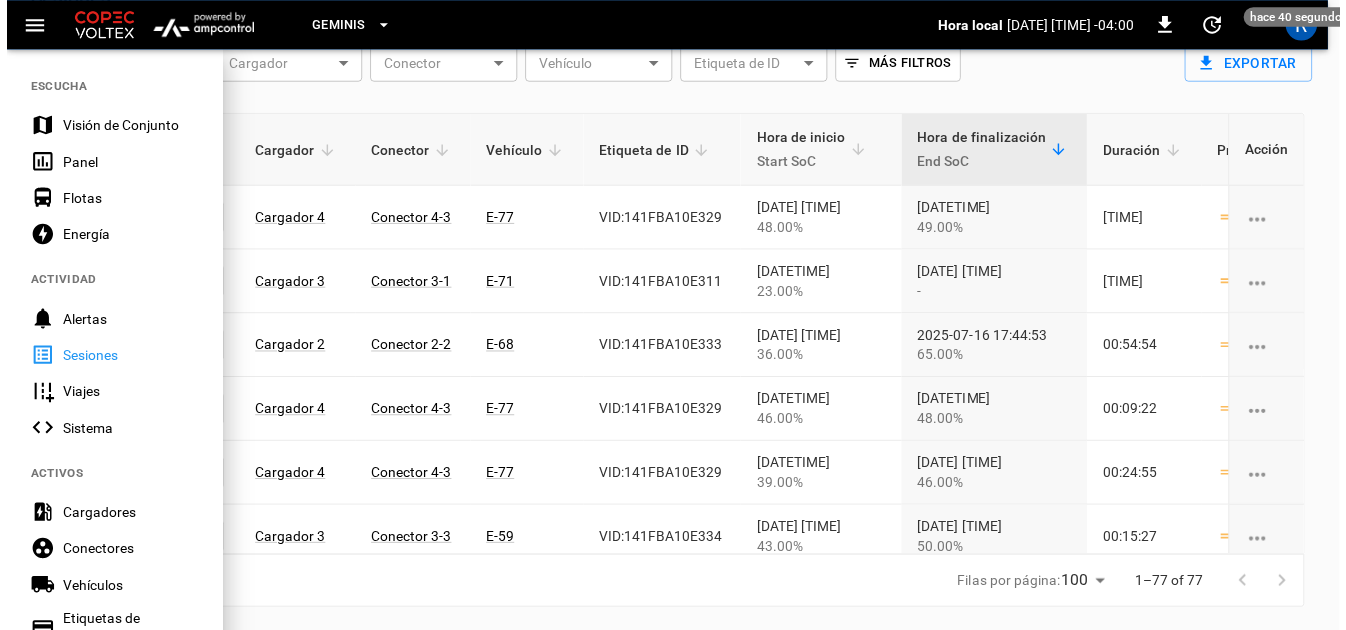 scroll, scrollTop: 93, scrollLeft: 0, axis: vertical 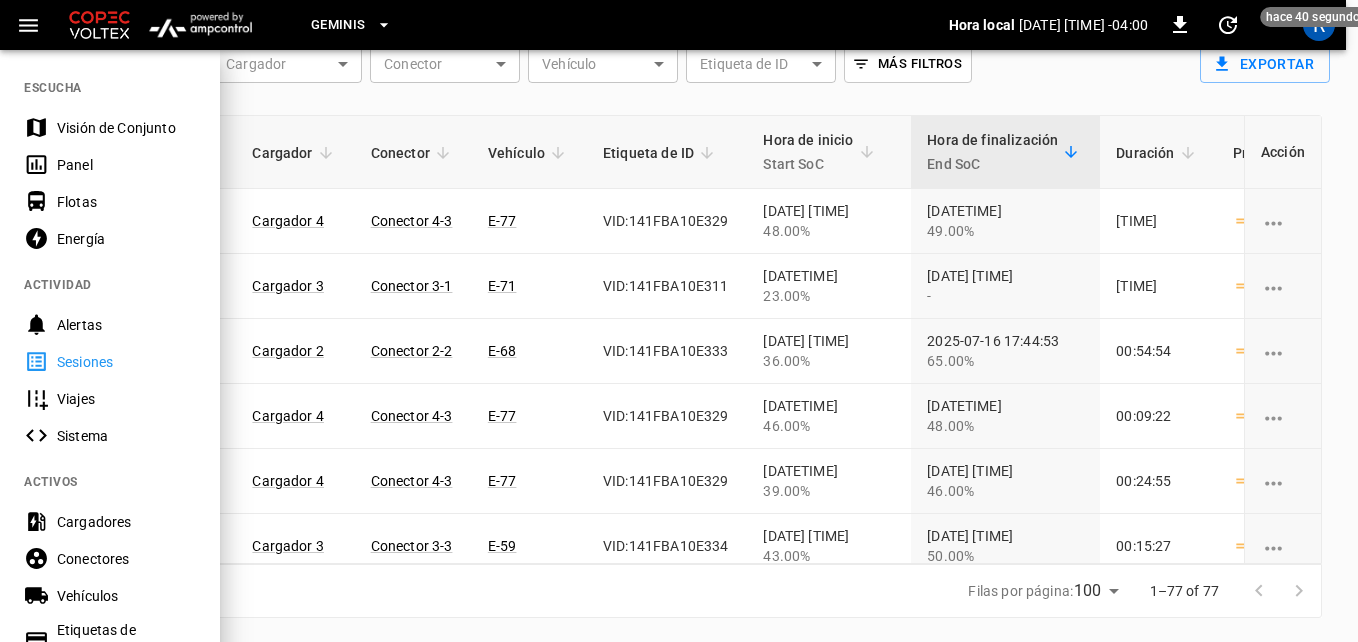 click on "ESCUCHA Visión de Conjunto Panel Flotas Energía ACTIVIDAD Alertas Sesiones Viajes Sistema ACTIVOS Cargadores Conectores Vehículos Etiquetas de identificación HERRAMIENTAS Informes CDRs Análisis Planificación de rutas Simulador de red AJUSTES Ajustes Apoyo Doc de API" at bounding box center (679, 321) 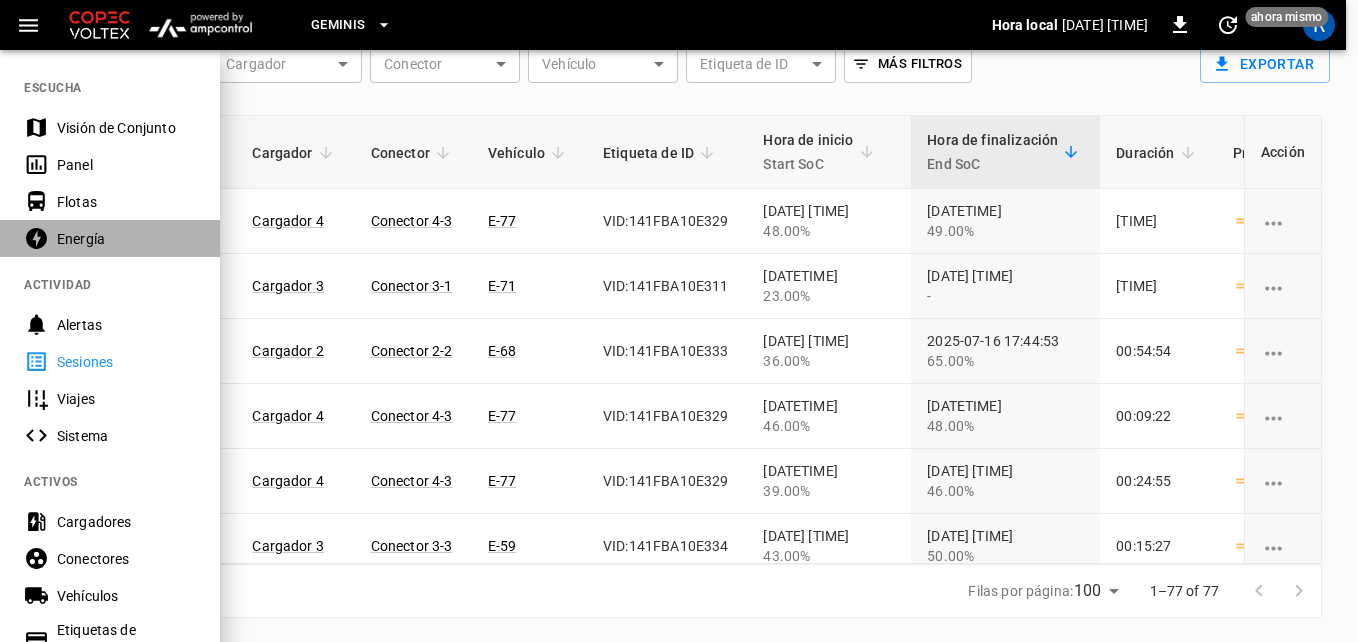 click 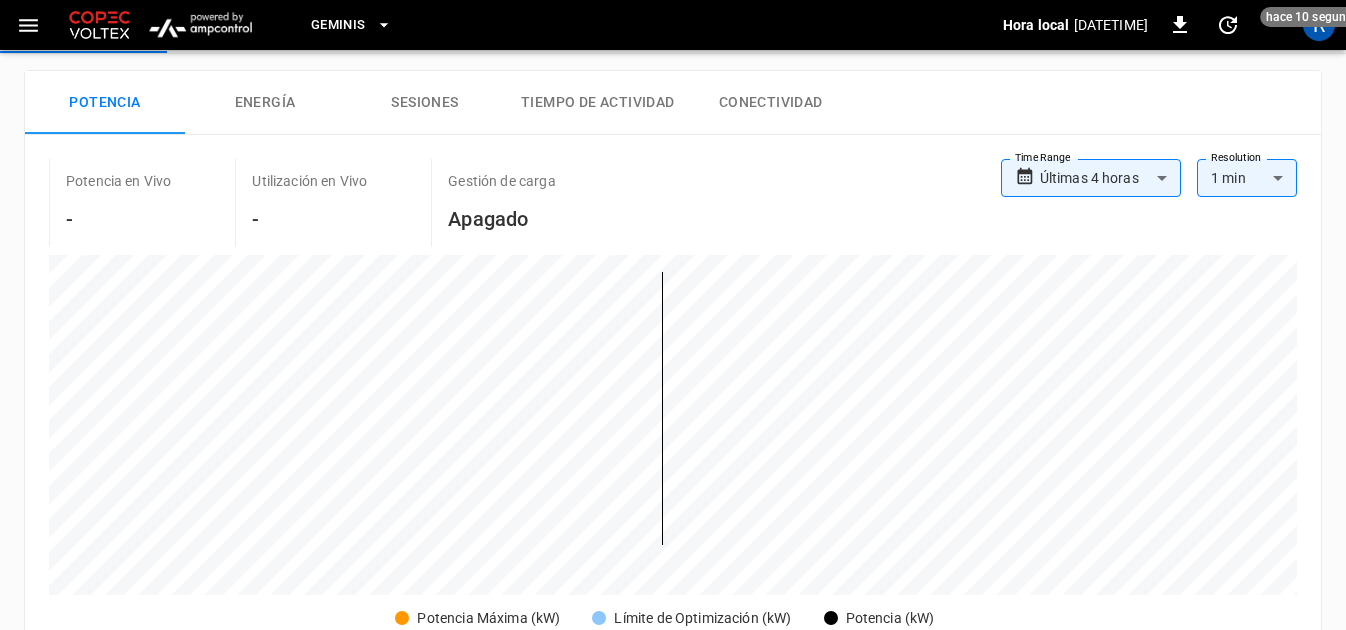 scroll, scrollTop: 0, scrollLeft: 0, axis: both 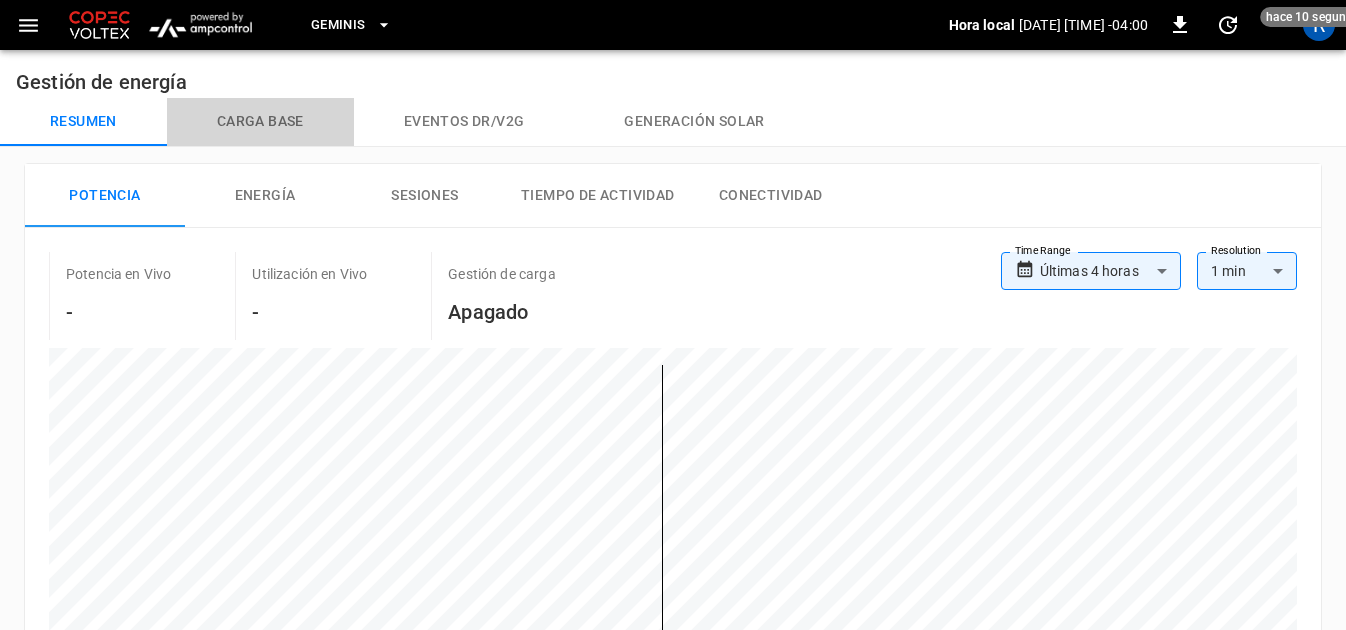 click on "Carga base" at bounding box center [260, 122] 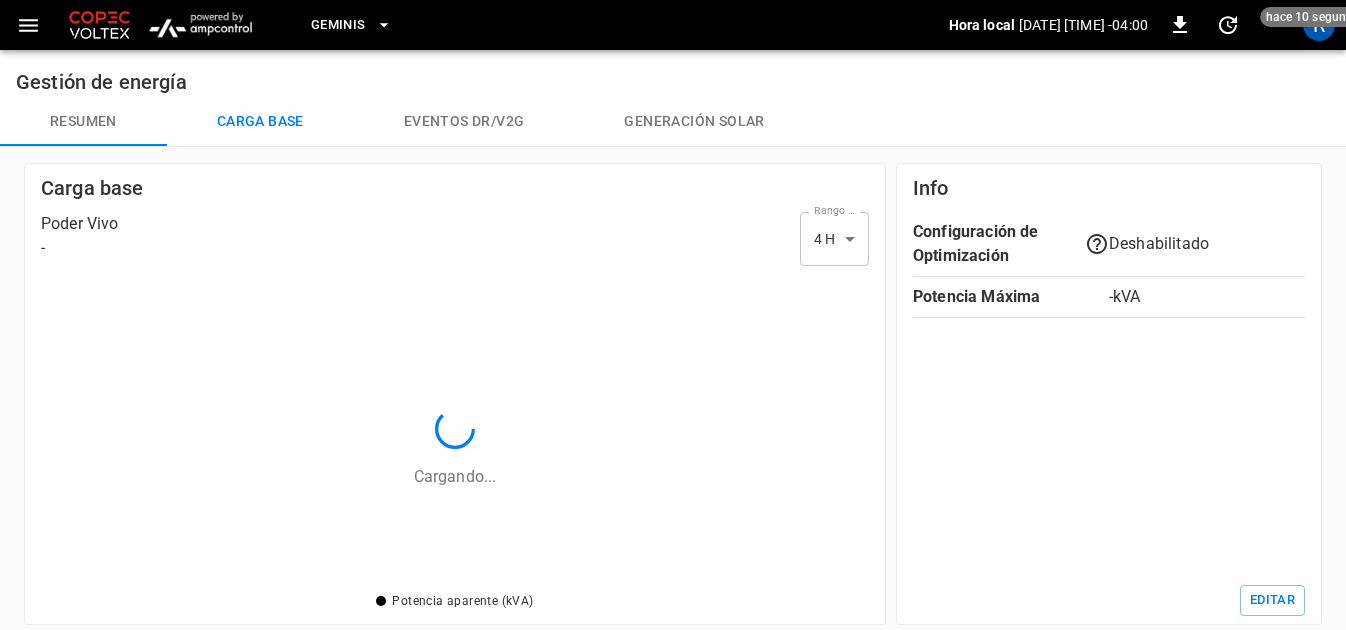 scroll, scrollTop: 2, scrollLeft: 2, axis: both 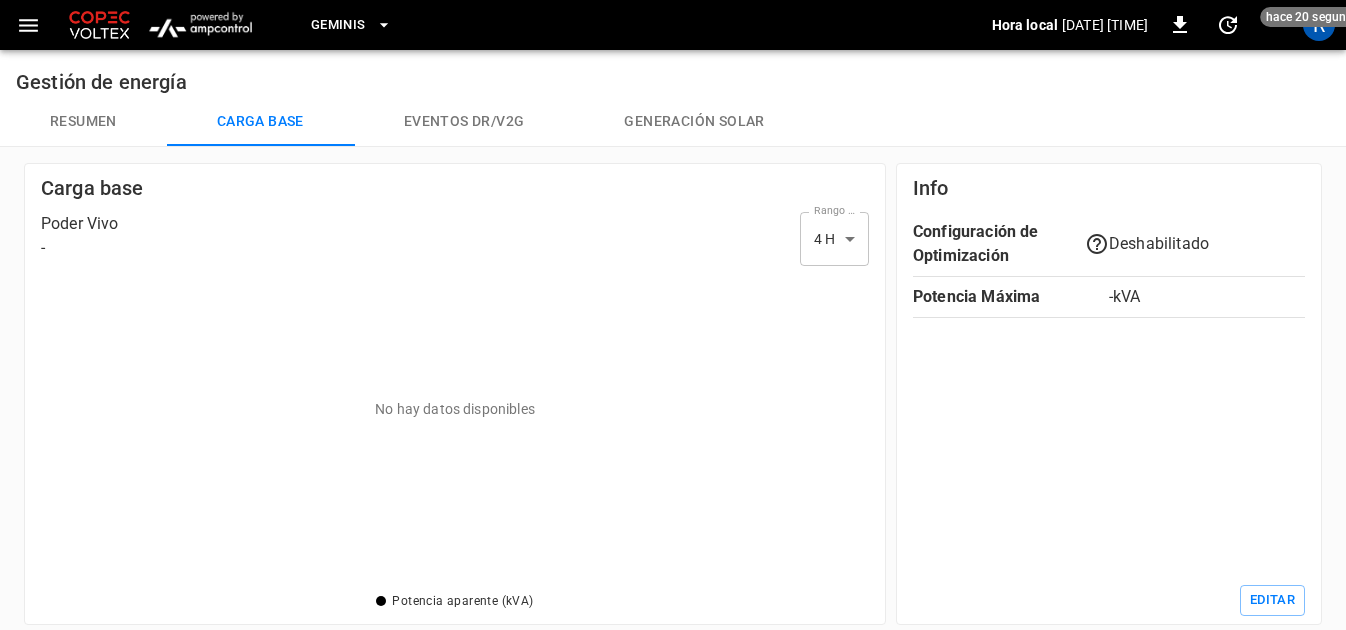 click on "Resumen" at bounding box center (83, 122) 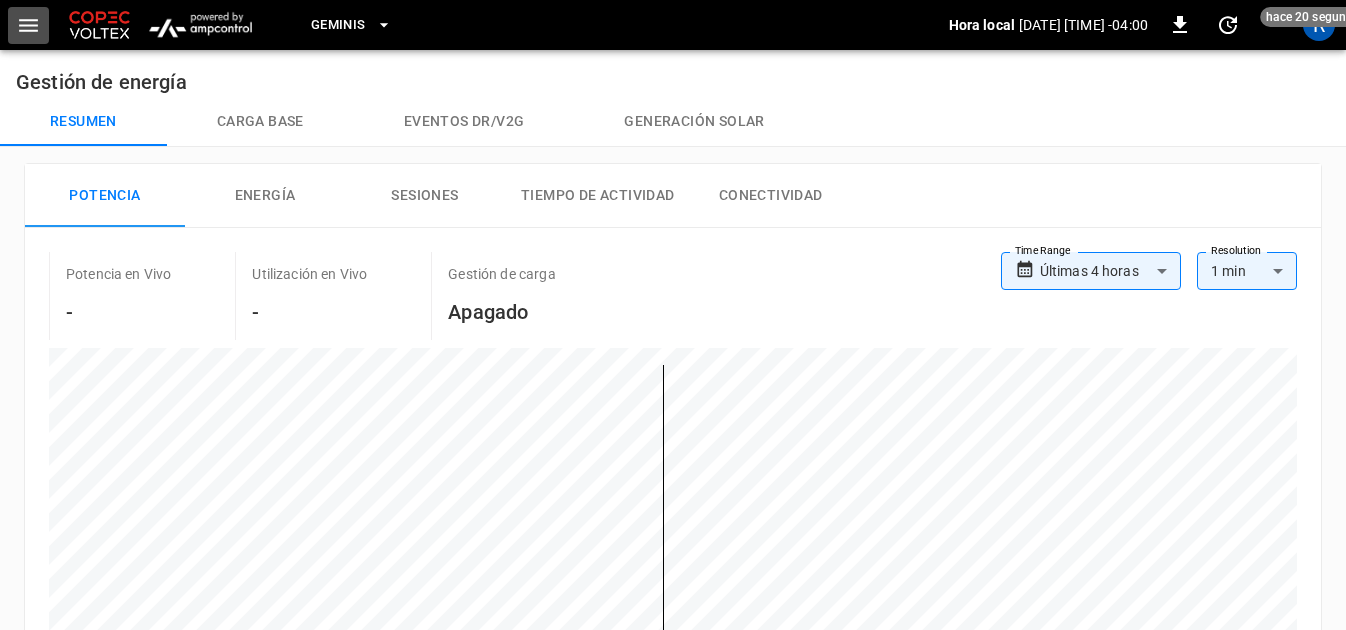 click 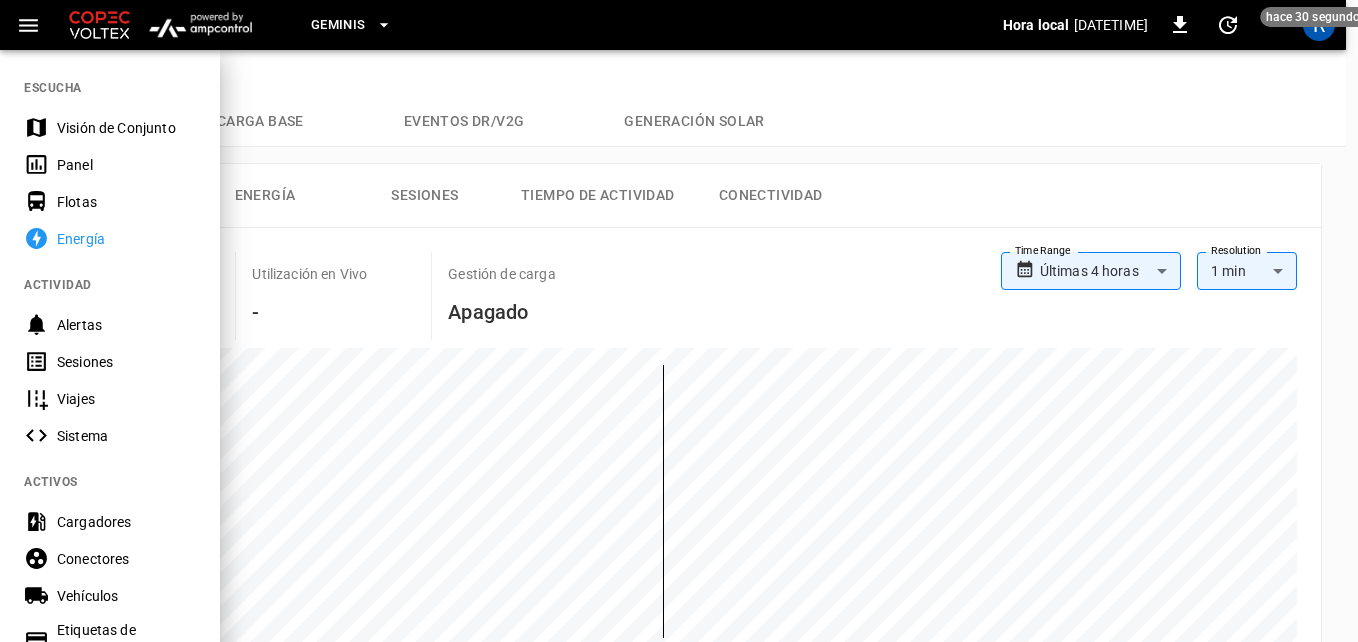 click on "Panel" at bounding box center [126, 165] 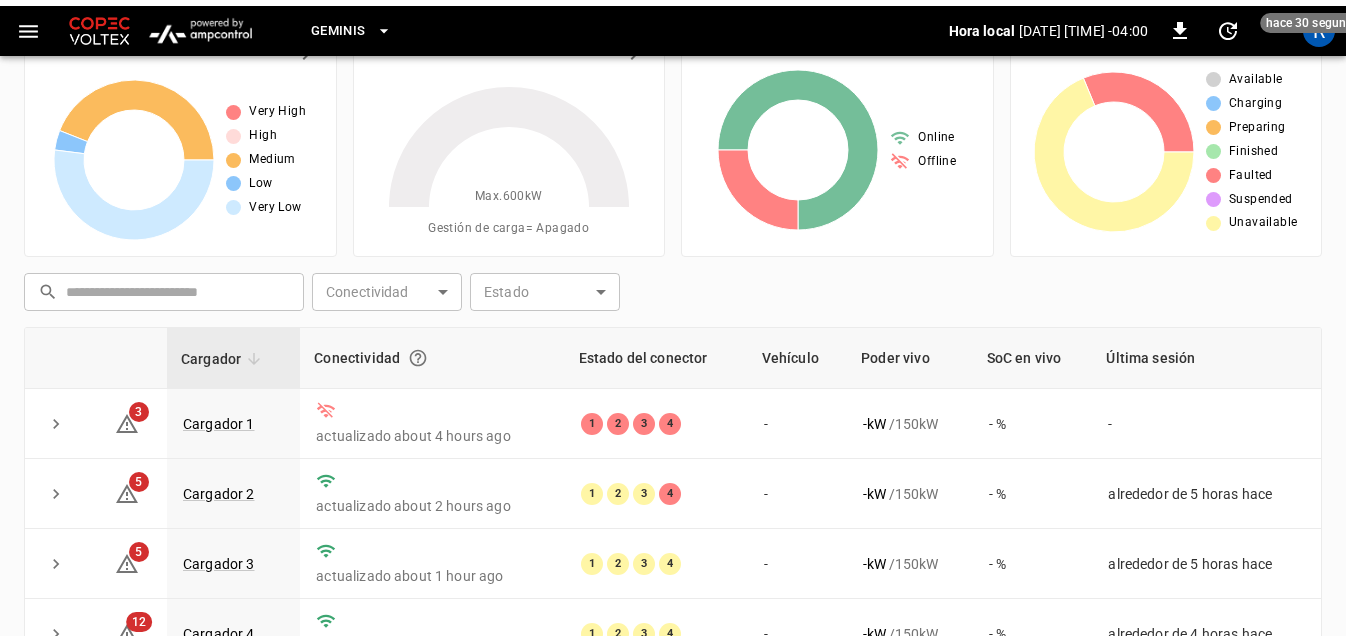 scroll, scrollTop: 200, scrollLeft: 0, axis: vertical 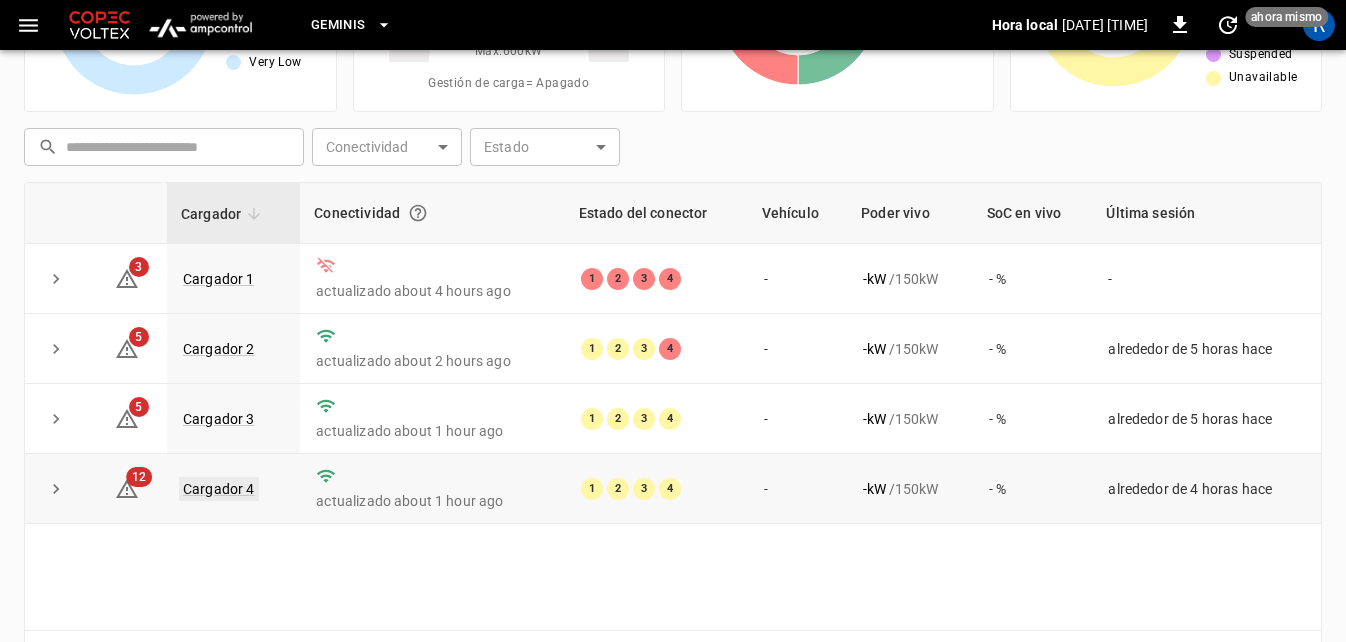 click on "Cargador 4" at bounding box center [219, 489] 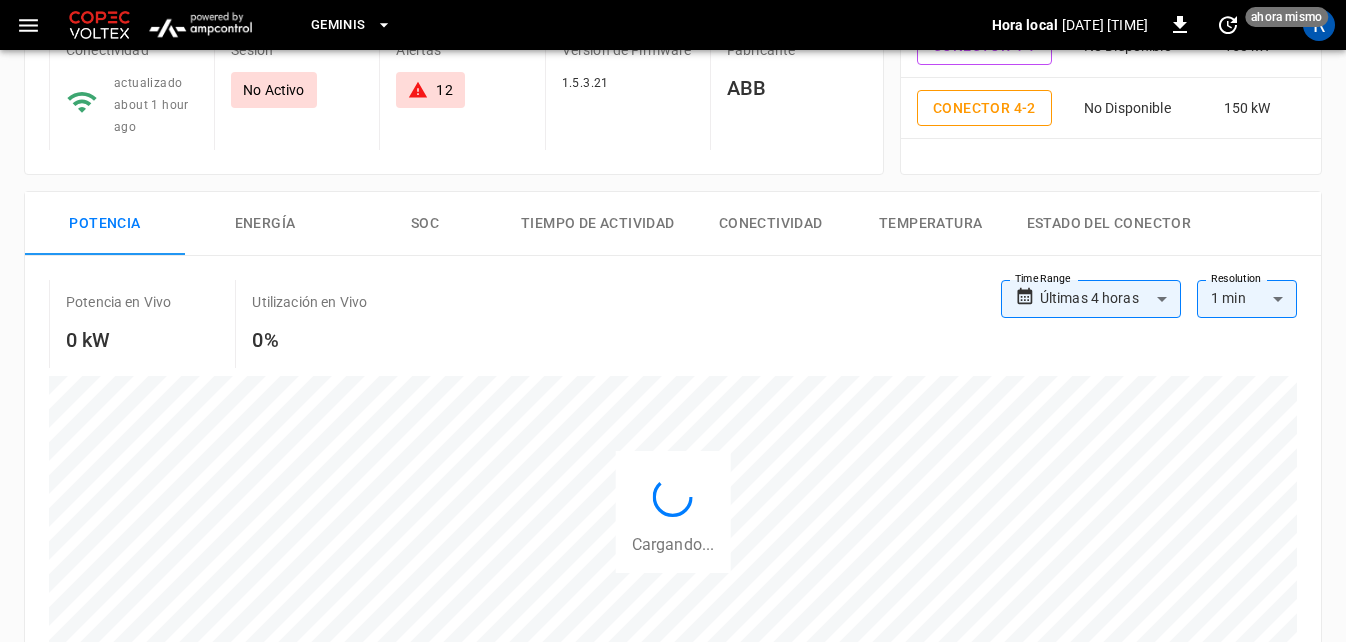 scroll, scrollTop: 0, scrollLeft: 0, axis: both 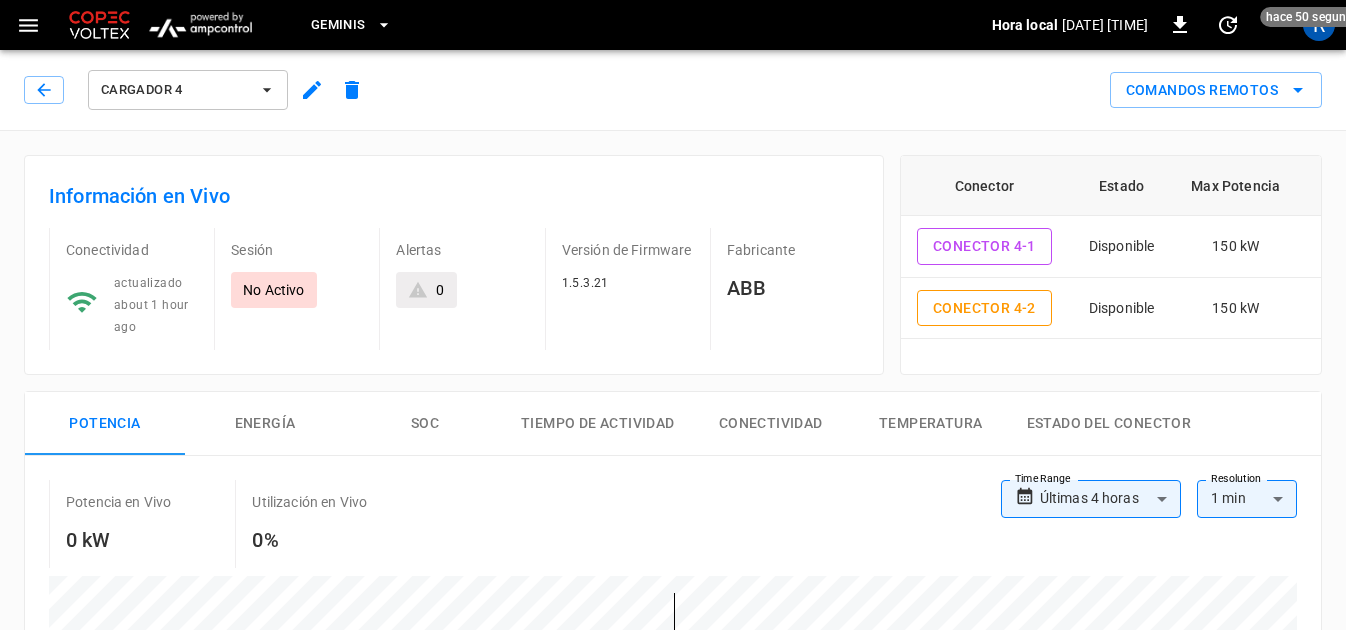 click on "Temperatura" at bounding box center (931, 424) 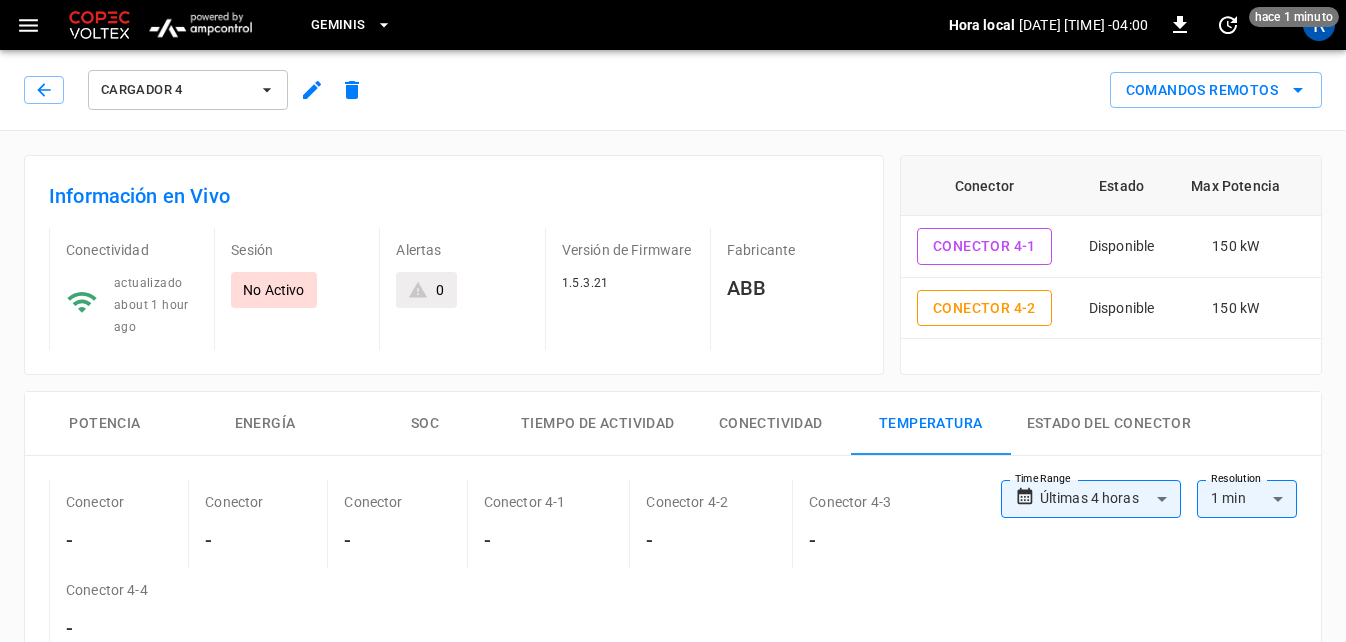 click 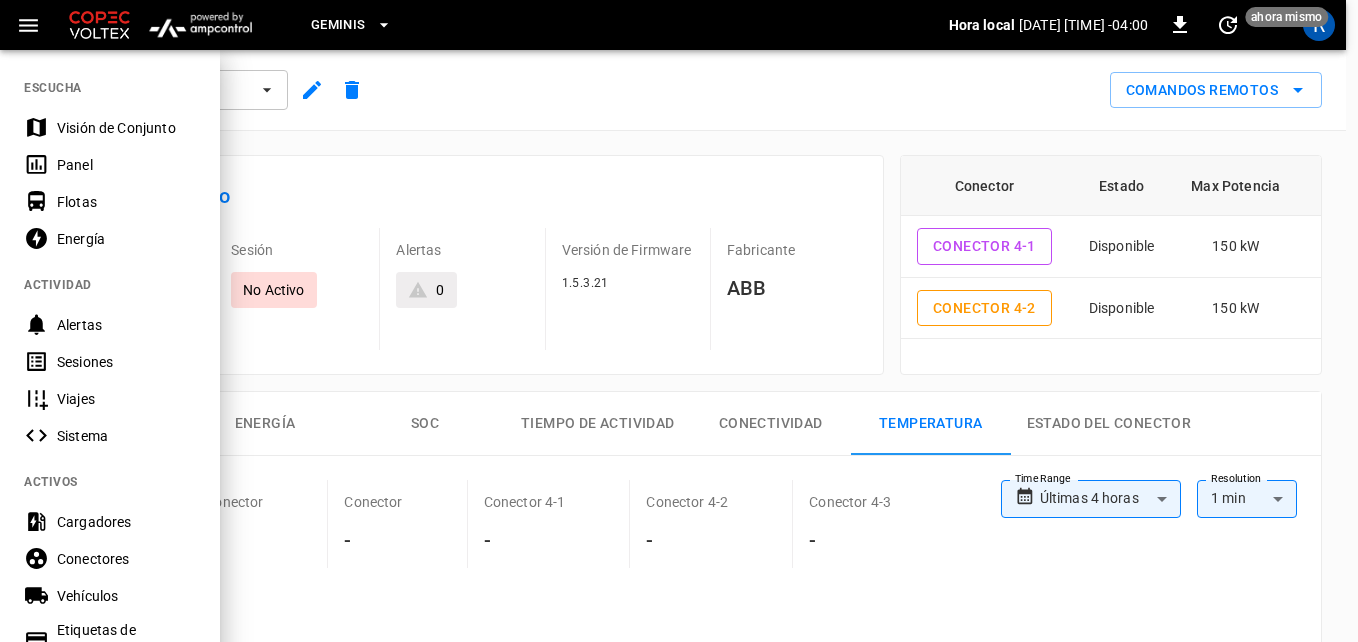 click on "Panel" at bounding box center [126, 165] 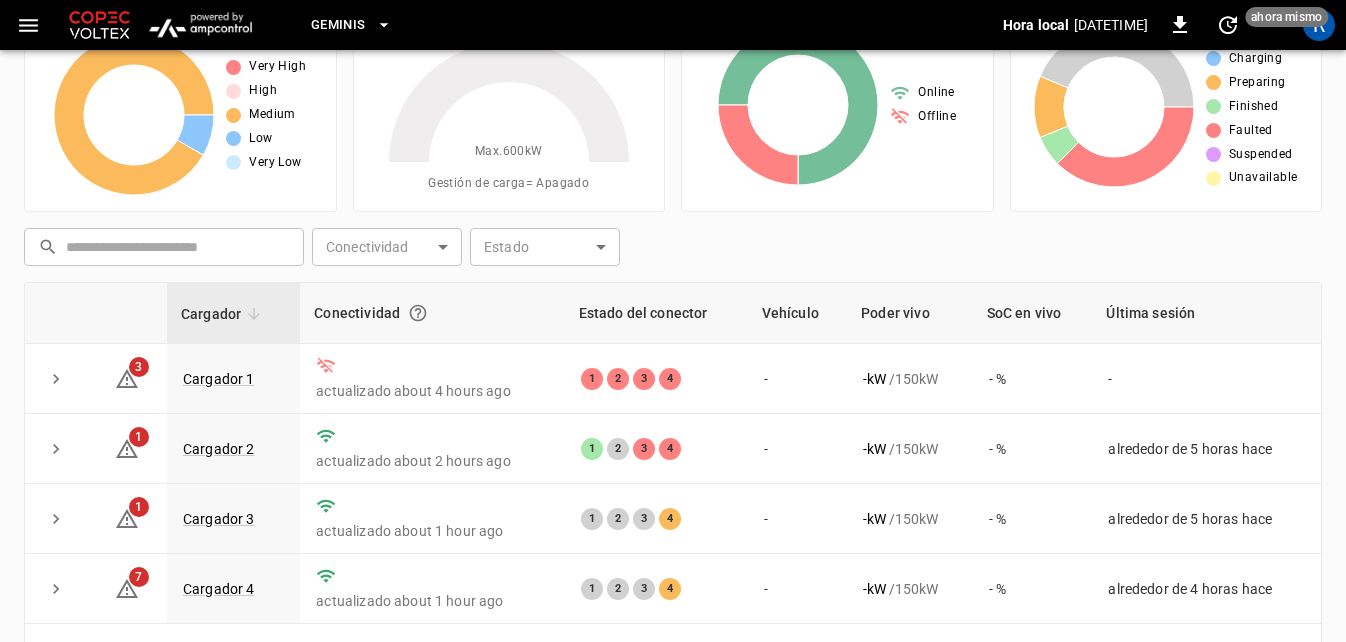scroll, scrollTop: 200, scrollLeft: 0, axis: vertical 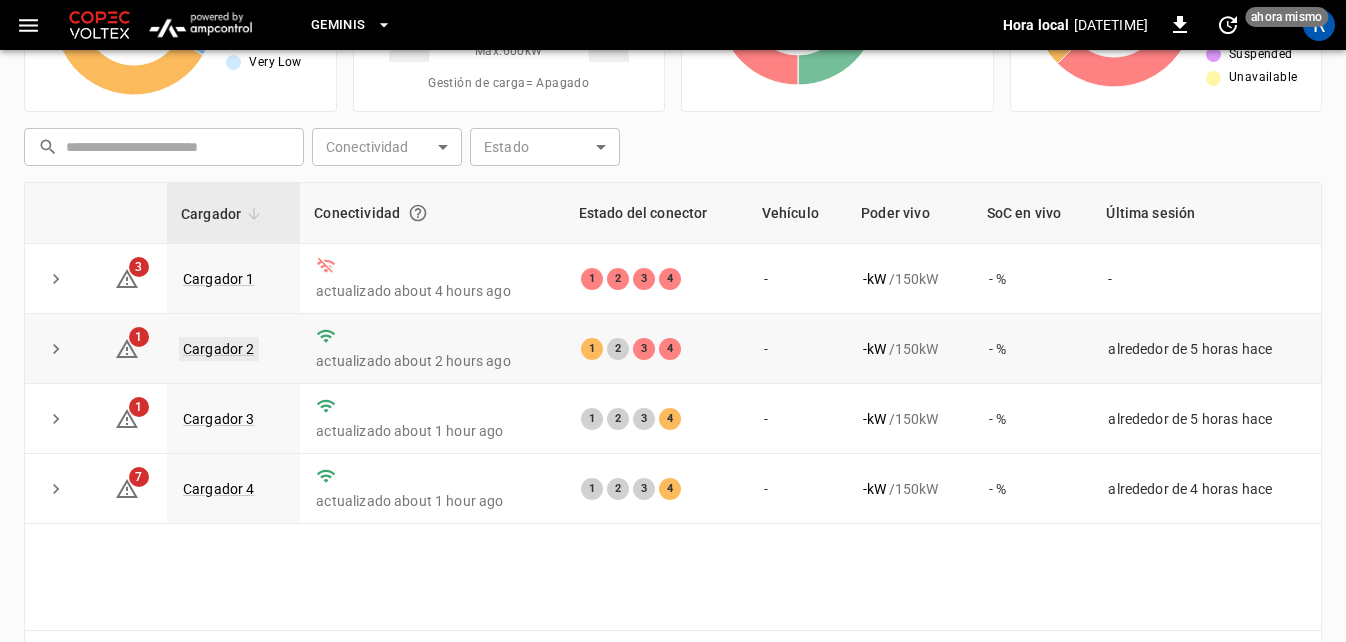 click on "Cargador 2" at bounding box center [219, 349] 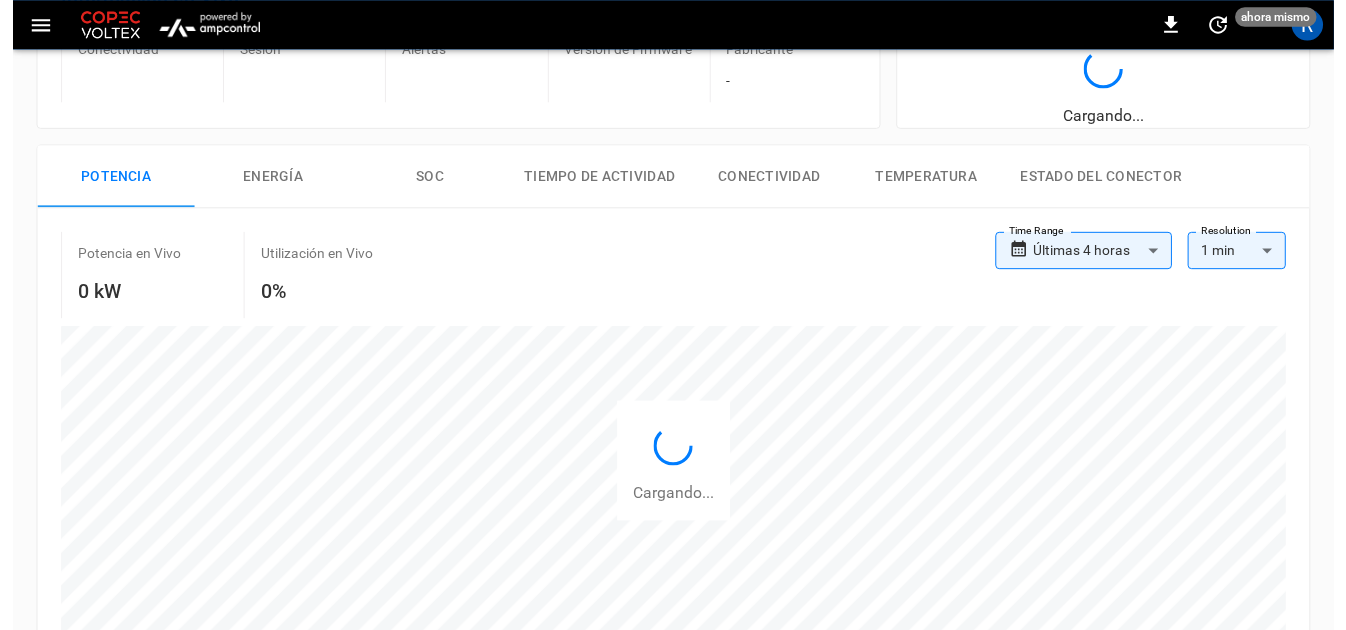 scroll, scrollTop: 0, scrollLeft: 0, axis: both 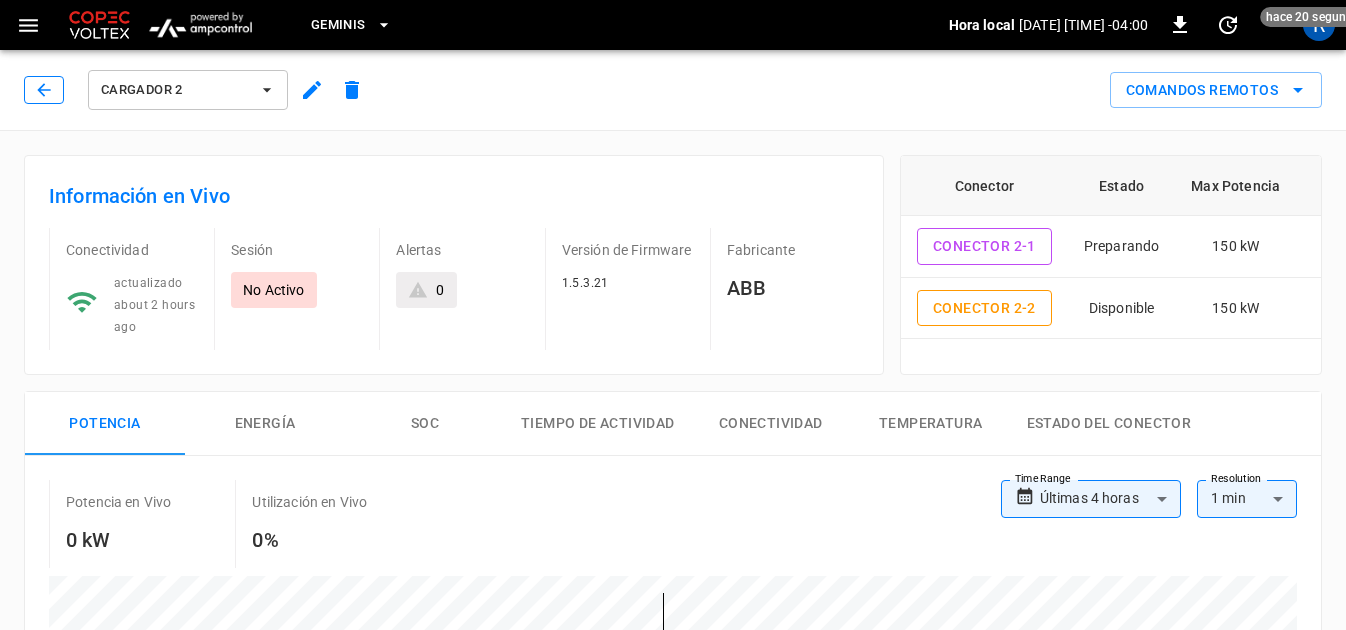 click 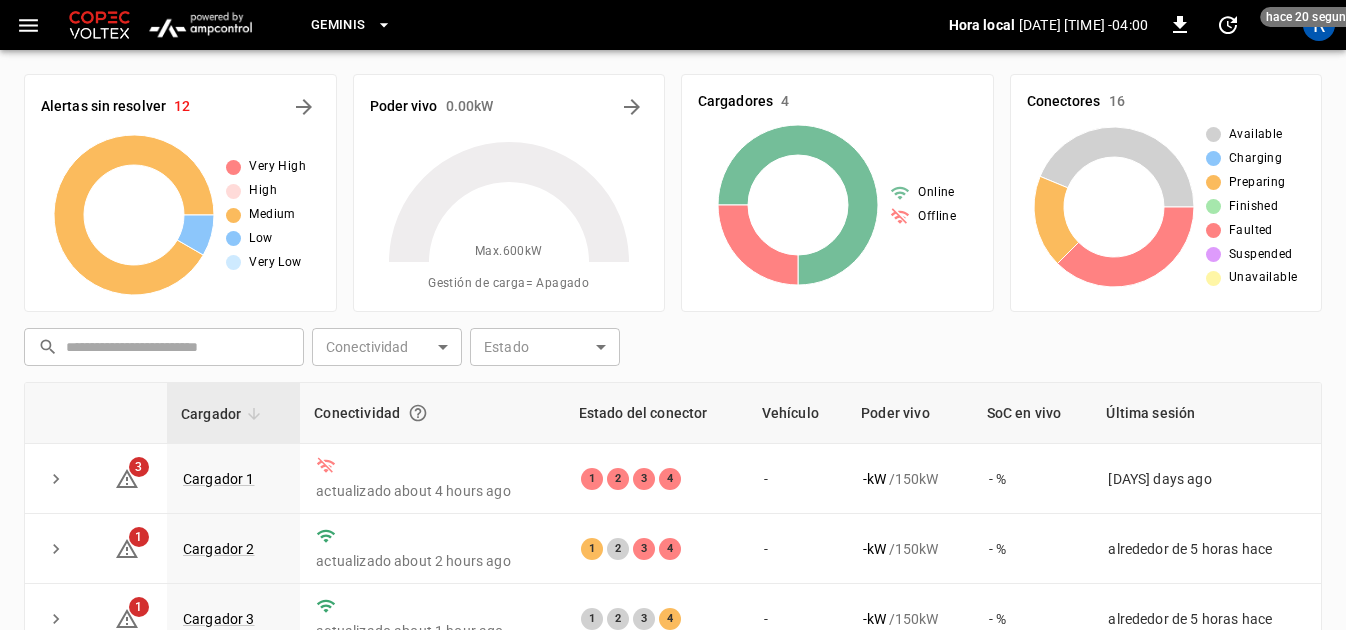 scroll, scrollTop: 200, scrollLeft: 0, axis: vertical 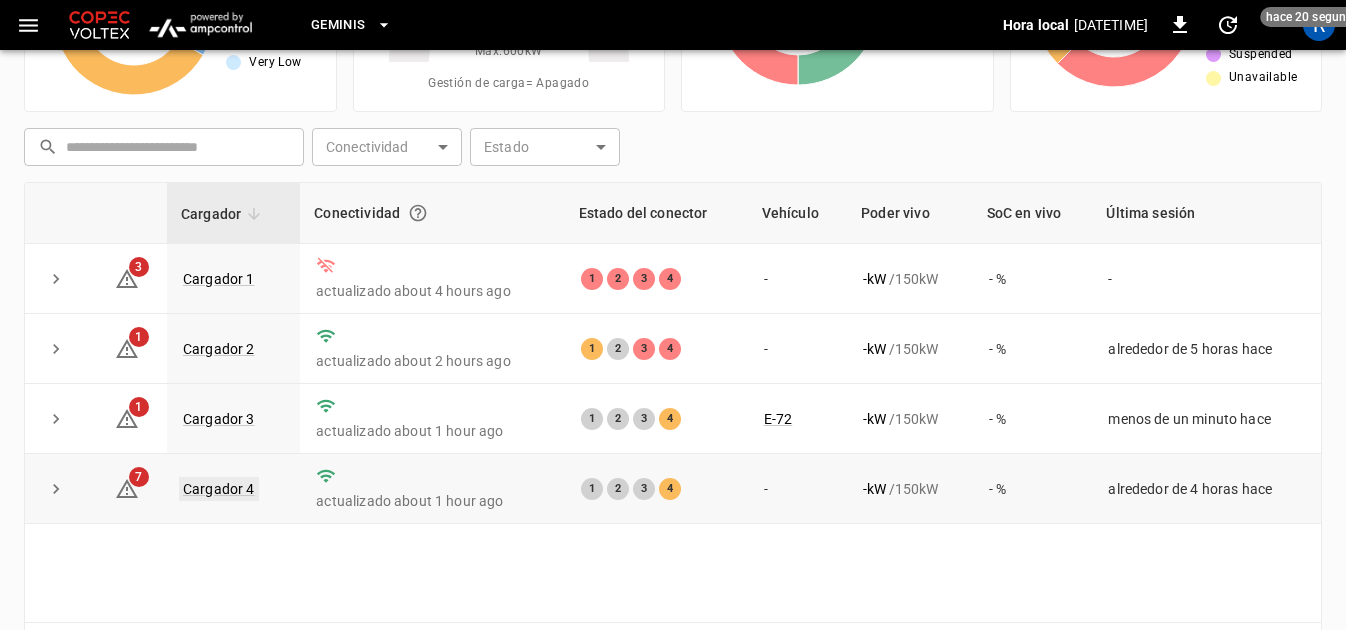 click on "Cargador 4" at bounding box center (219, 489) 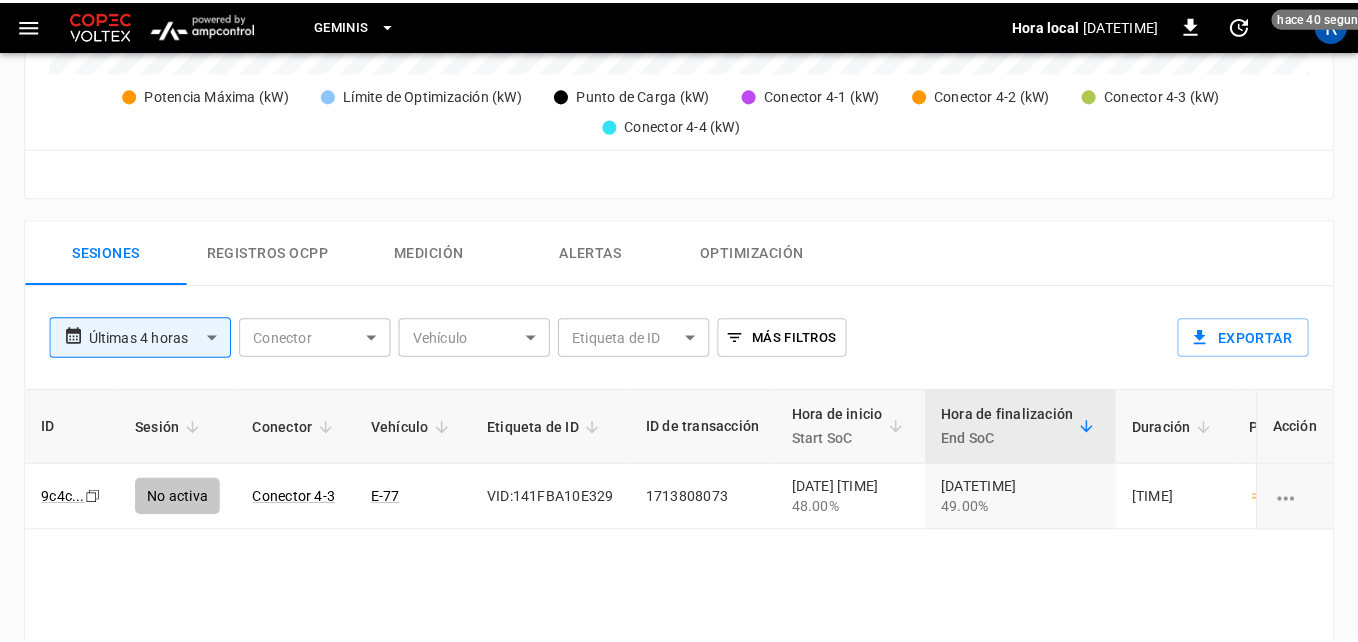 scroll, scrollTop: 700, scrollLeft: 0, axis: vertical 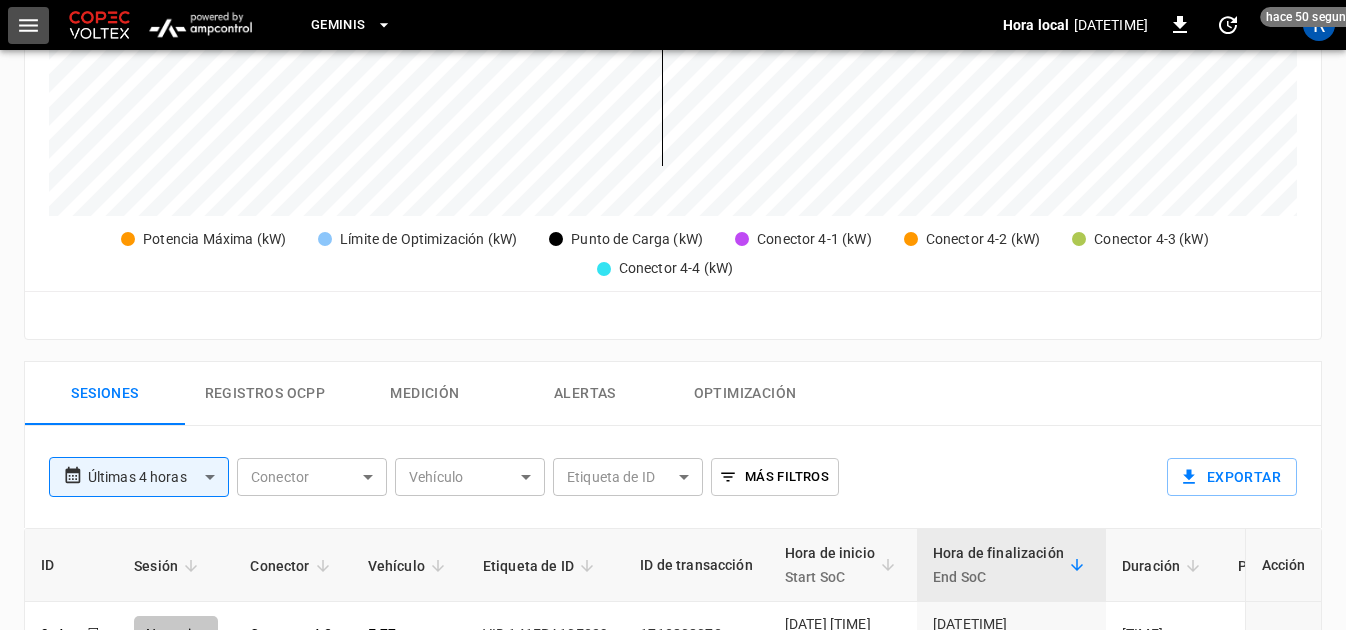 click 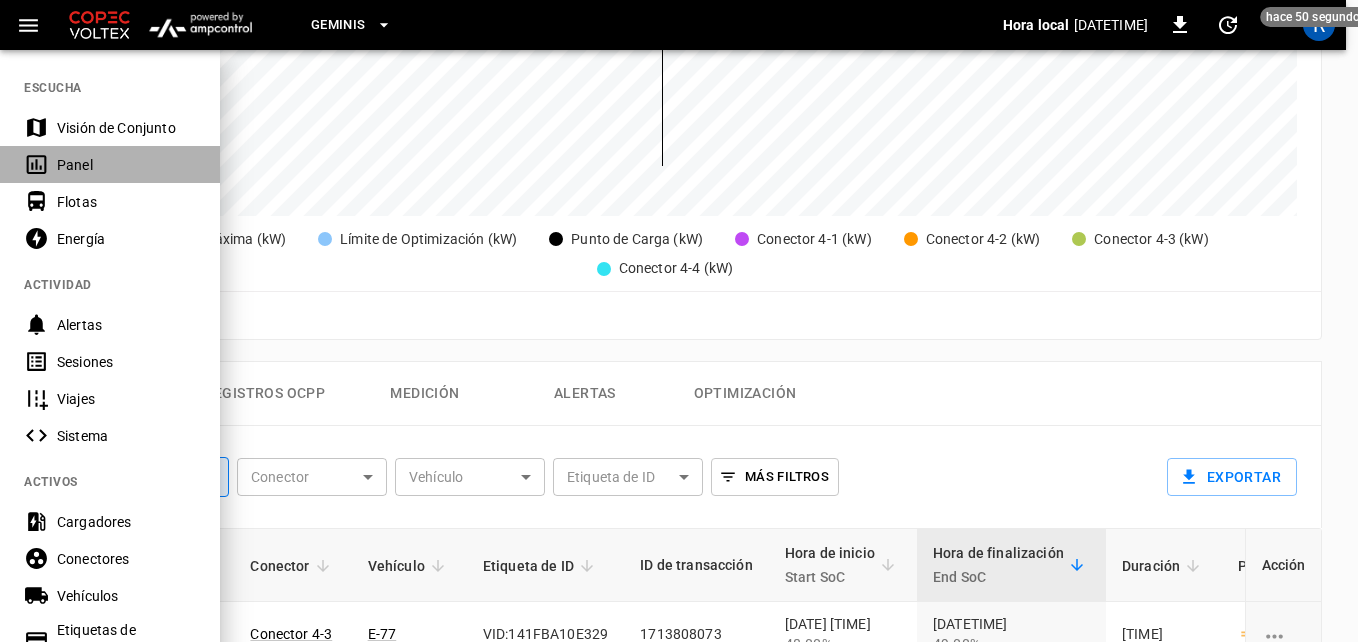 click on "Panel" at bounding box center (110, 164) 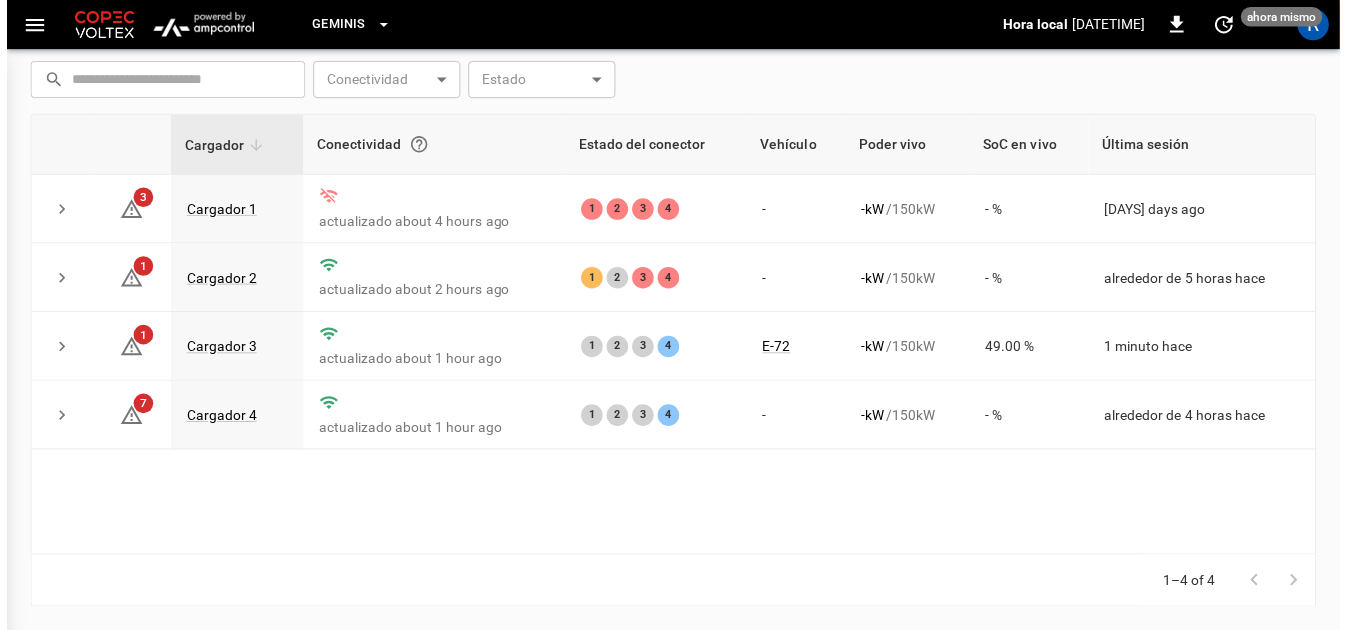 scroll, scrollTop: 266, scrollLeft: 0, axis: vertical 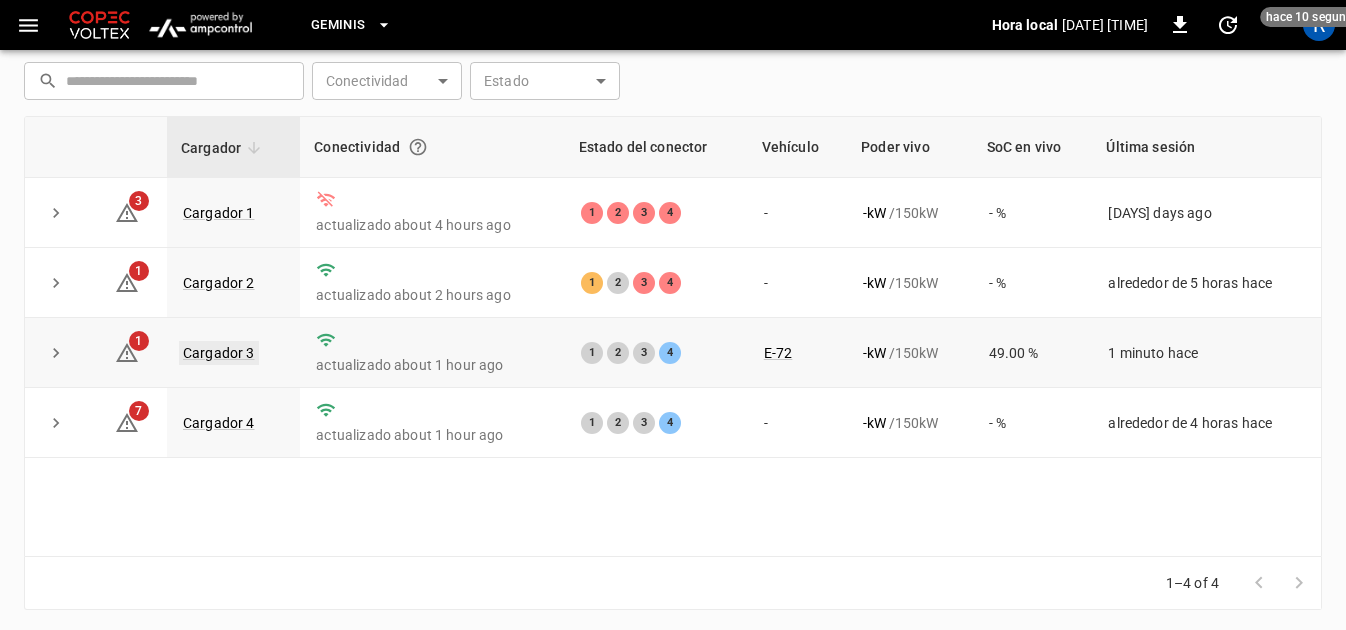 click on "Cargador 3" at bounding box center (219, 353) 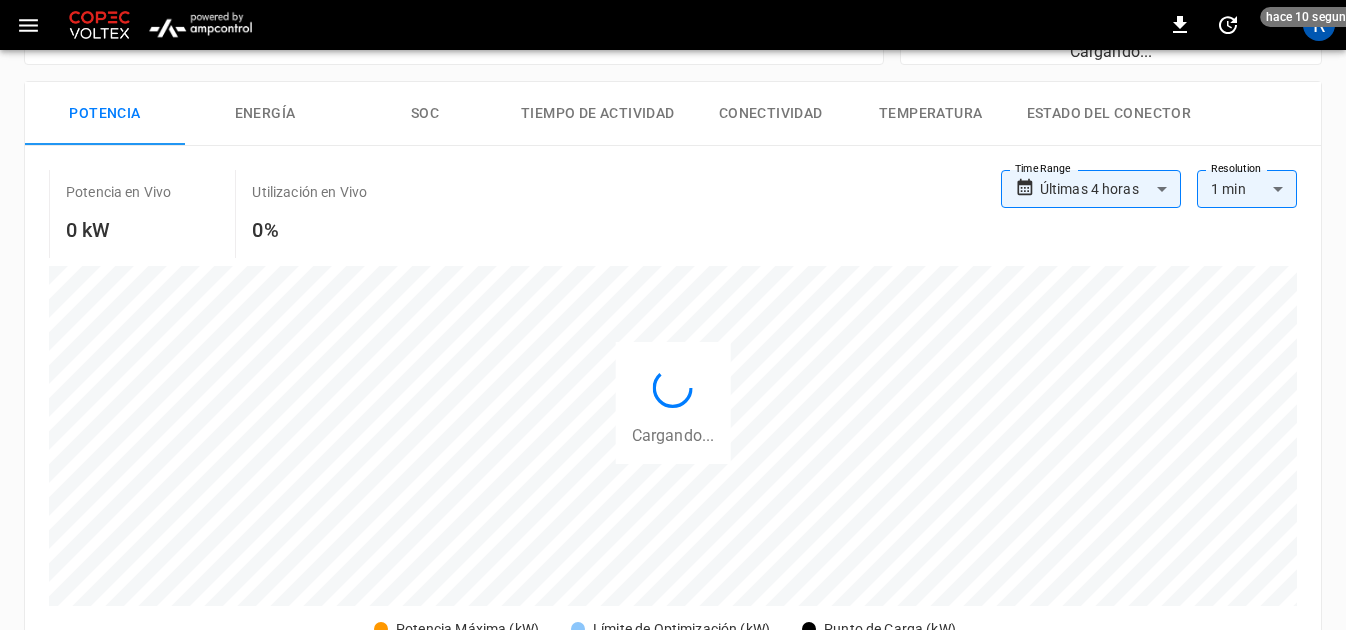 scroll, scrollTop: 0, scrollLeft: 0, axis: both 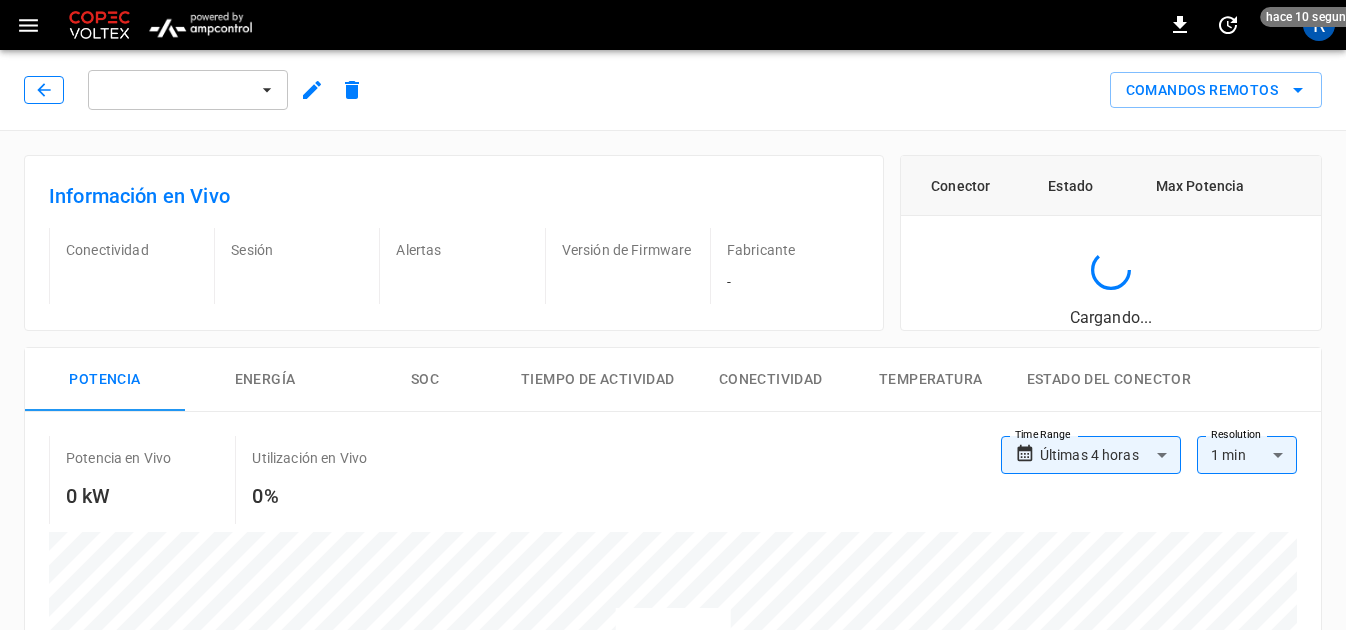 click 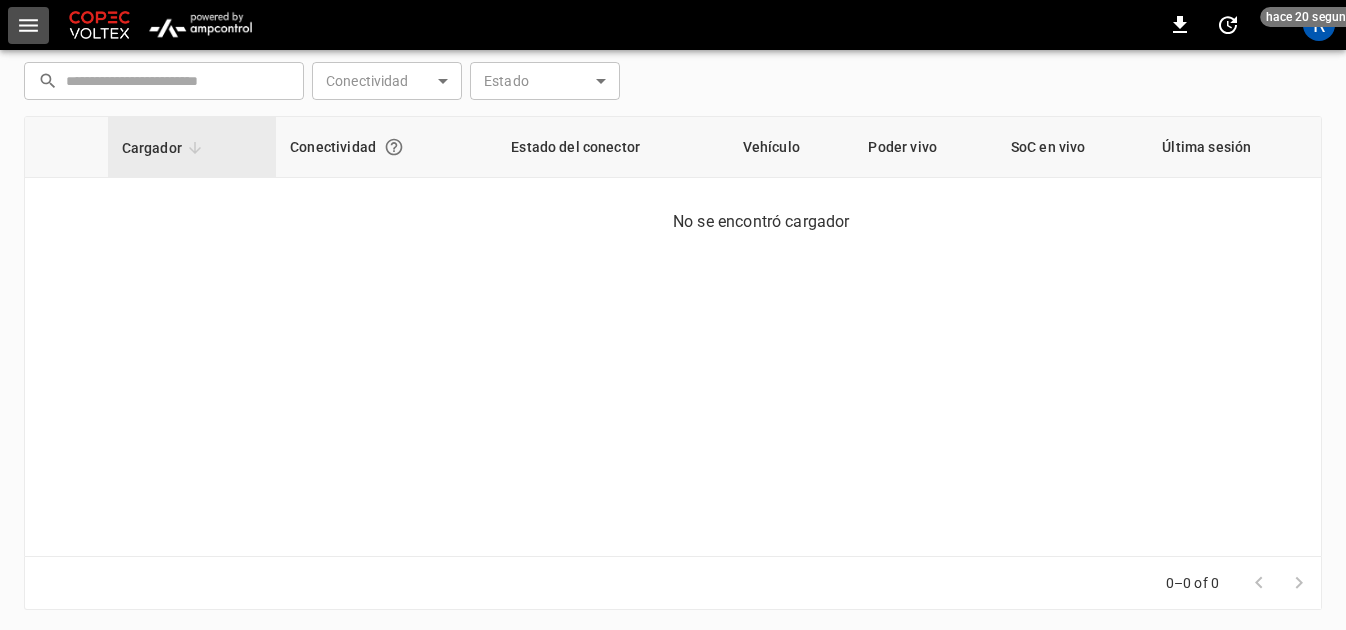 click 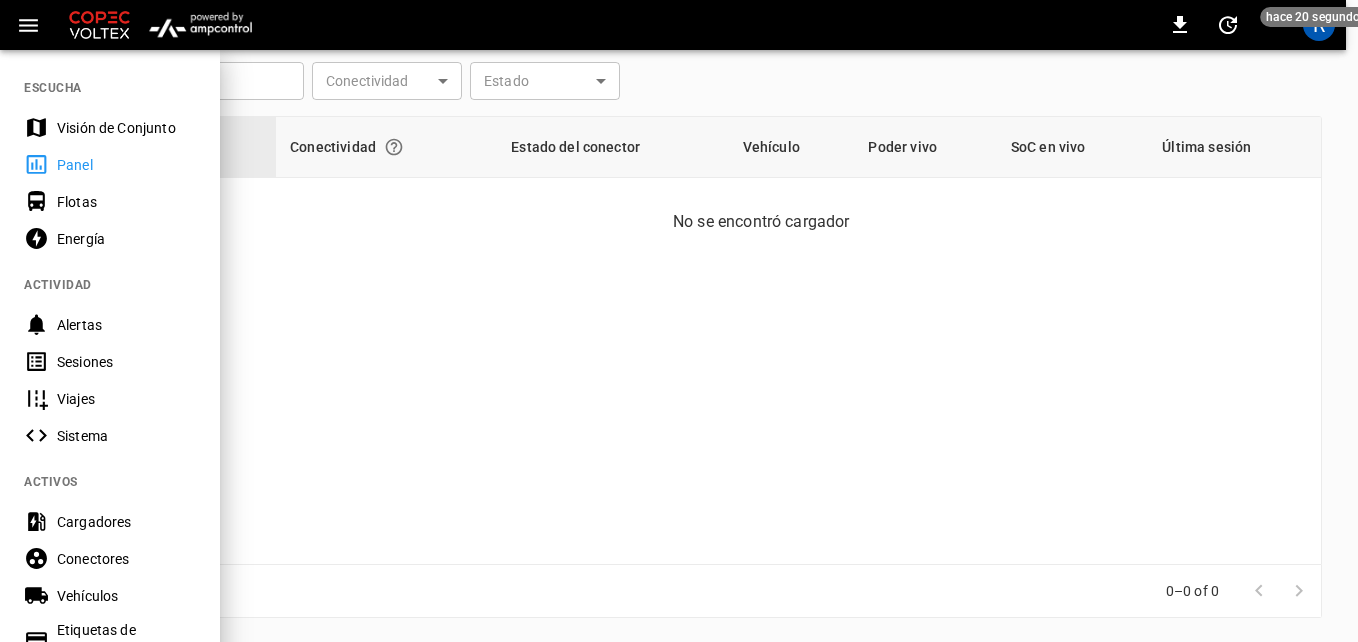 click on "Panel" at bounding box center [126, 165] 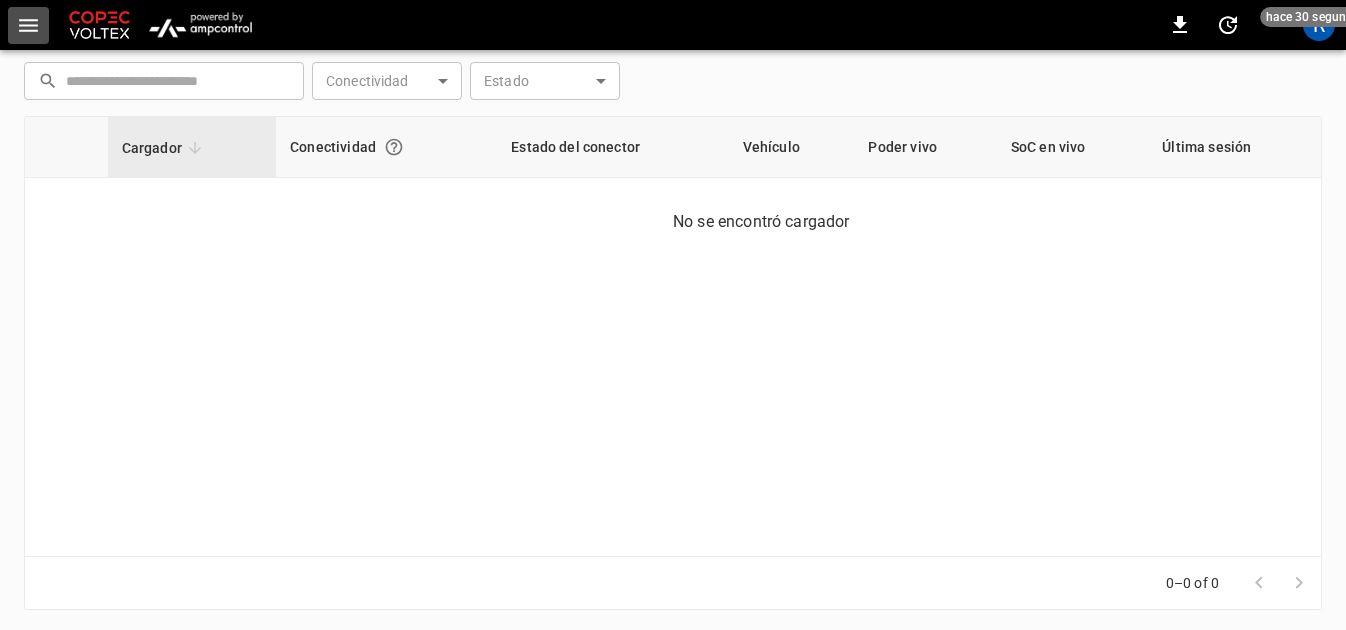 click 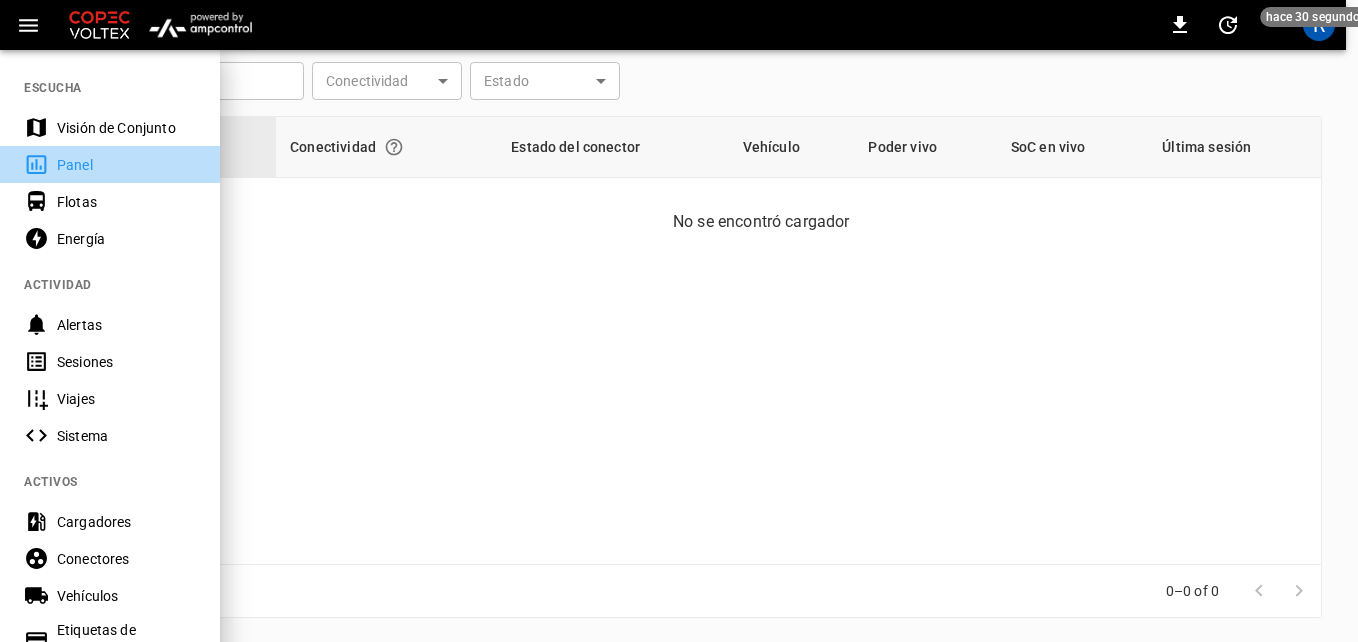 click on "Panel" at bounding box center [126, 165] 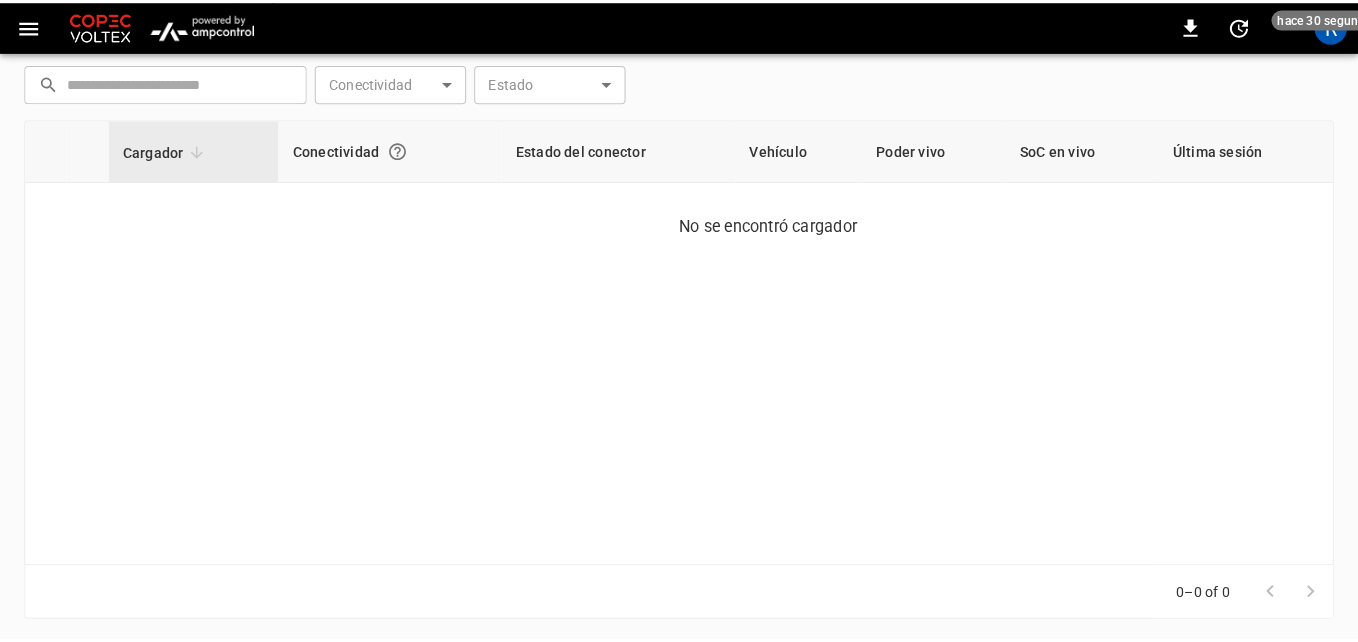 scroll, scrollTop: 0, scrollLeft: 0, axis: both 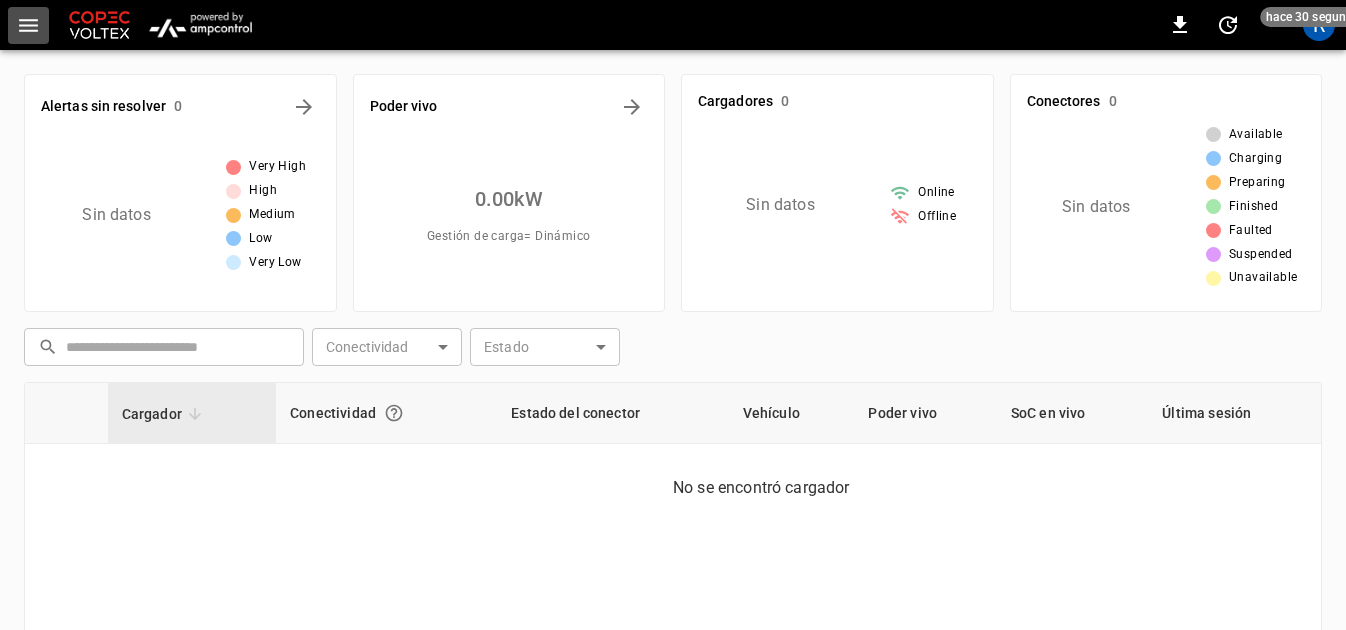click 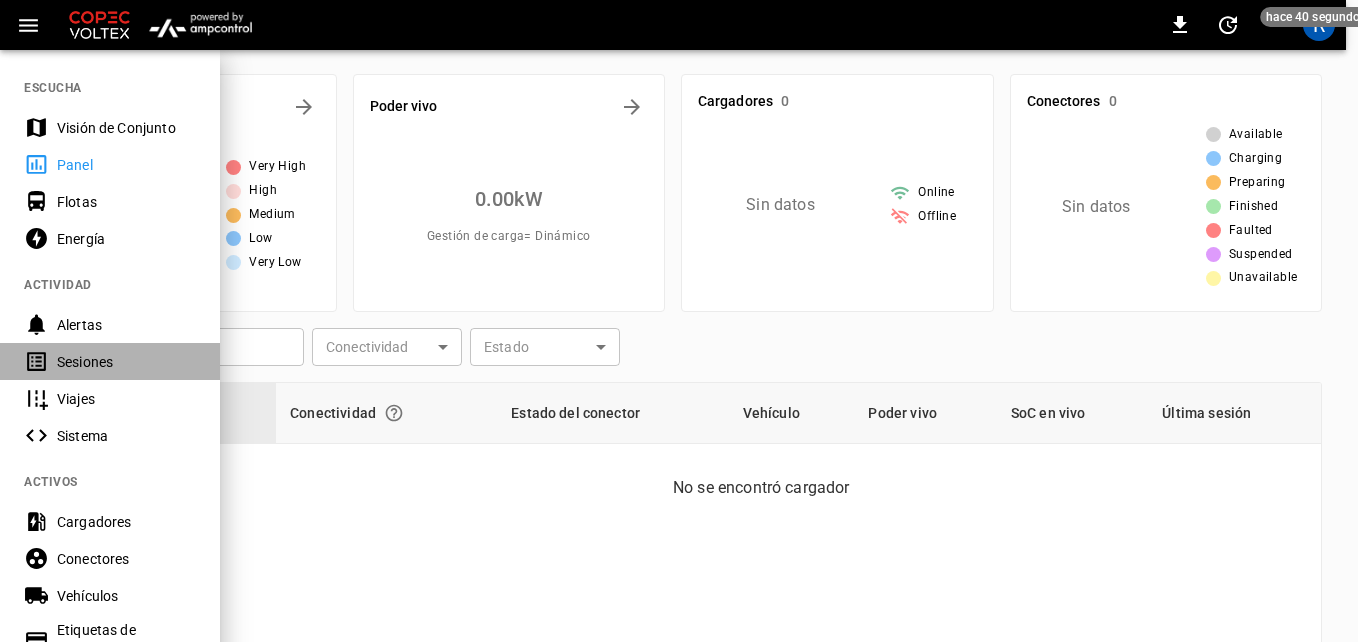 click on "Sesiones" at bounding box center [126, 362] 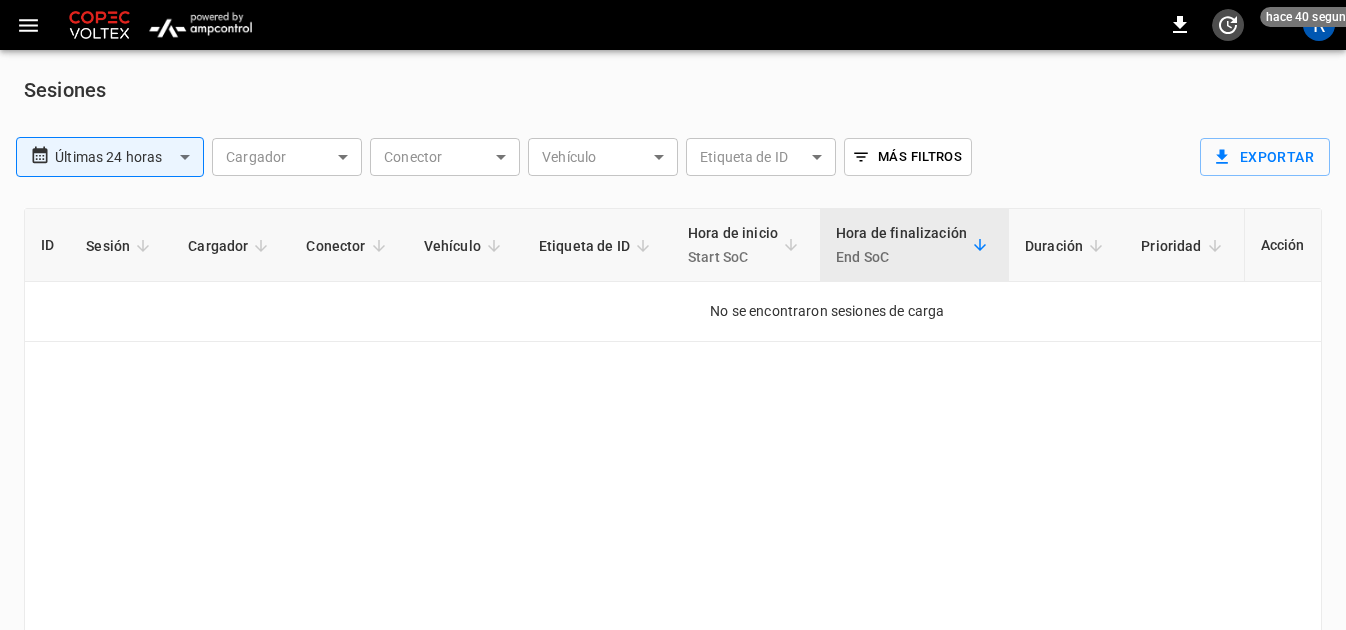 click 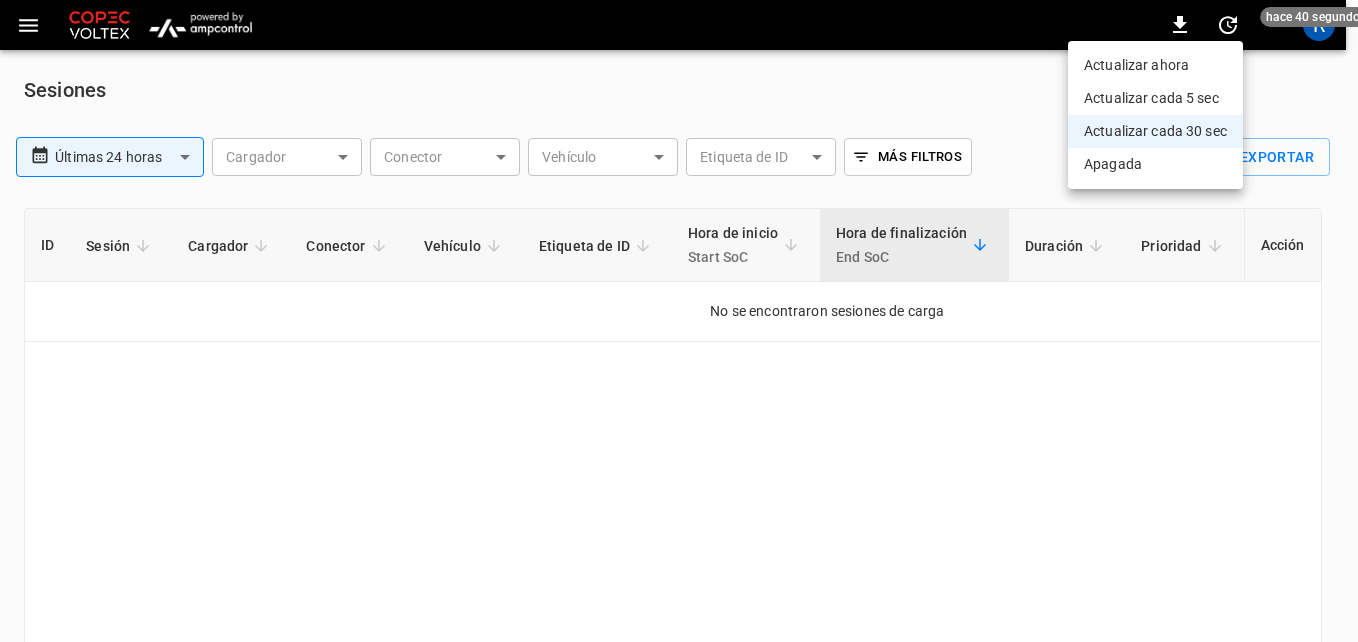 click on "Actualizar ahora" at bounding box center (1155, 65) 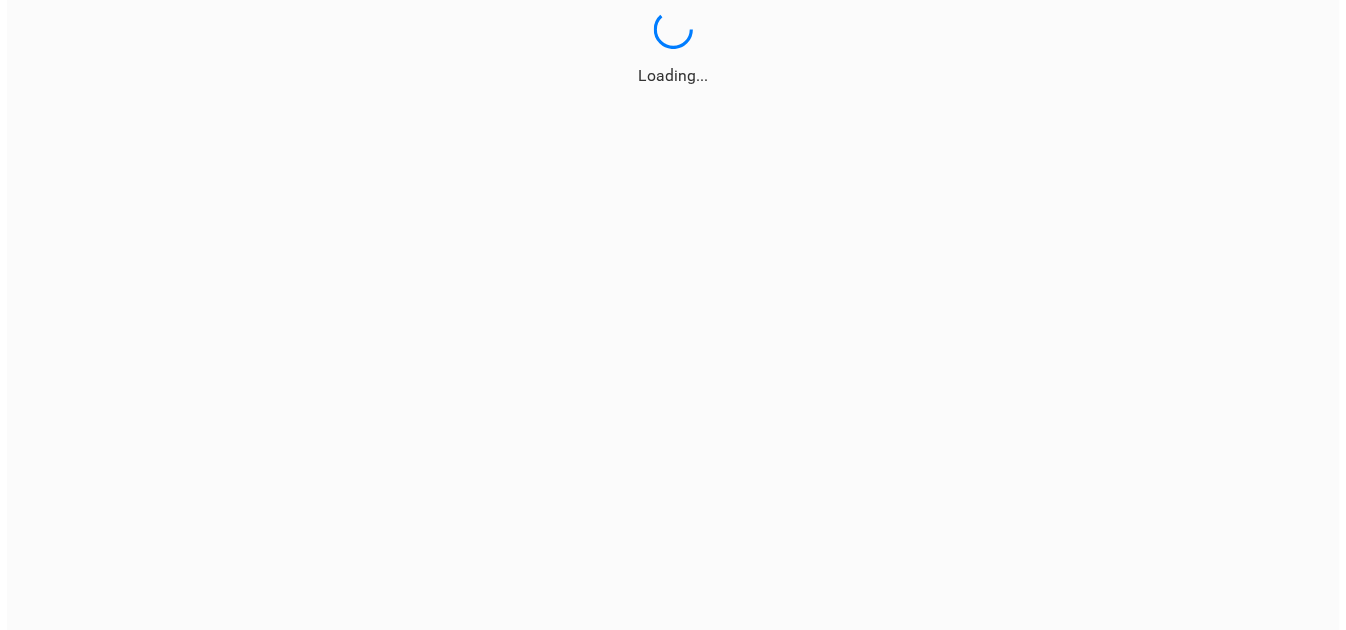 scroll, scrollTop: 0, scrollLeft: 0, axis: both 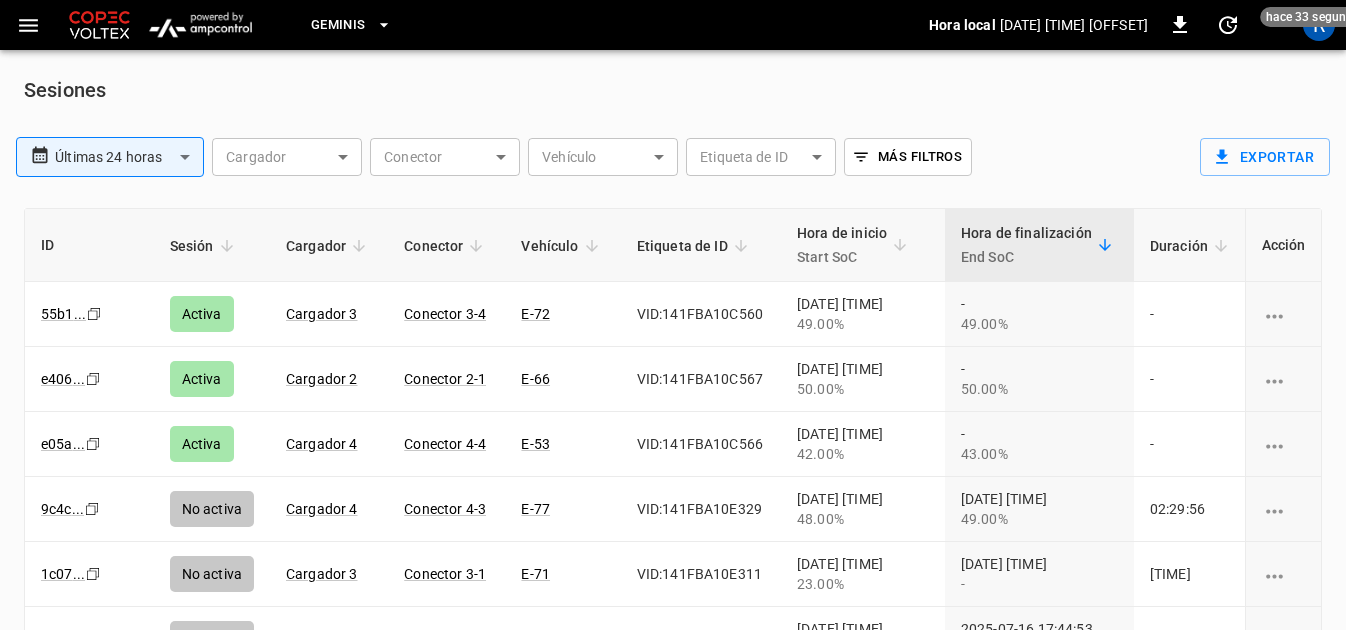 click 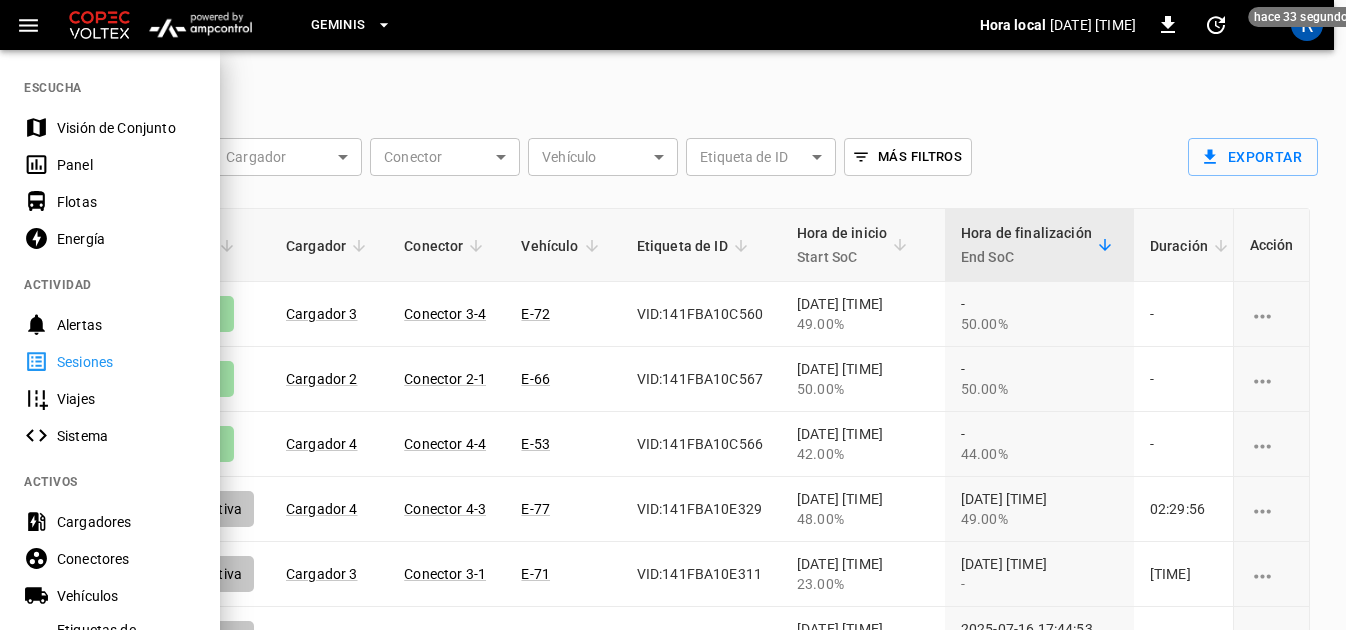 click 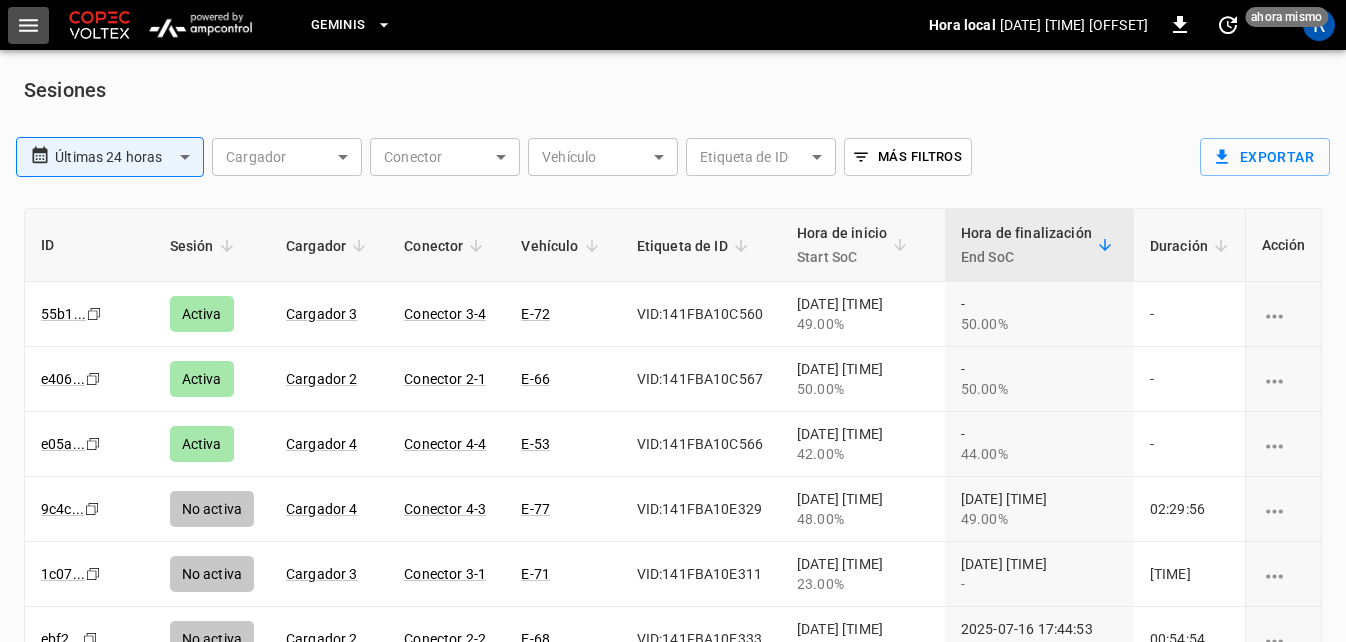click 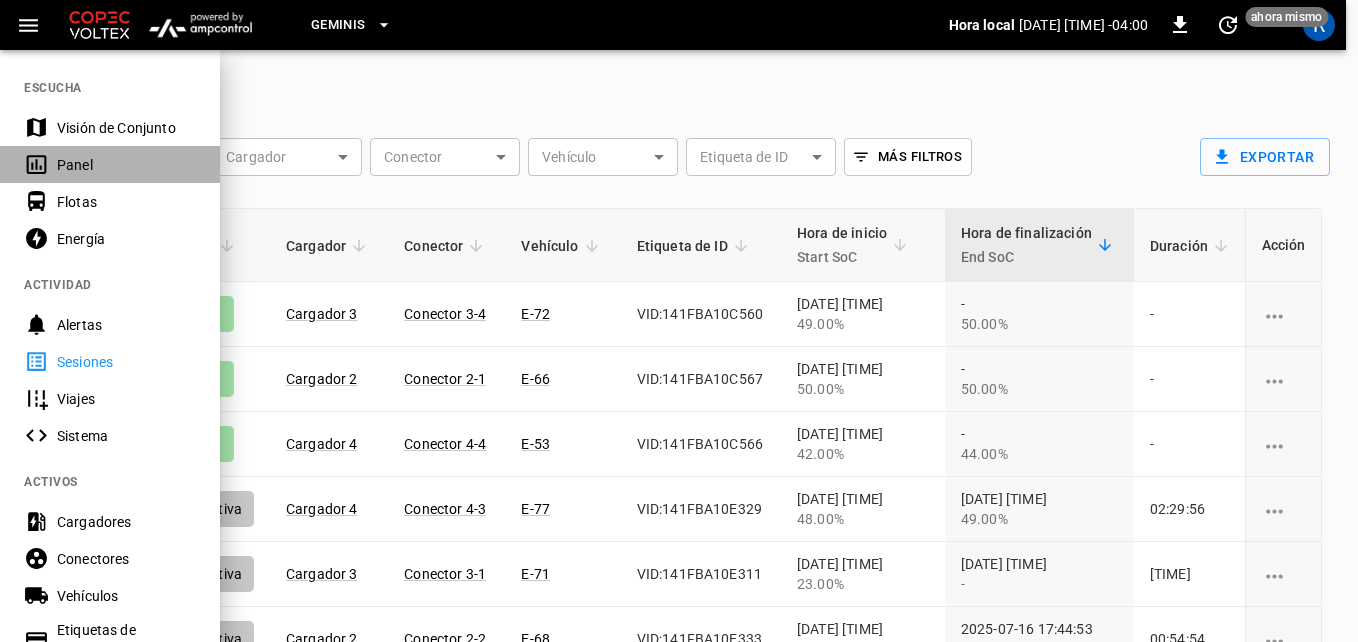 click on "Panel" at bounding box center [126, 165] 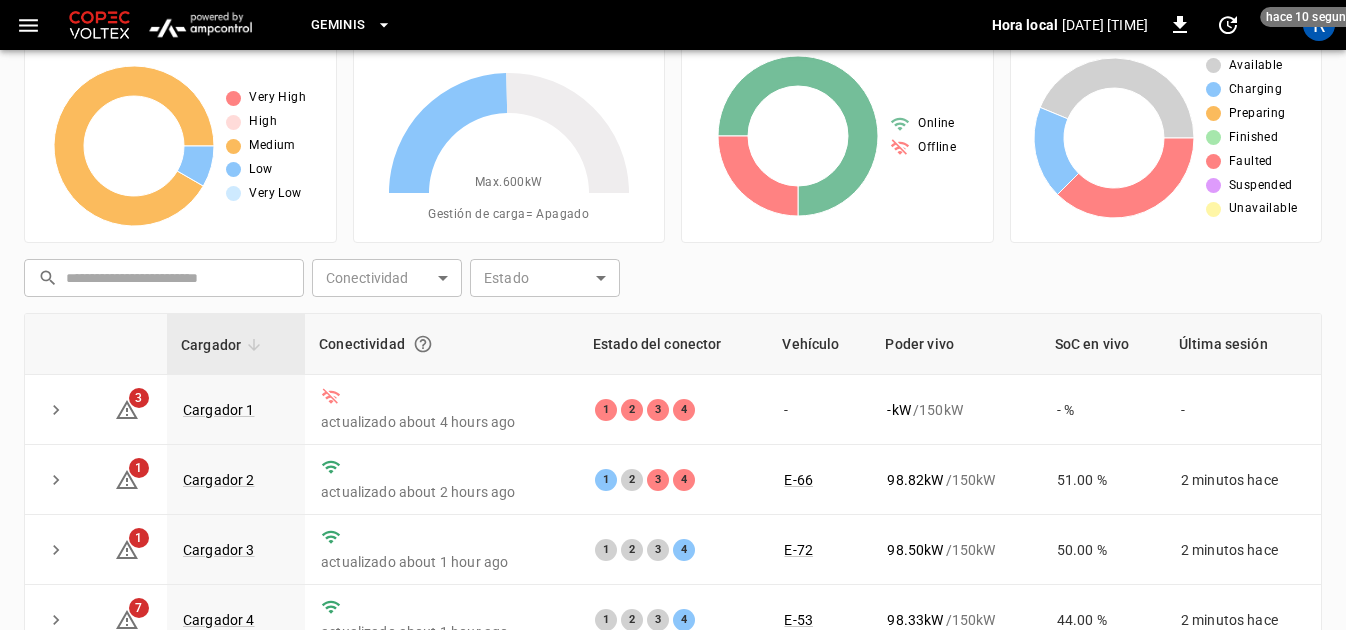 scroll, scrollTop: 100, scrollLeft: 0, axis: vertical 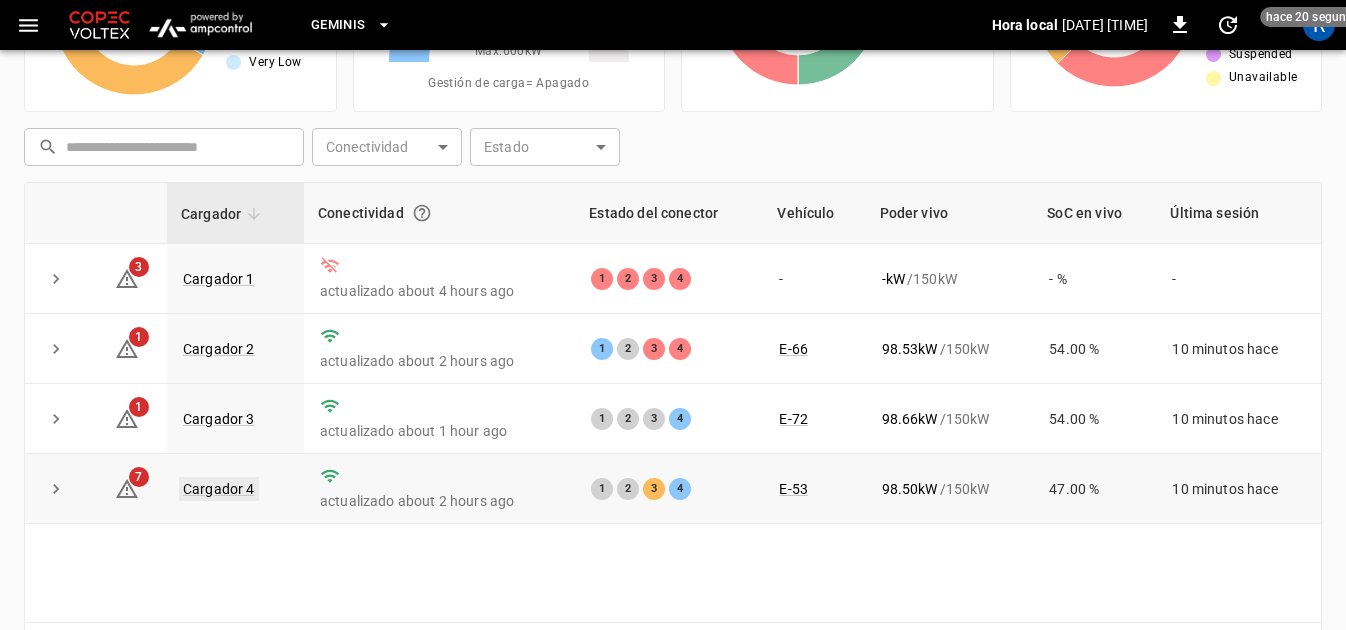 click on "Cargador 4" at bounding box center (219, 489) 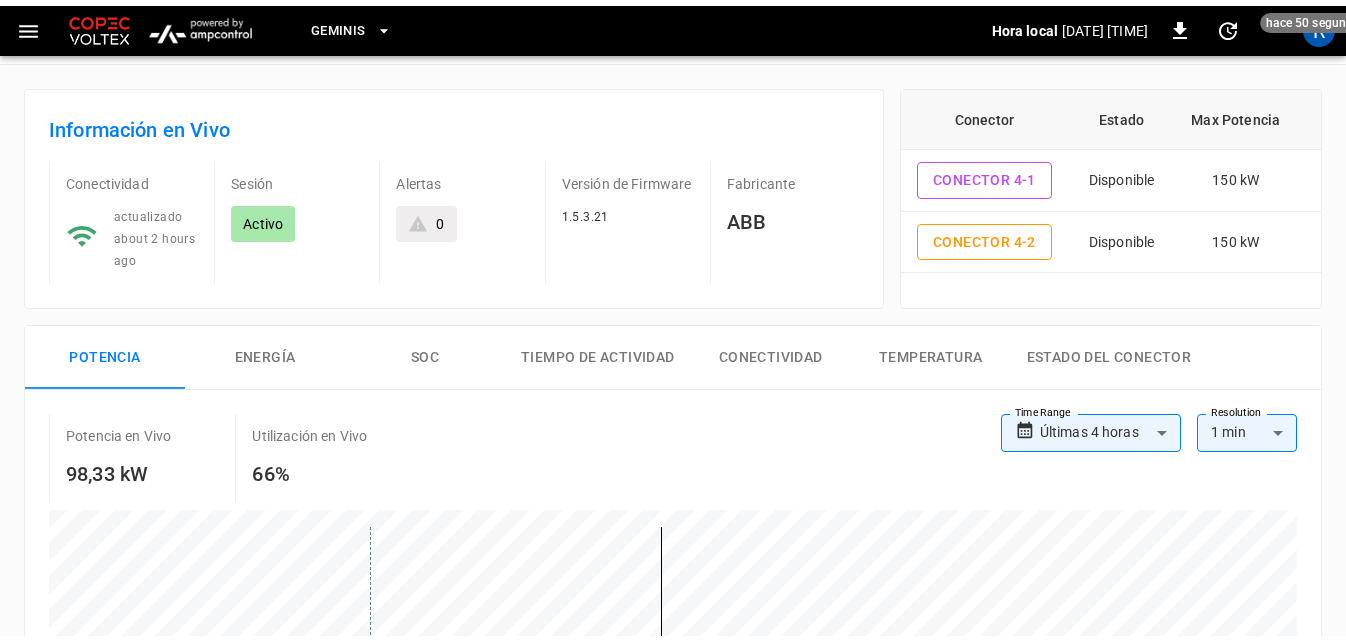 scroll, scrollTop: 0, scrollLeft: 0, axis: both 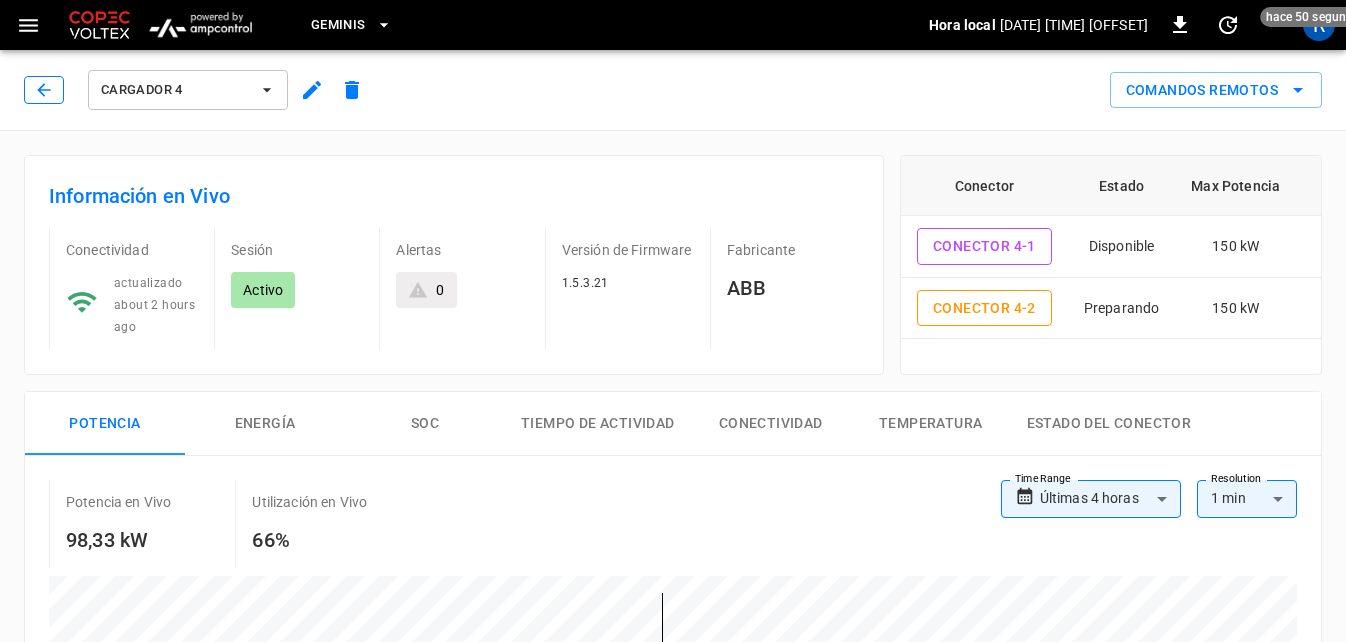 click 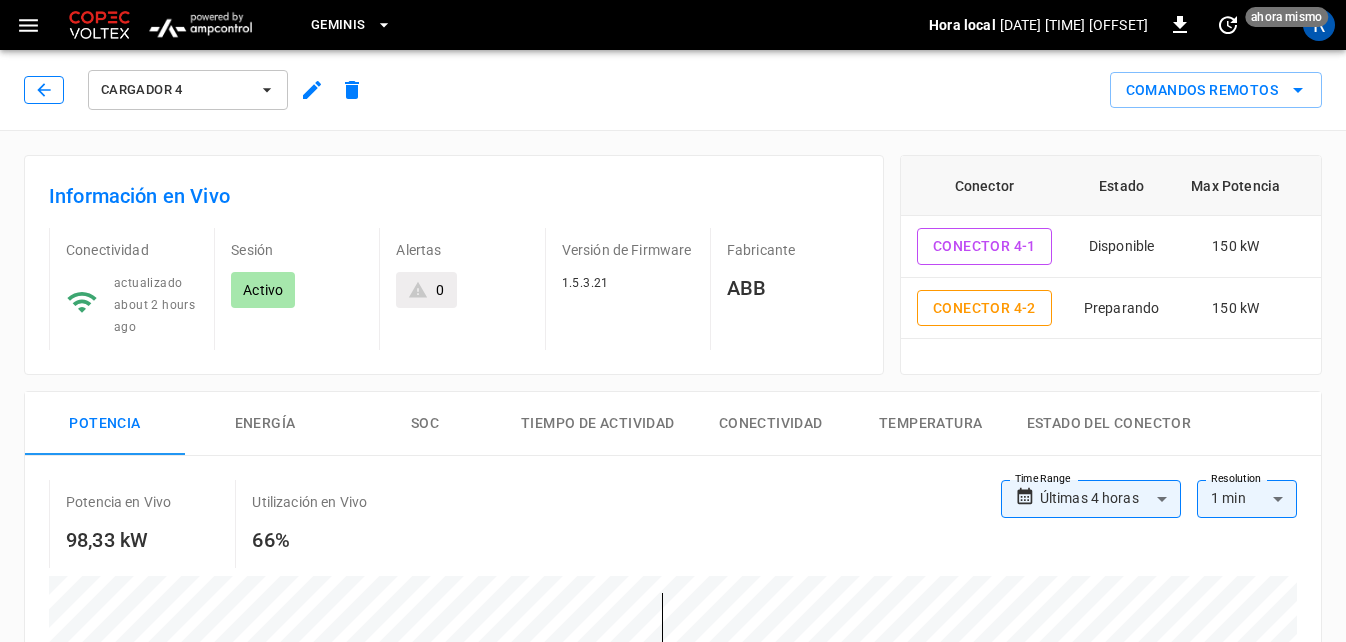 scroll, scrollTop: 200, scrollLeft: 0, axis: vertical 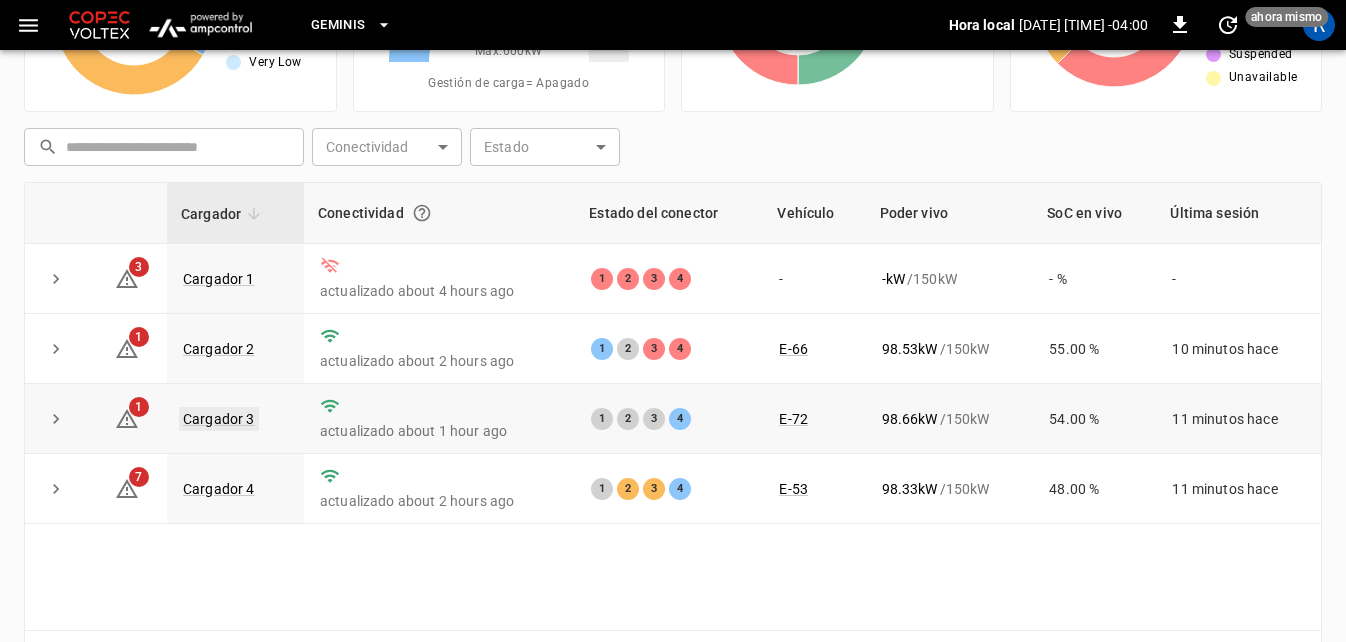 click on "Cargador 3" at bounding box center (219, 419) 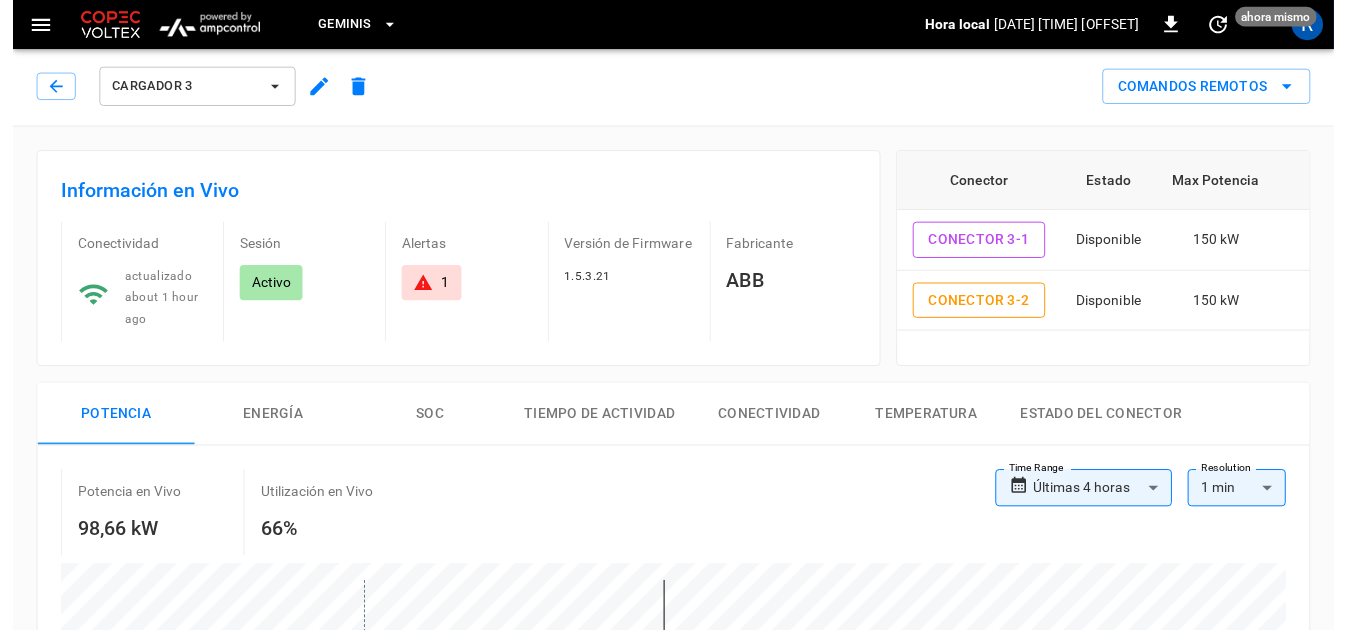 scroll, scrollTop: 0, scrollLeft: 0, axis: both 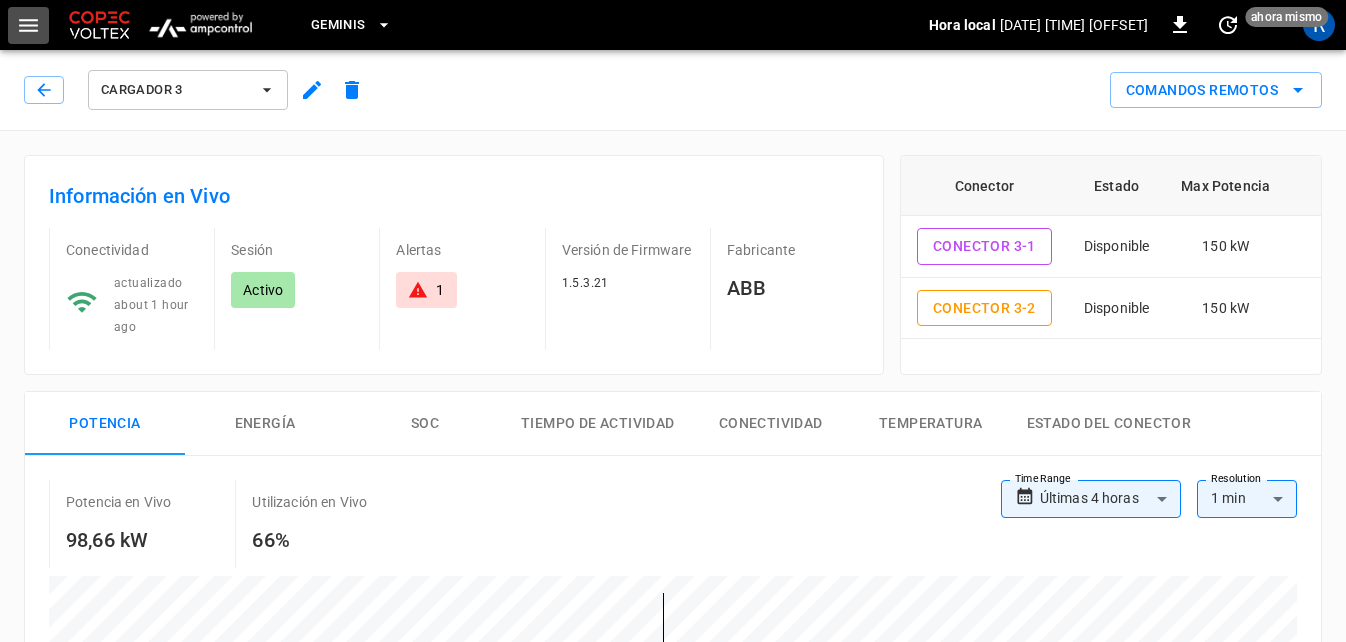 click 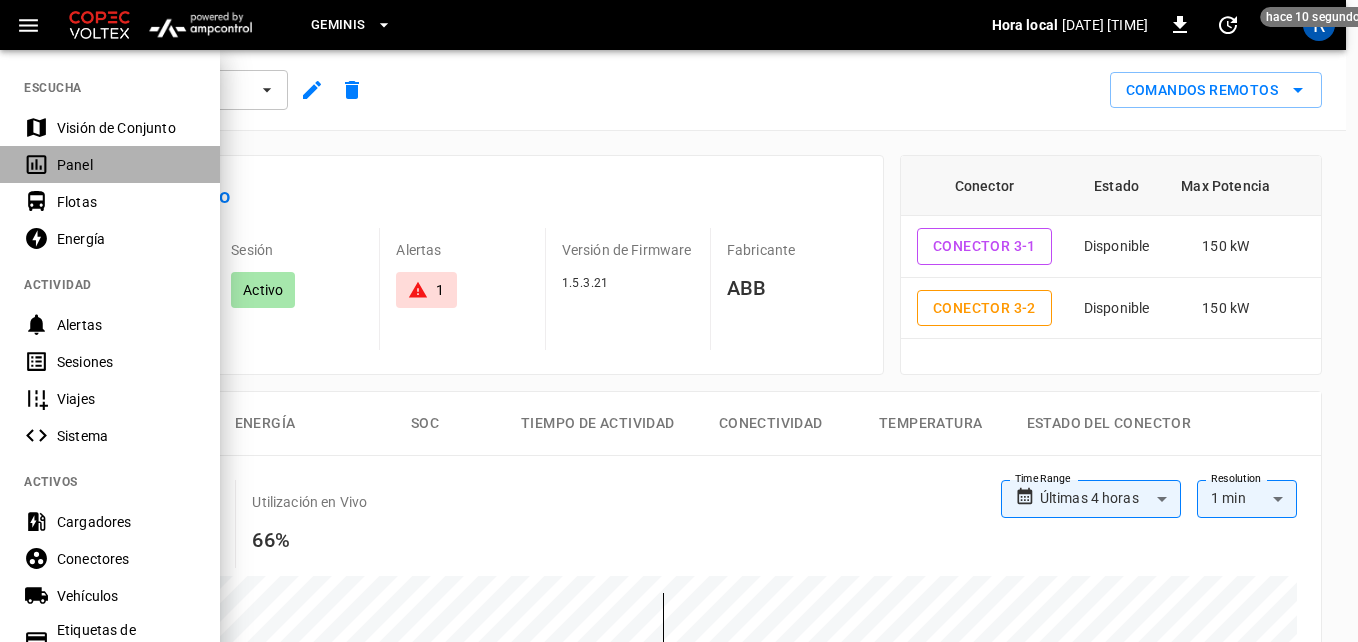 click on "Panel" at bounding box center [126, 165] 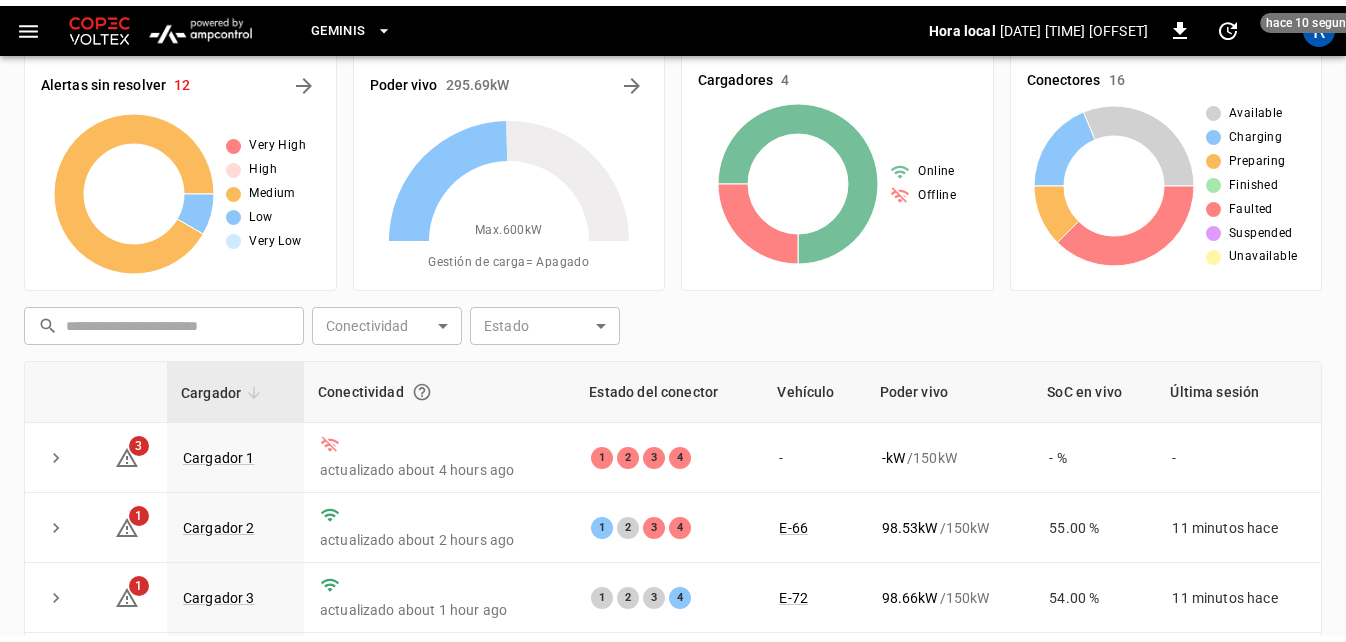 scroll, scrollTop: 0, scrollLeft: 0, axis: both 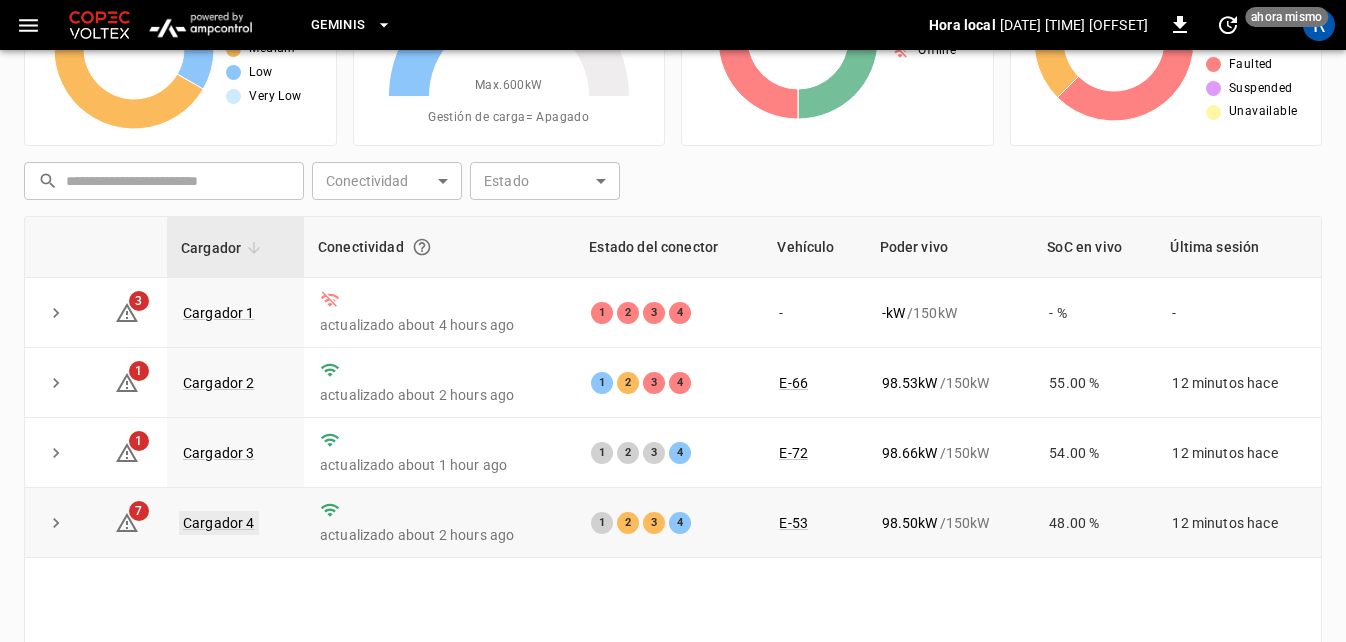 click on "Cargador 4" at bounding box center [219, 523] 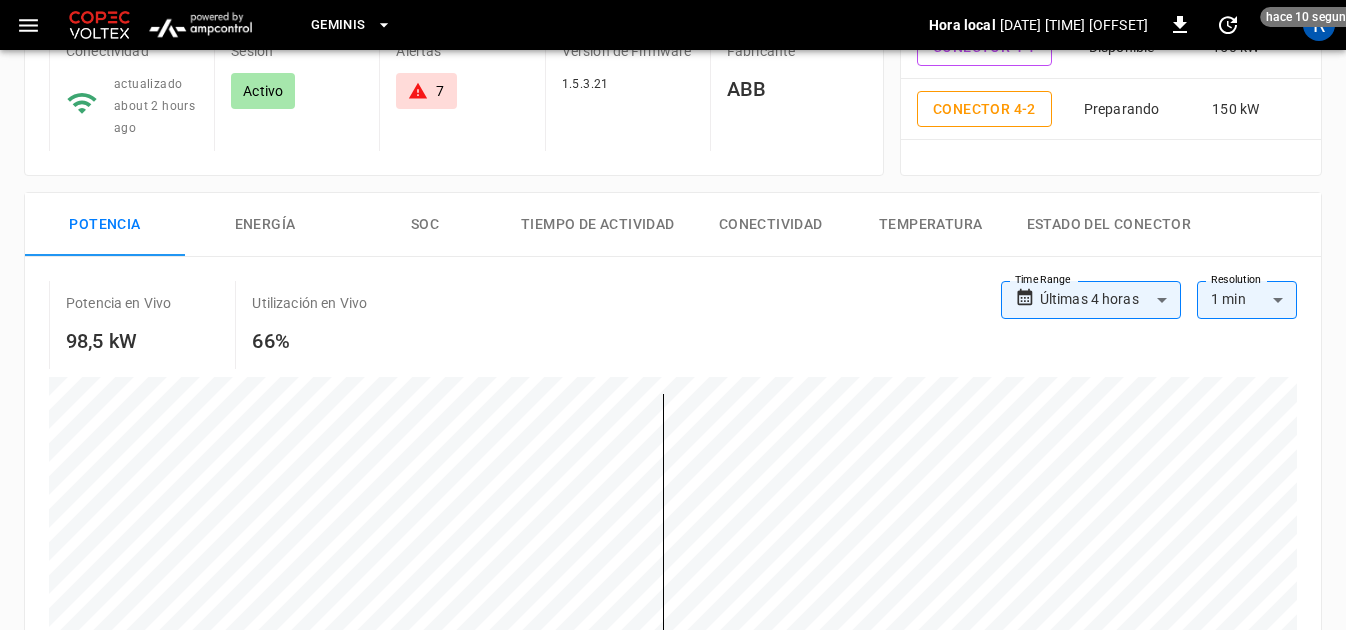 scroll, scrollTop: 0, scrollLeft: 0, axis: both 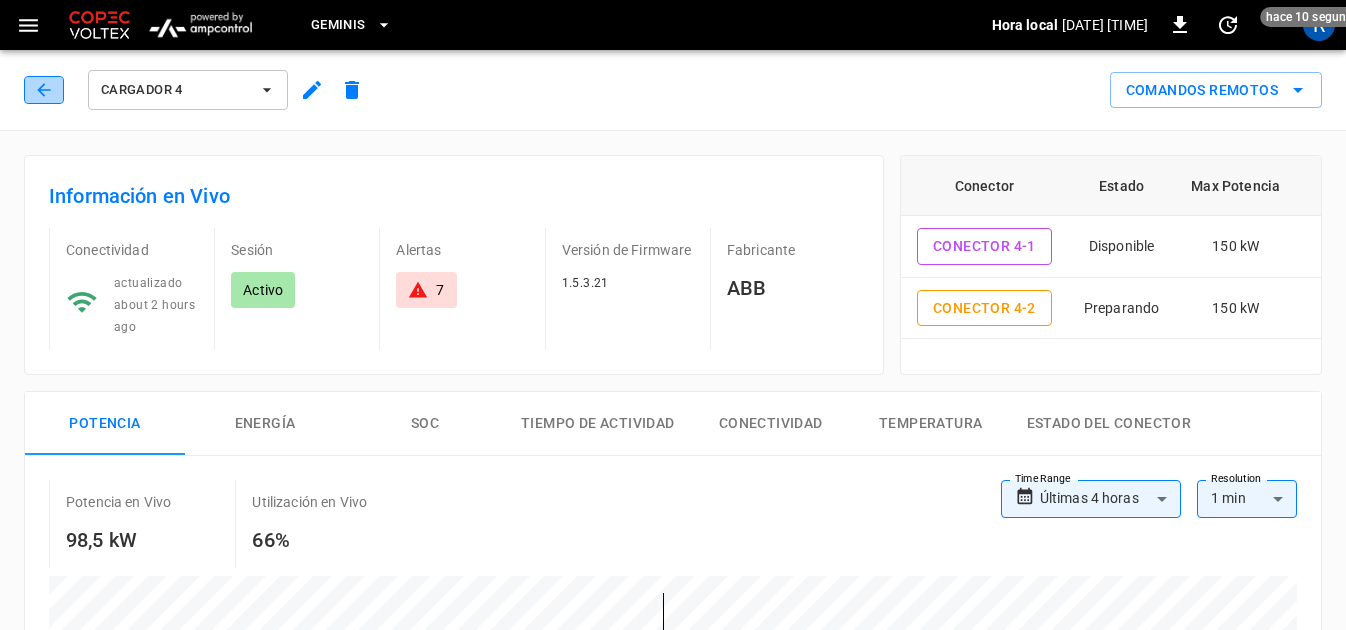 click 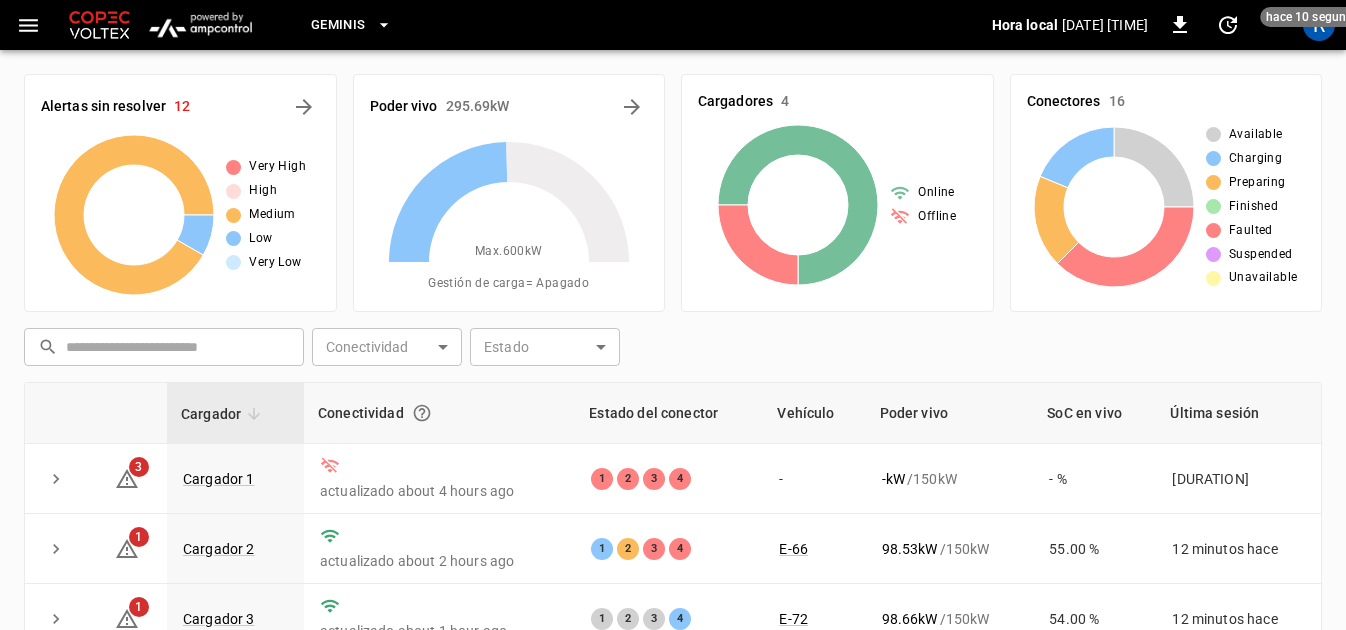 scroll, scrollTop: 166, scrollLeft: 0, axis: vertical 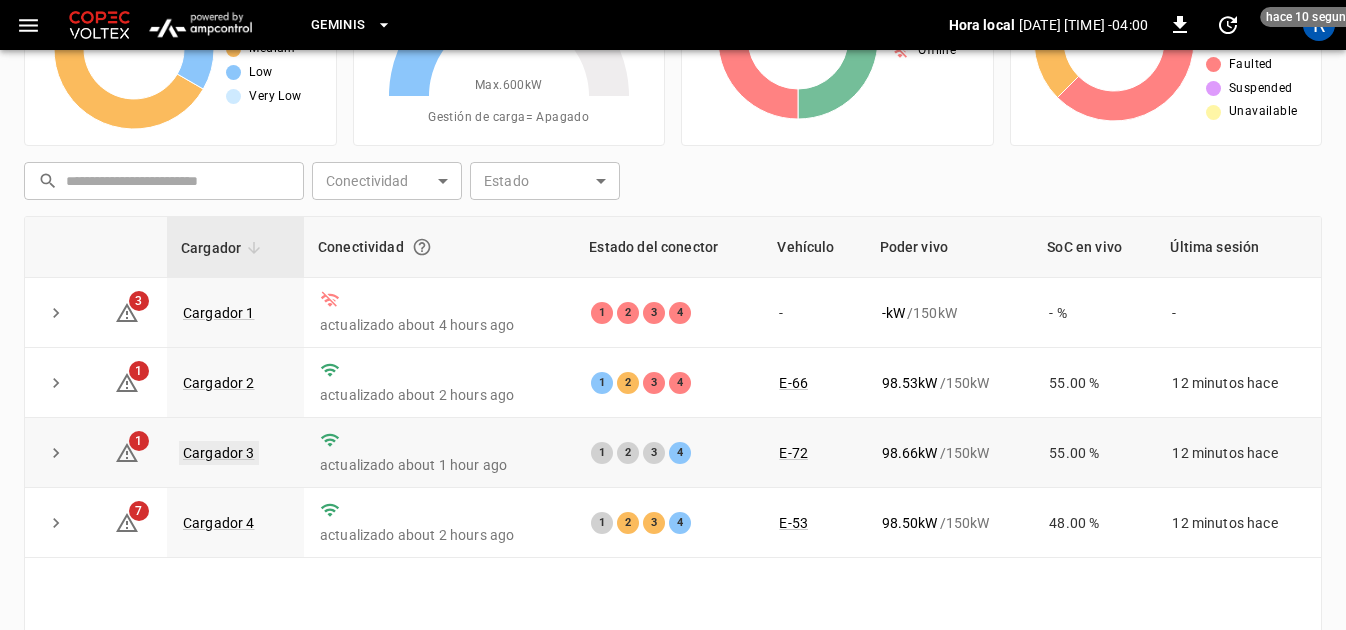 click on "Cargador 3" at bounding box center (219, 453) 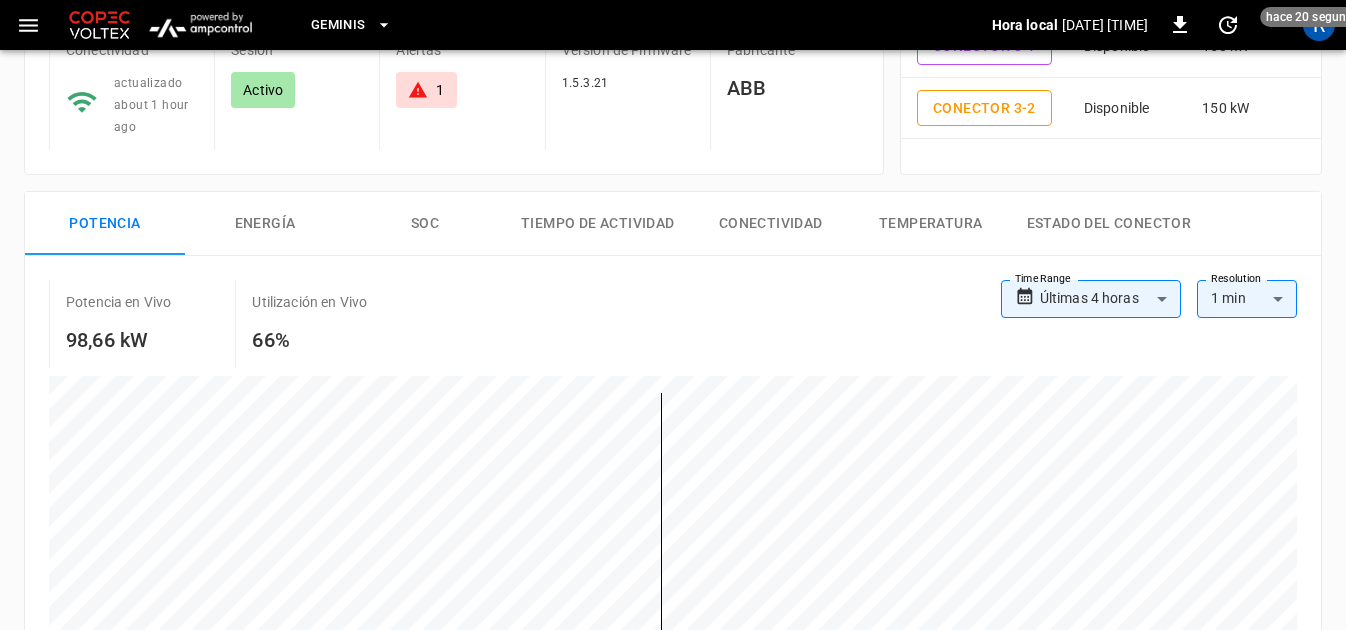 scroll, scrollTop: 0, scrollLeft: 0, axis: both 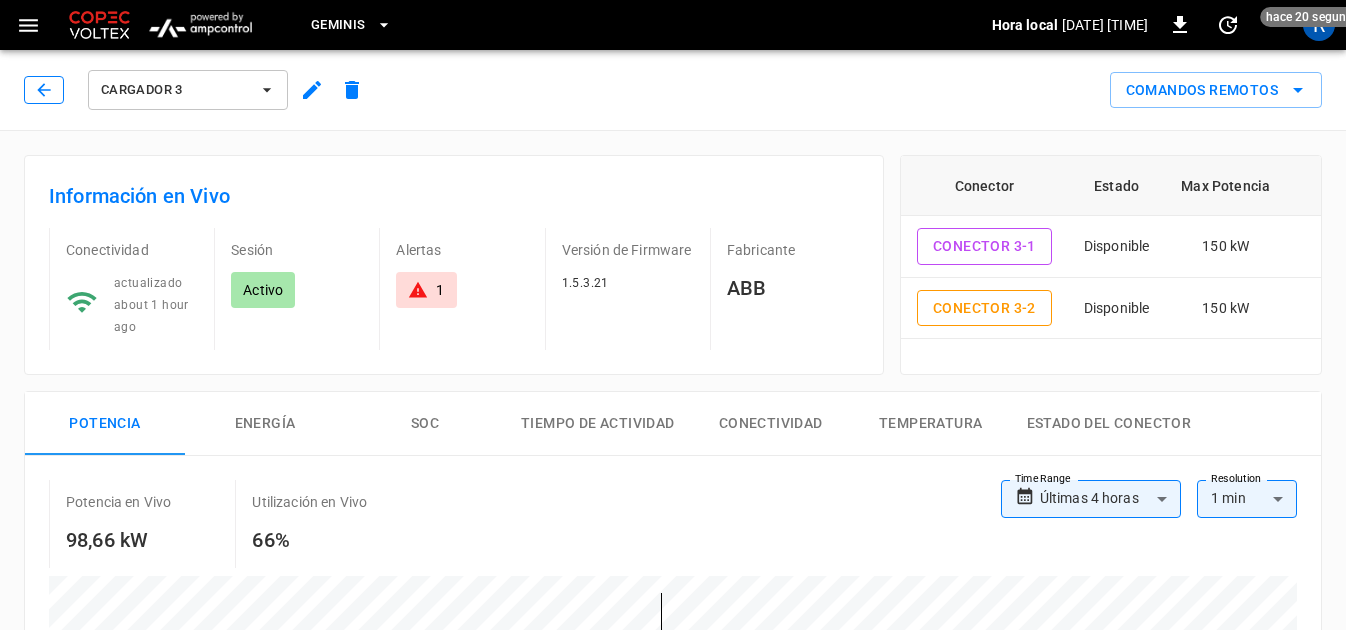 click 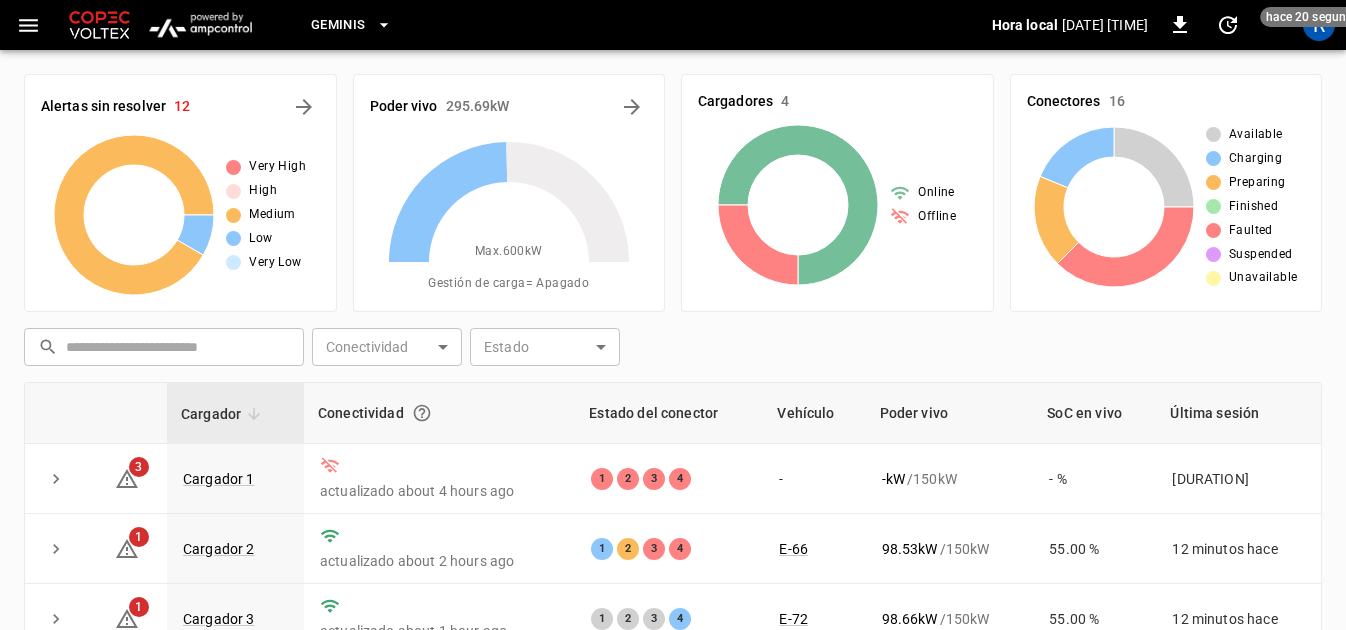 scroll, scrollTop: 166, scrollLeft: 0, axis: vertical 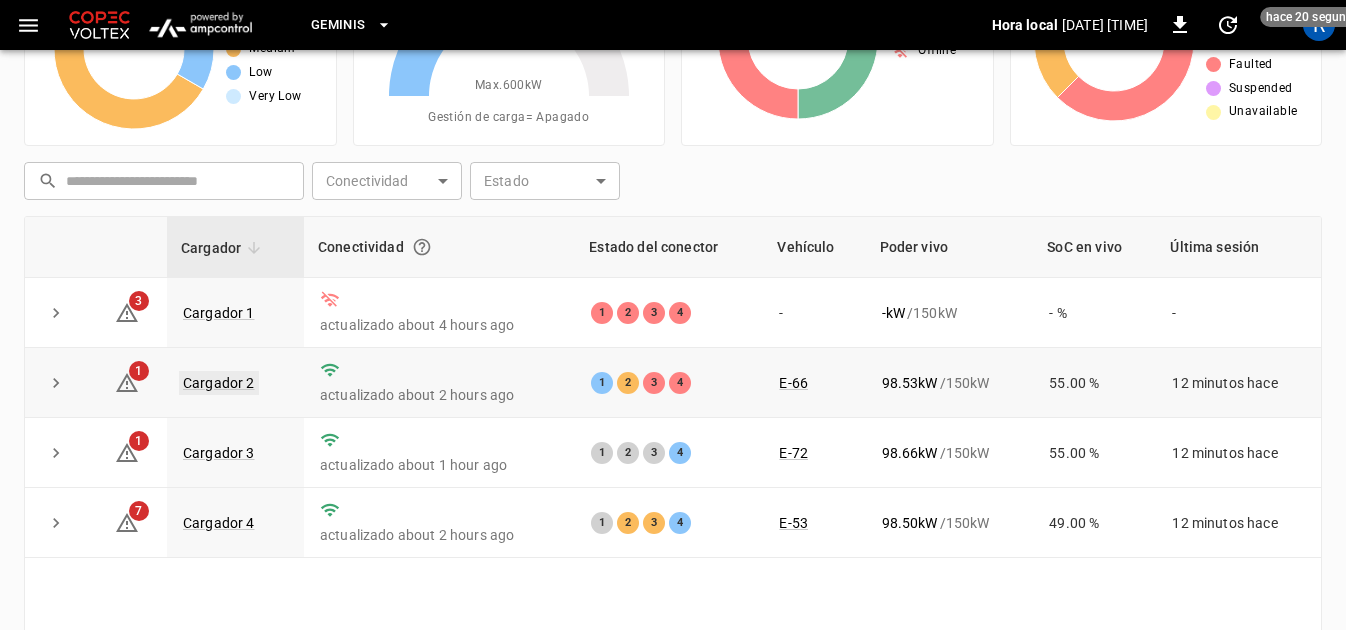 click on "Cargador 2" at bounding box center [219, 383] 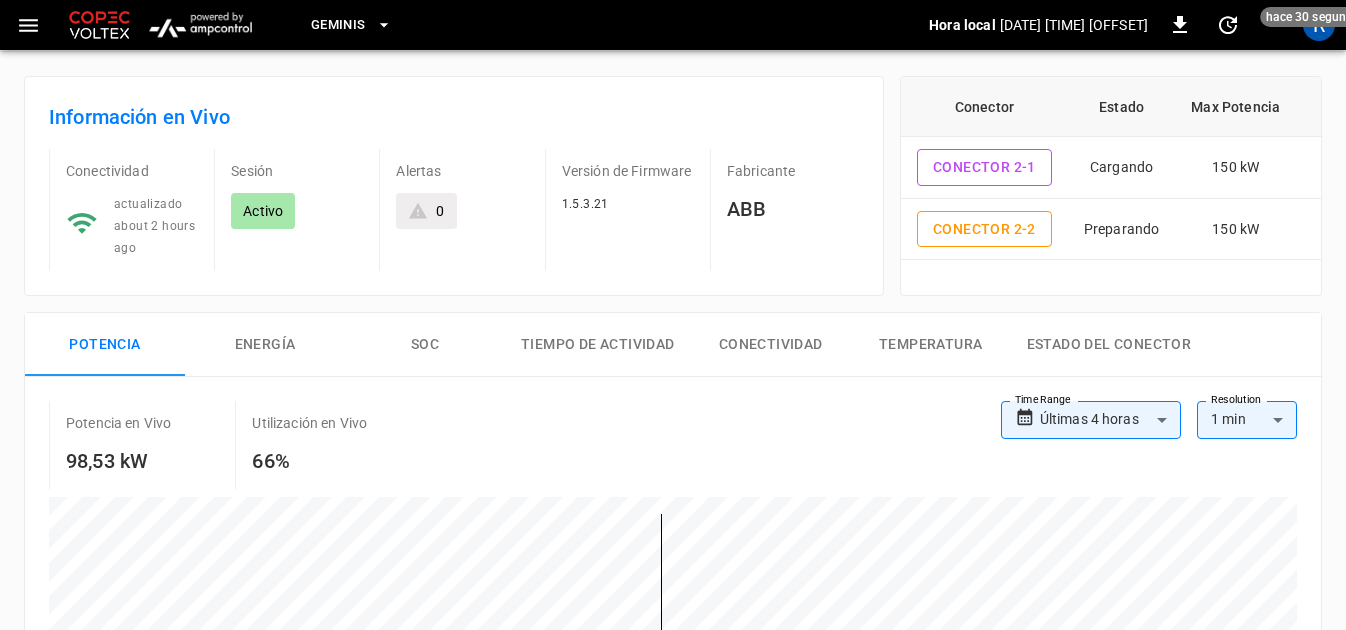 scroll, scrollTop: 0, scrollLeft: 0, axis: both 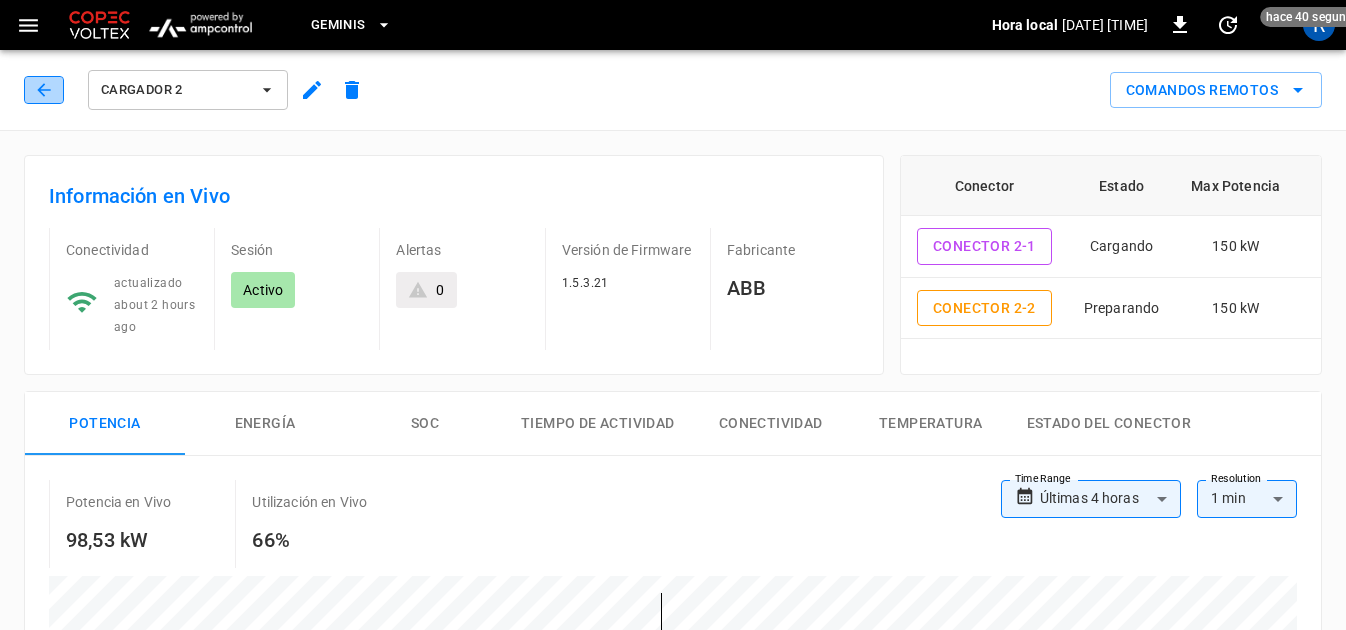 click 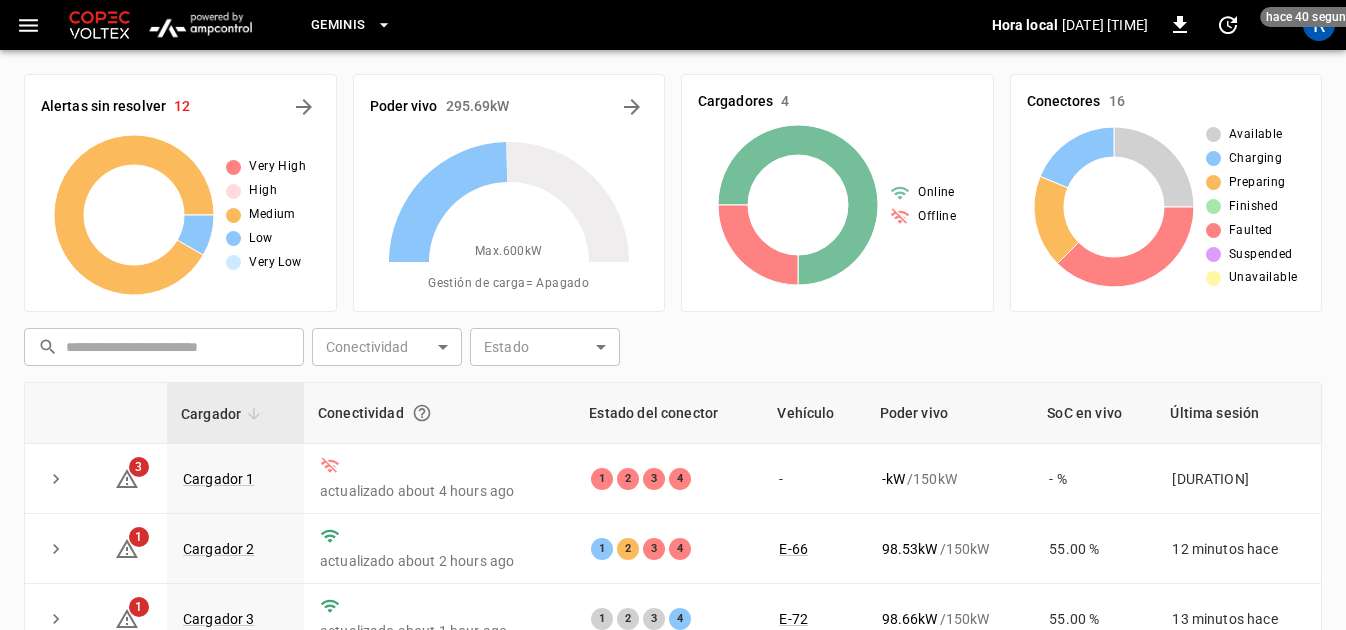 scroll, scrollTop: 166, scrollLeft: 0, axis: vertical 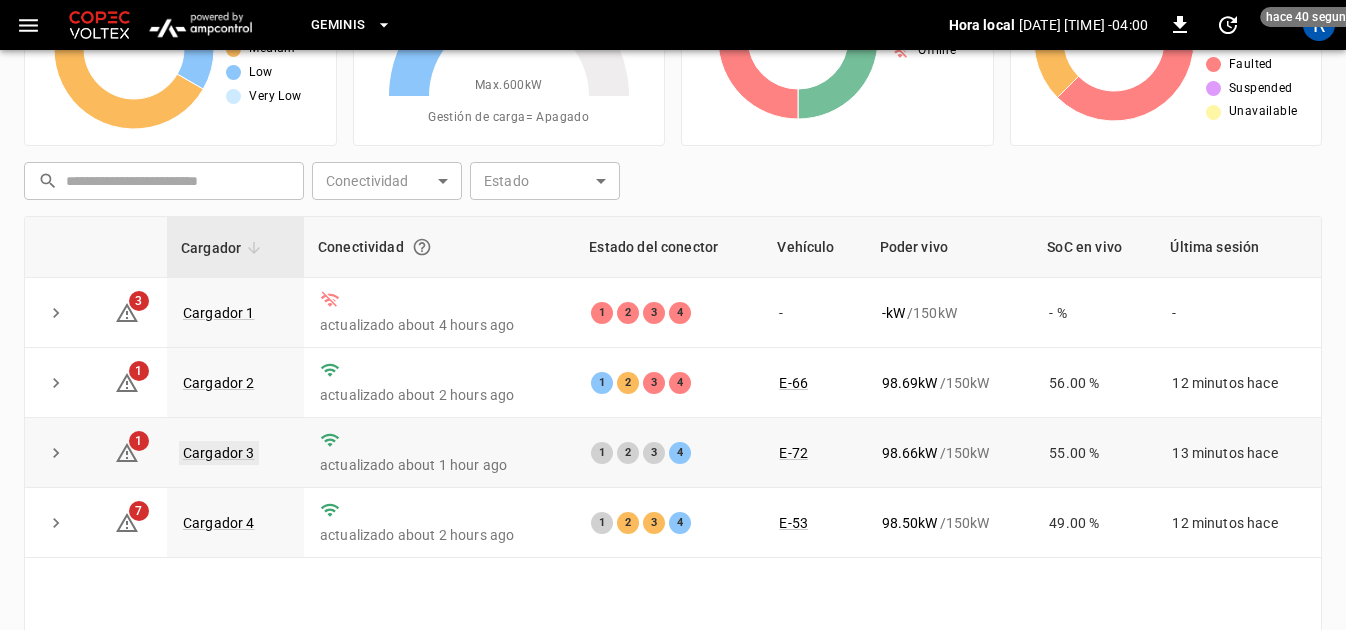click on "Cargador 3" at bounding box center [219, 453] 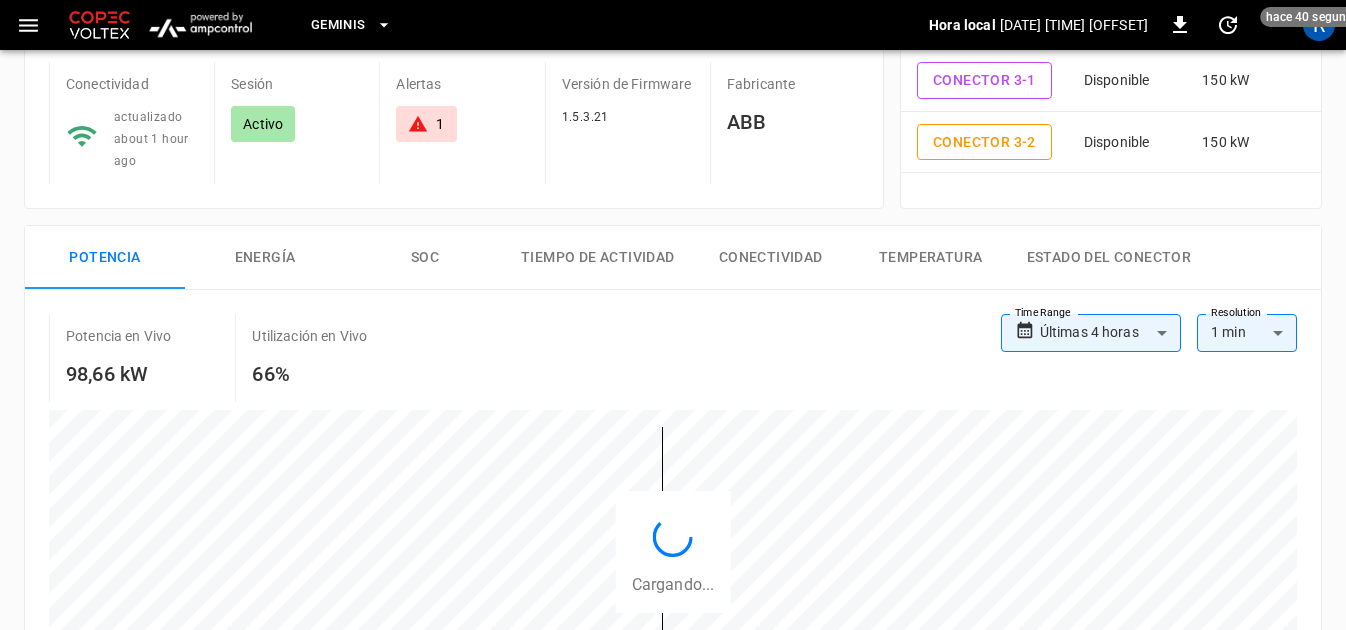 scroll, scrollTop: 0, scrollLeft: 0, axis: both 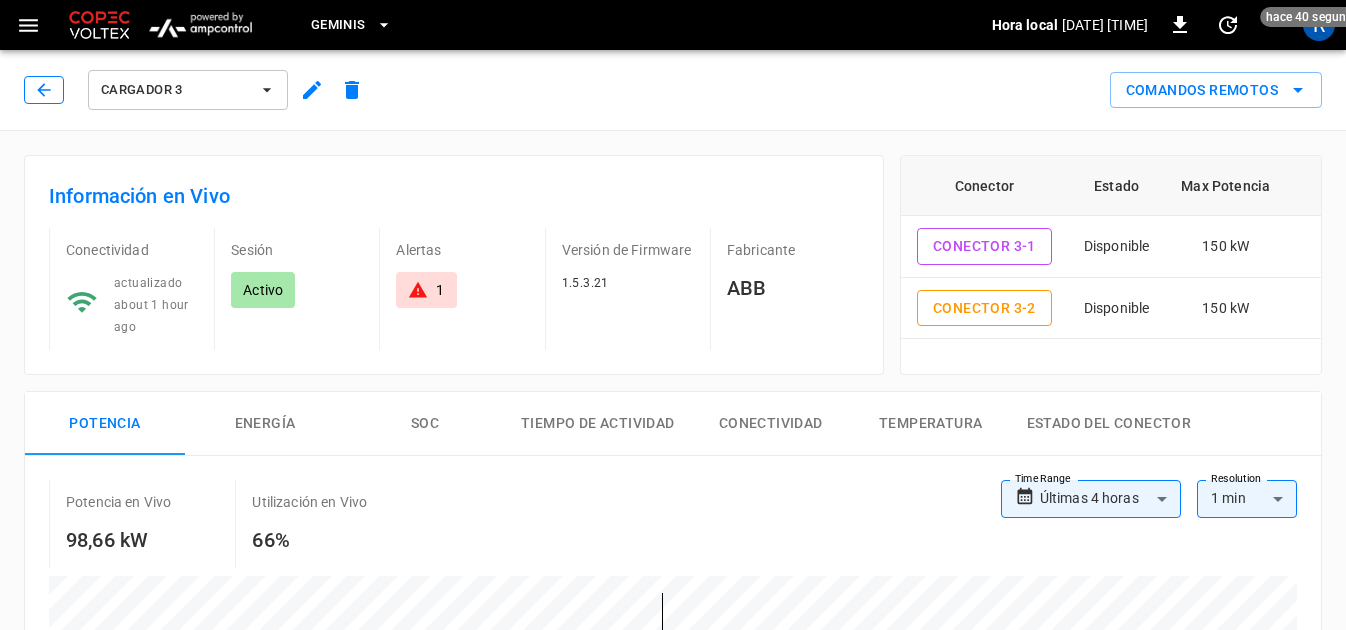 click 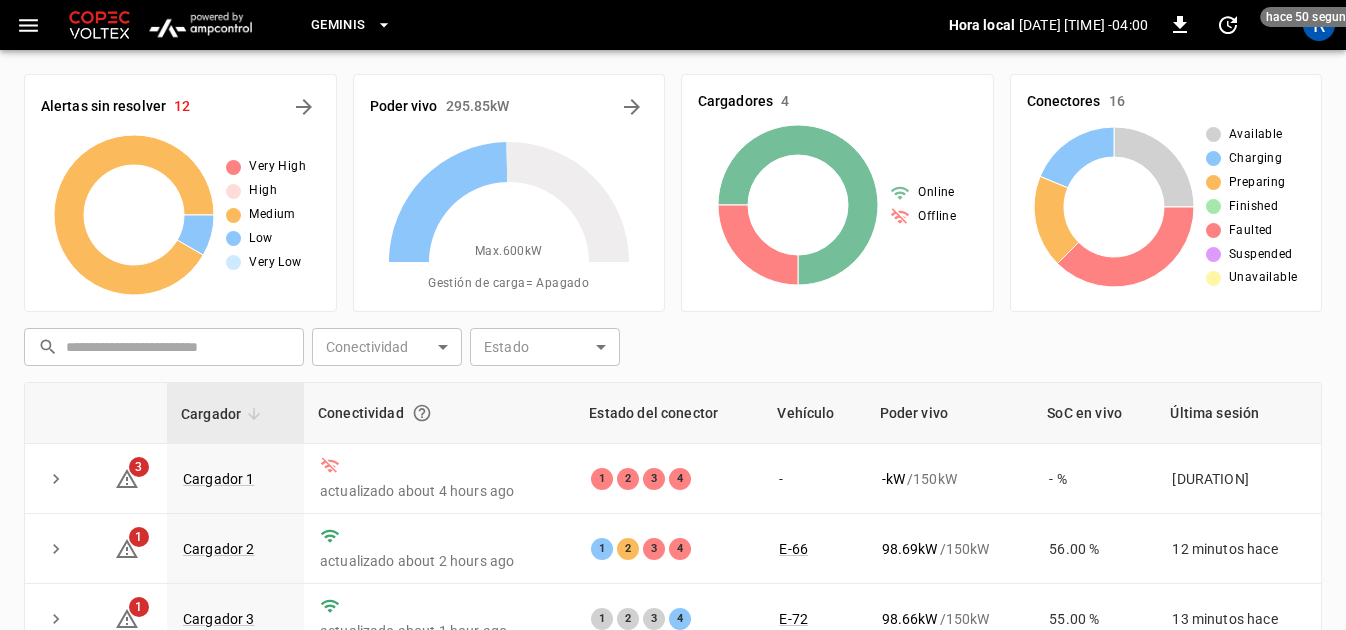 scroll, scrollTop: 166, scrollLeft: 0, axis: vertical 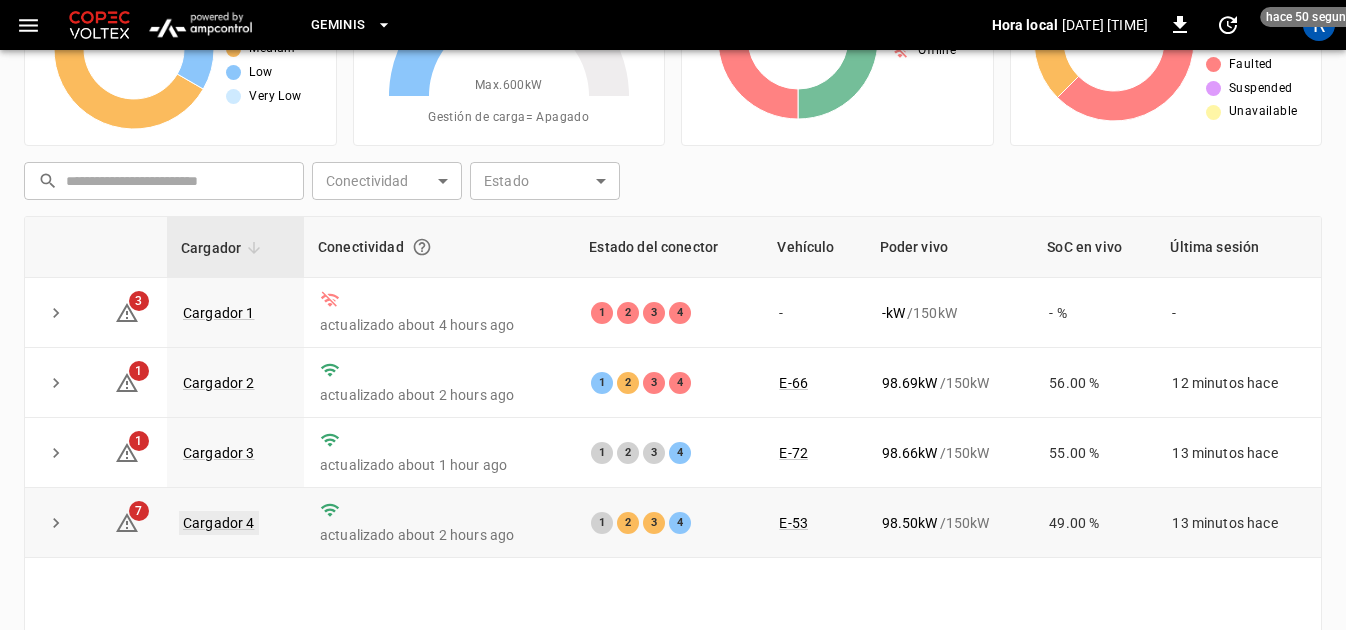 click on "Cargador 4" at bounding box center (219, 523) 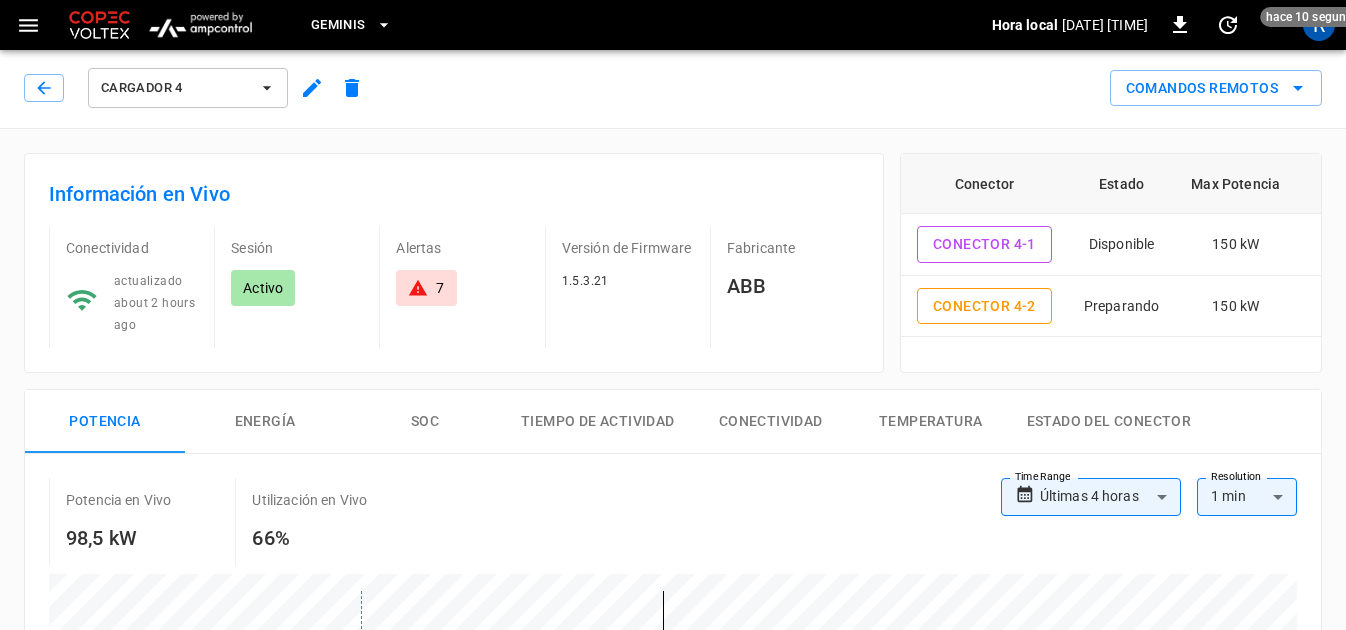 scroll, scrollTop: 0, scrollLeft: 0, axis: both 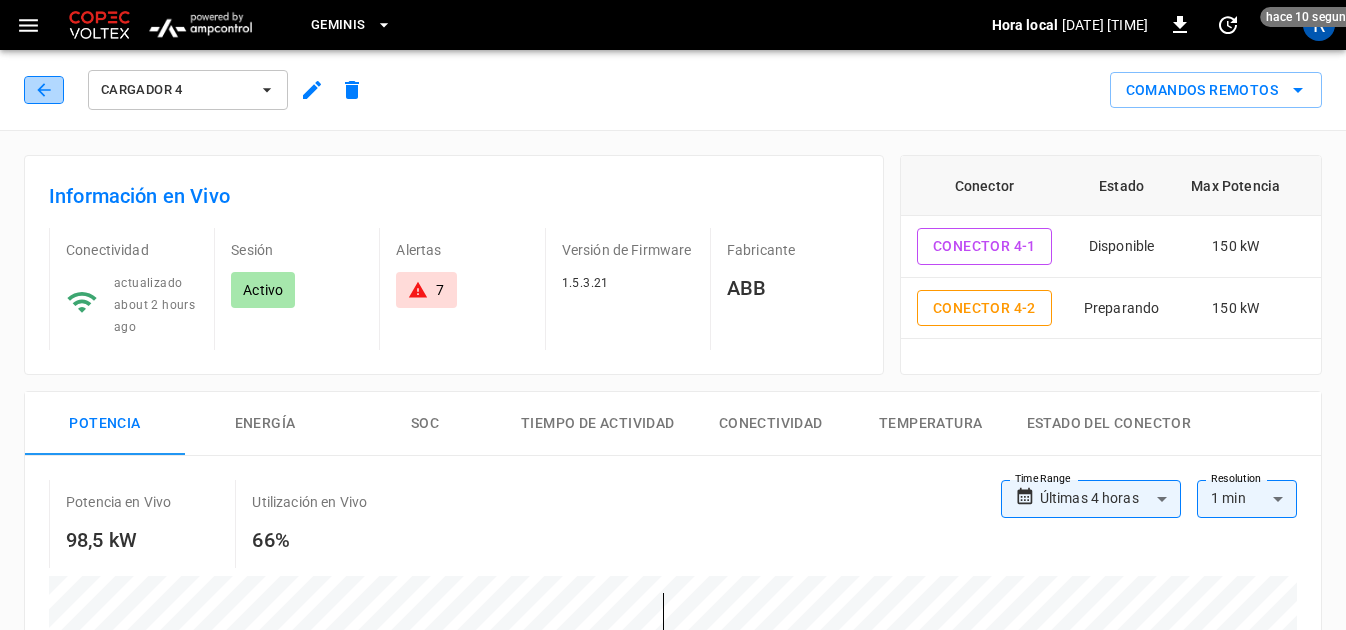 click 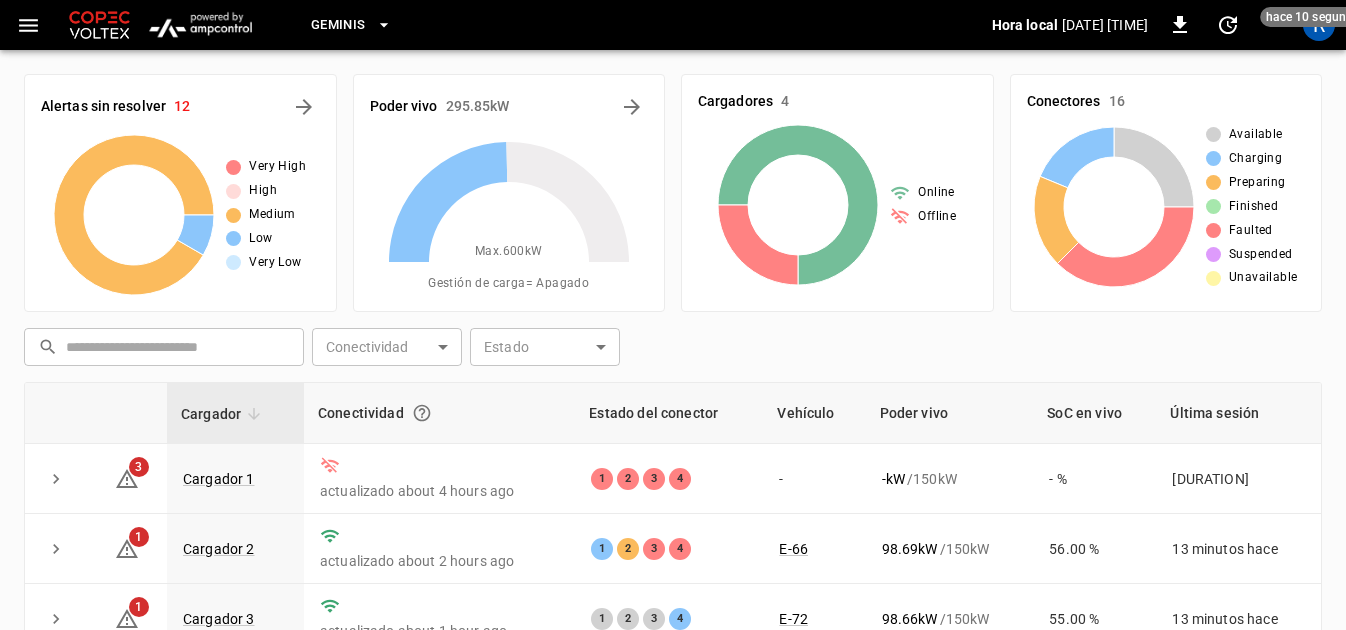 scroll, scrollTop: 166, scrollLeft: 0, axis: vertical 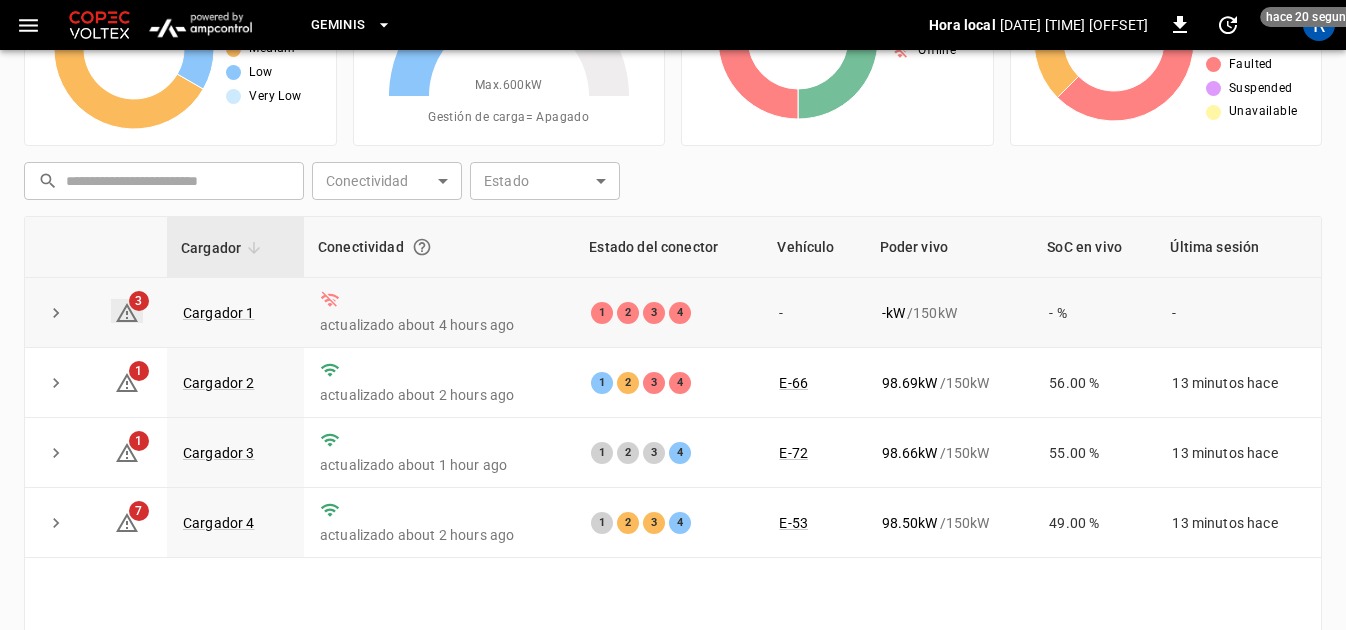 click 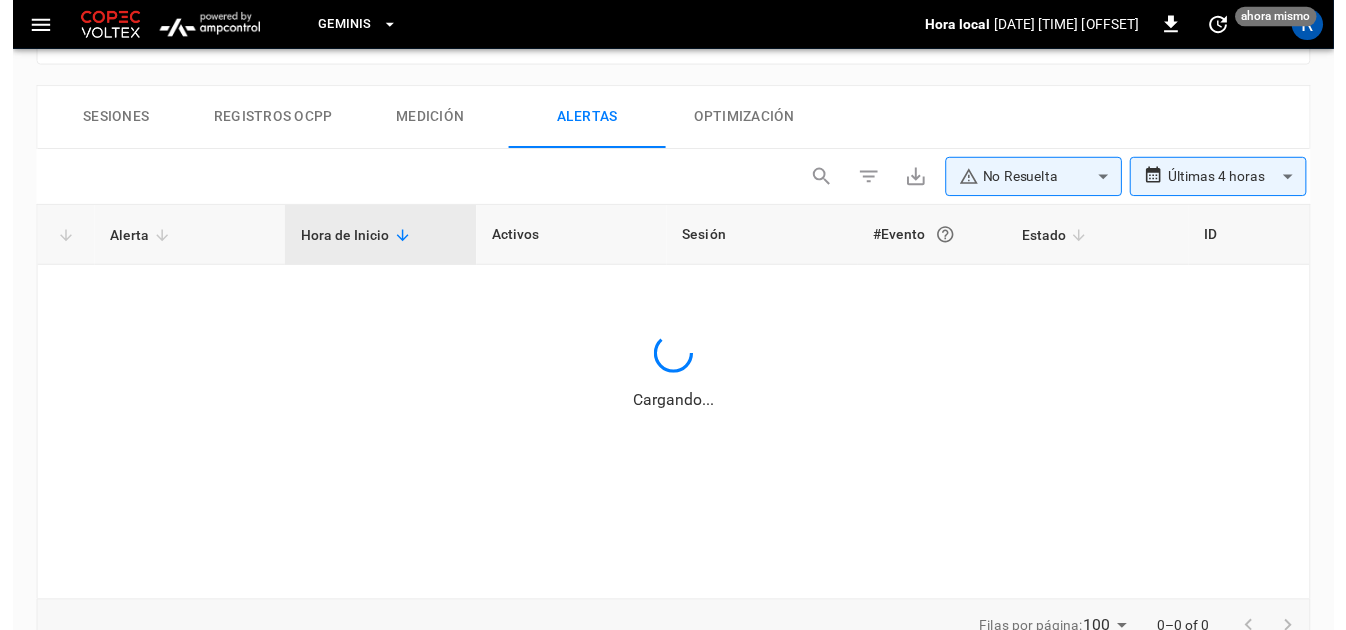 scroll, scrollTop: 1003, scrollLeft: 0, axis: vertical 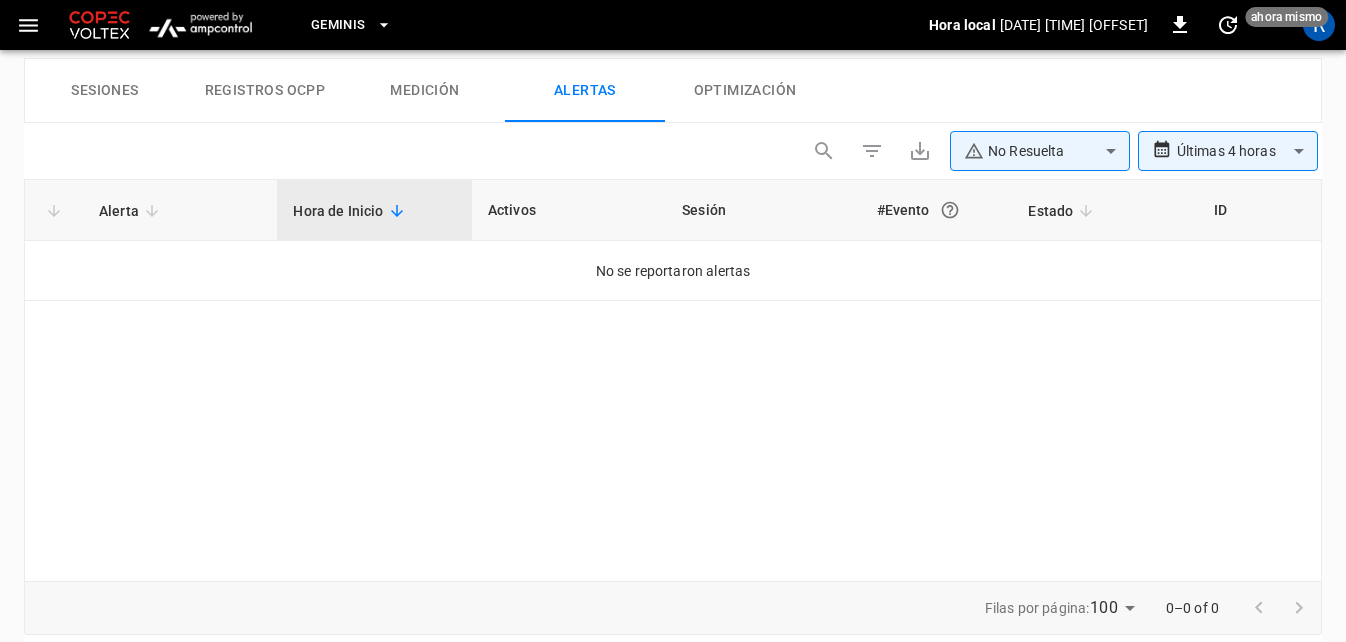 click on "Hora de Inicio" at bounding box center (351, 211) 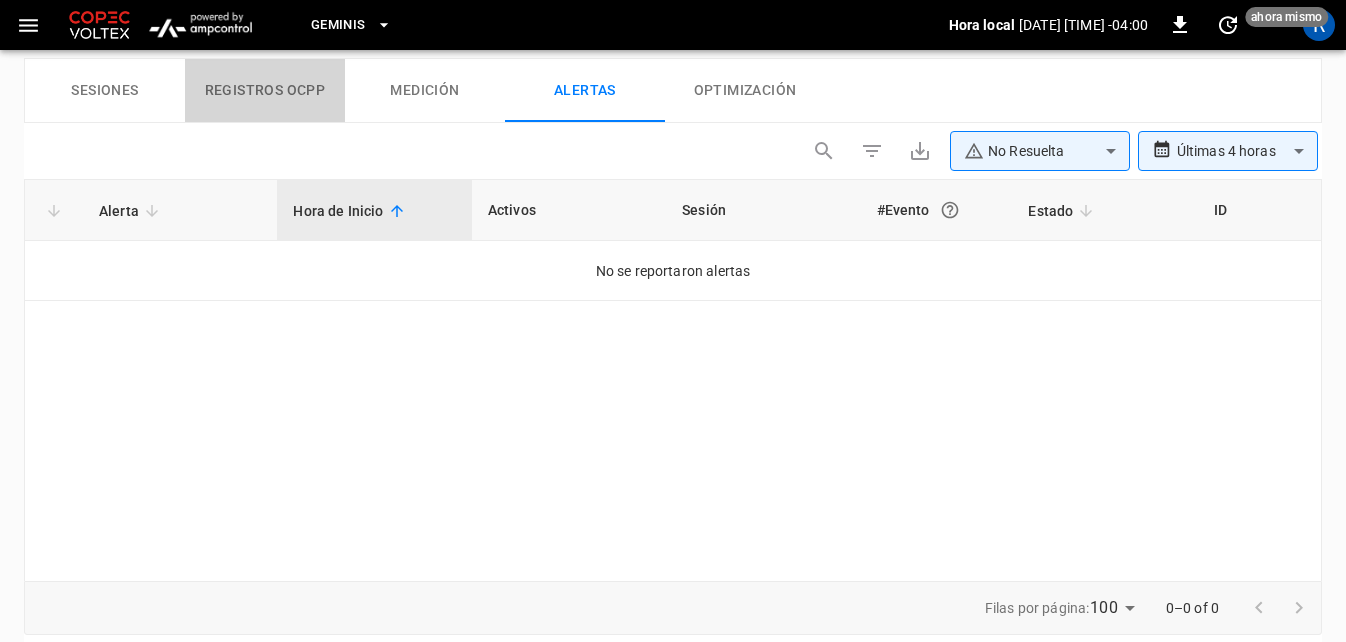 click on "Registros OCPP" at bounding box center (265, 91) 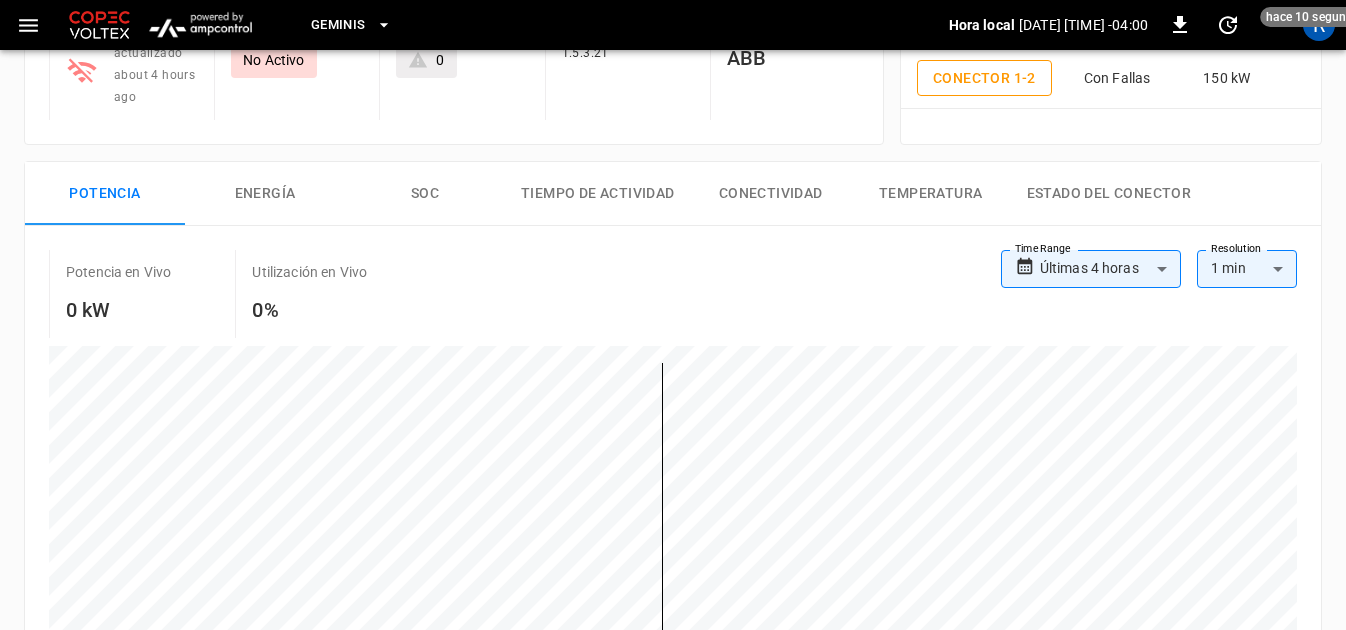 scroll, scrollTop: 203, scrollLeft: 0, axis: vertical 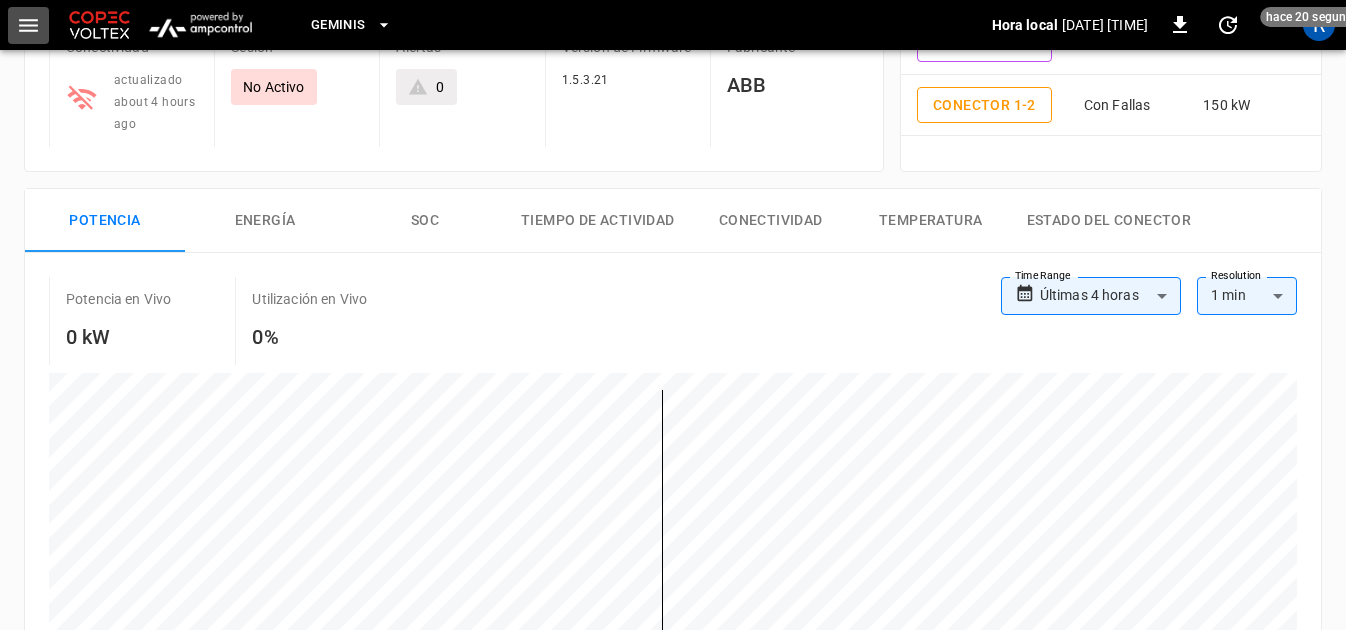 click 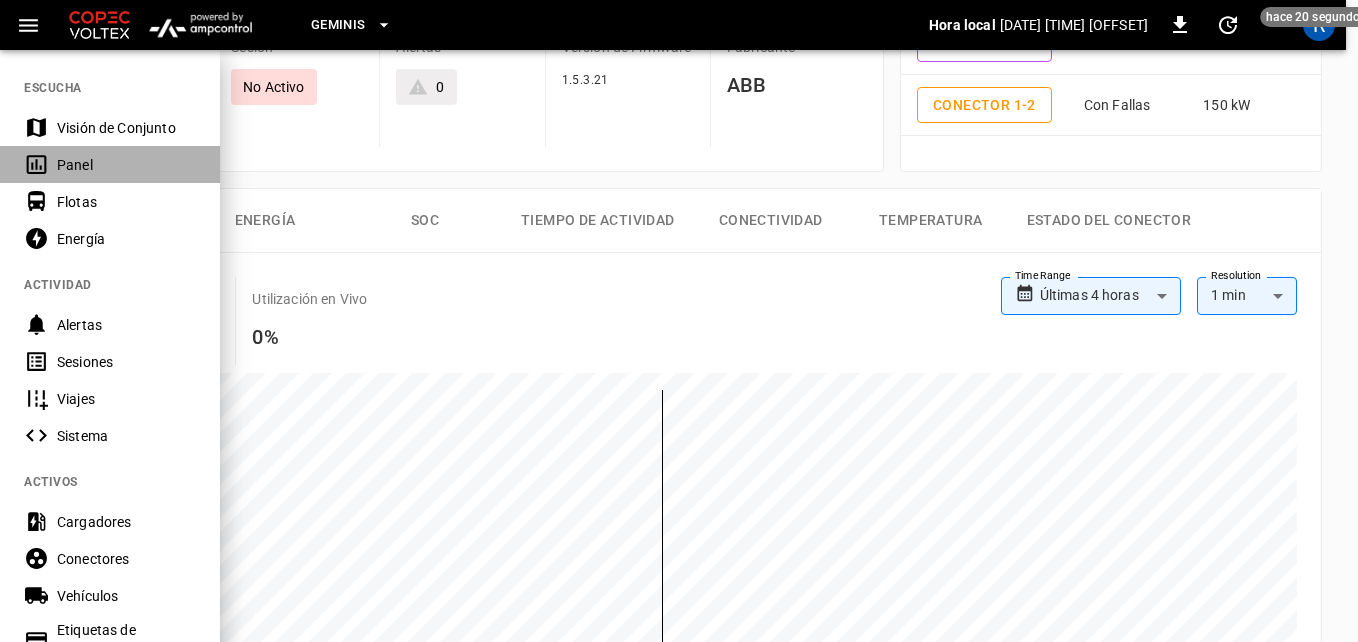 click on "Panel" at bounding box center [126, 165] 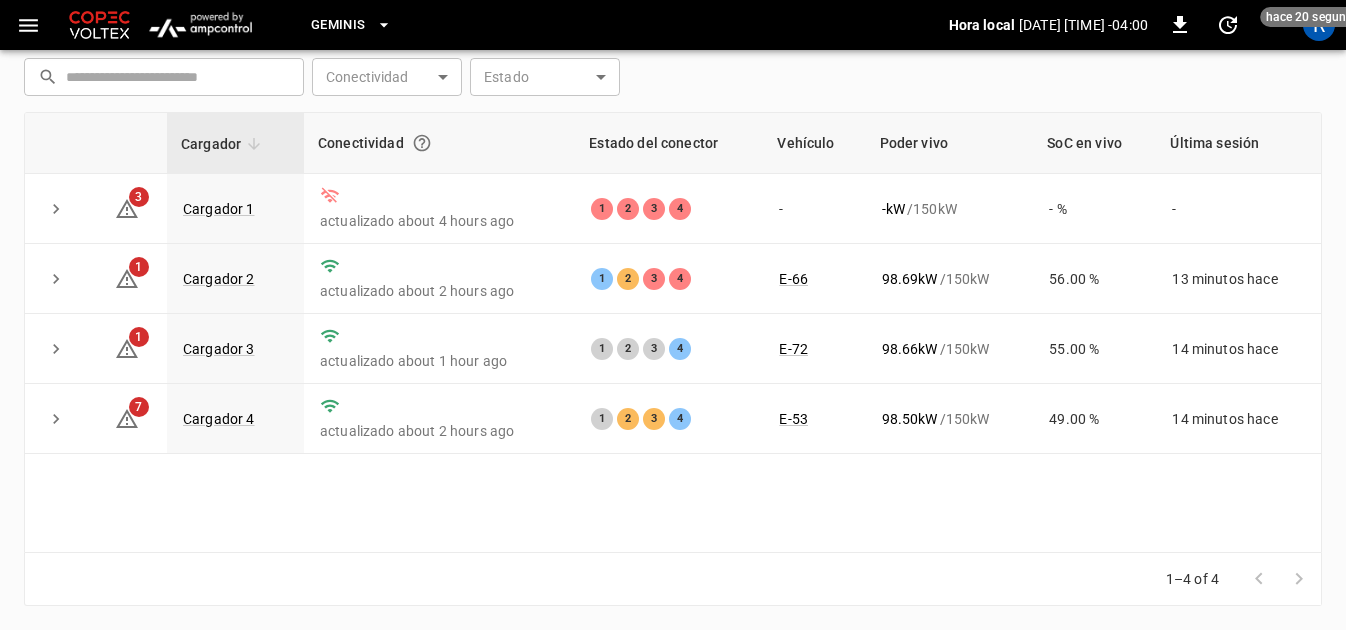 scroll, scrollTop: 278, scrollLeft: 0, axis: vertical 